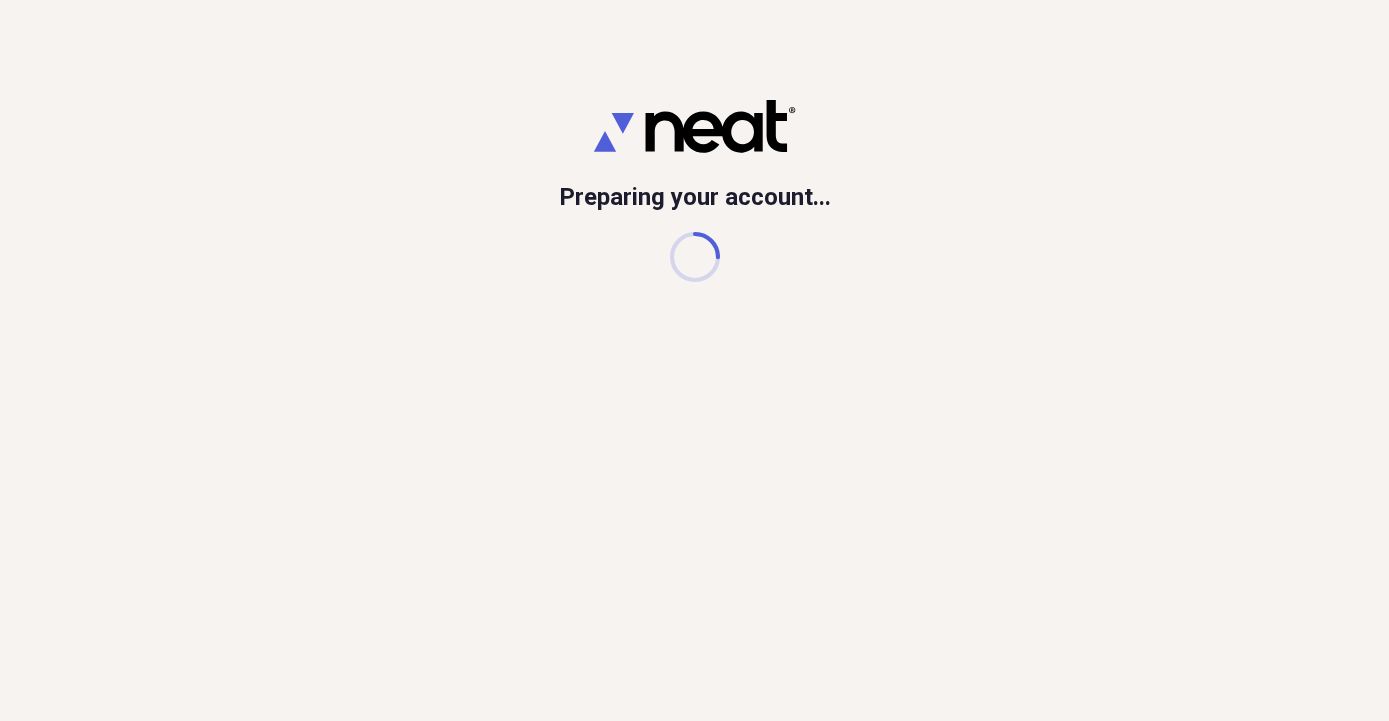 scroll, scrollTop: 0, scrollLeft: 0, axis: both 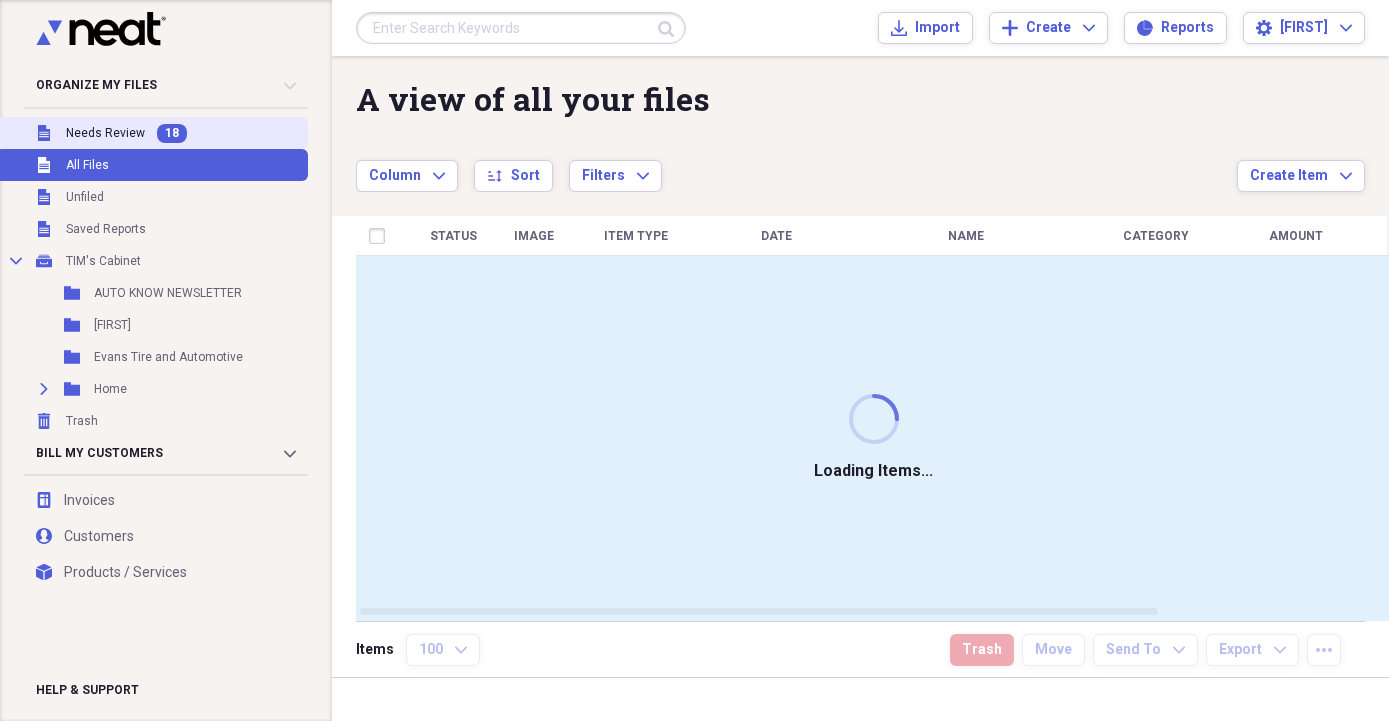click on "Needs Review" at bounding box center (105, 133) 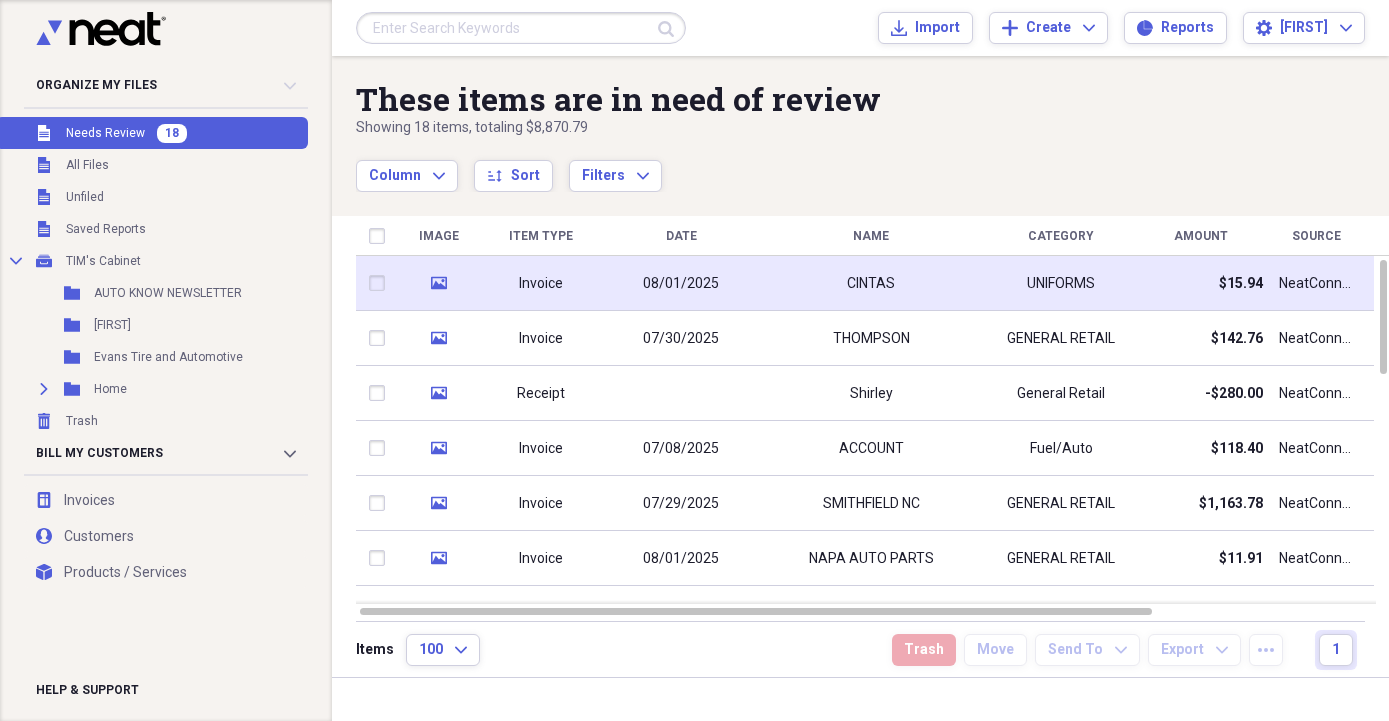 click on "CINTAS" at bounding box center [871, 283] 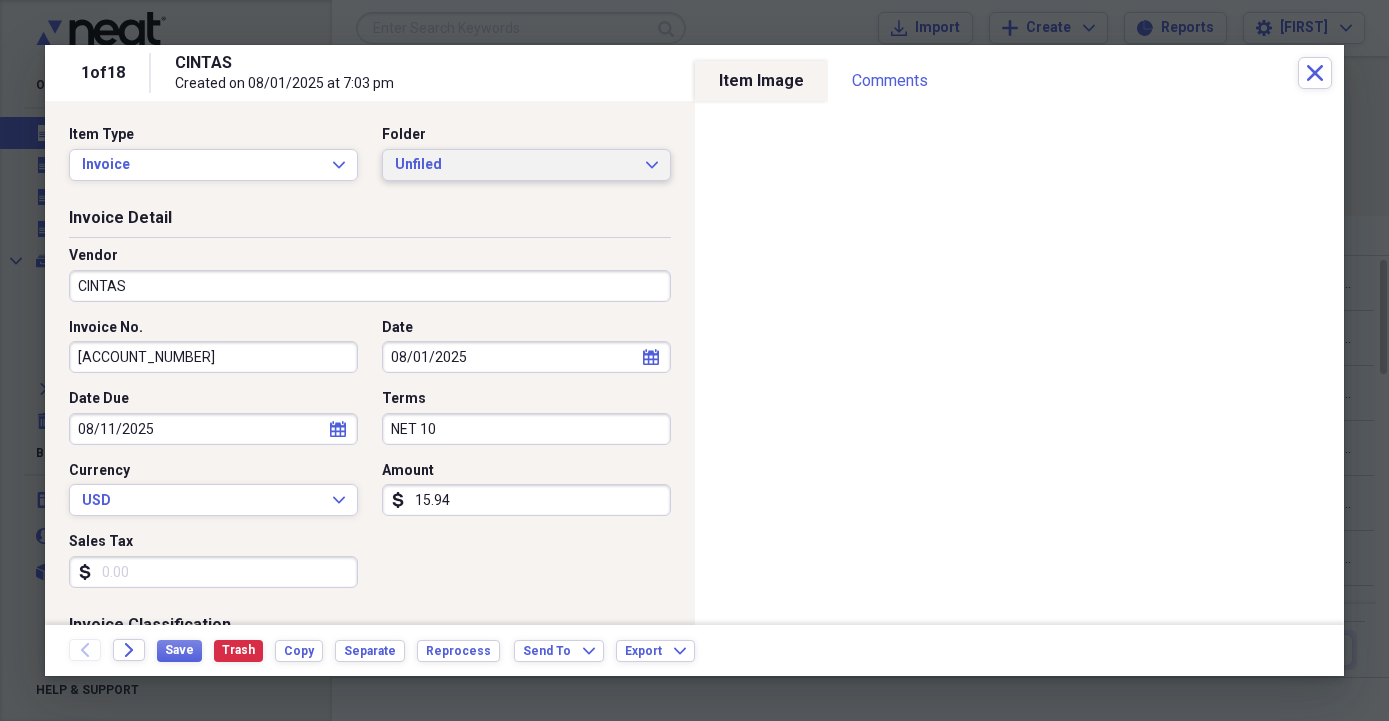 click on "Unfiled" at bounding box center [514, 165] 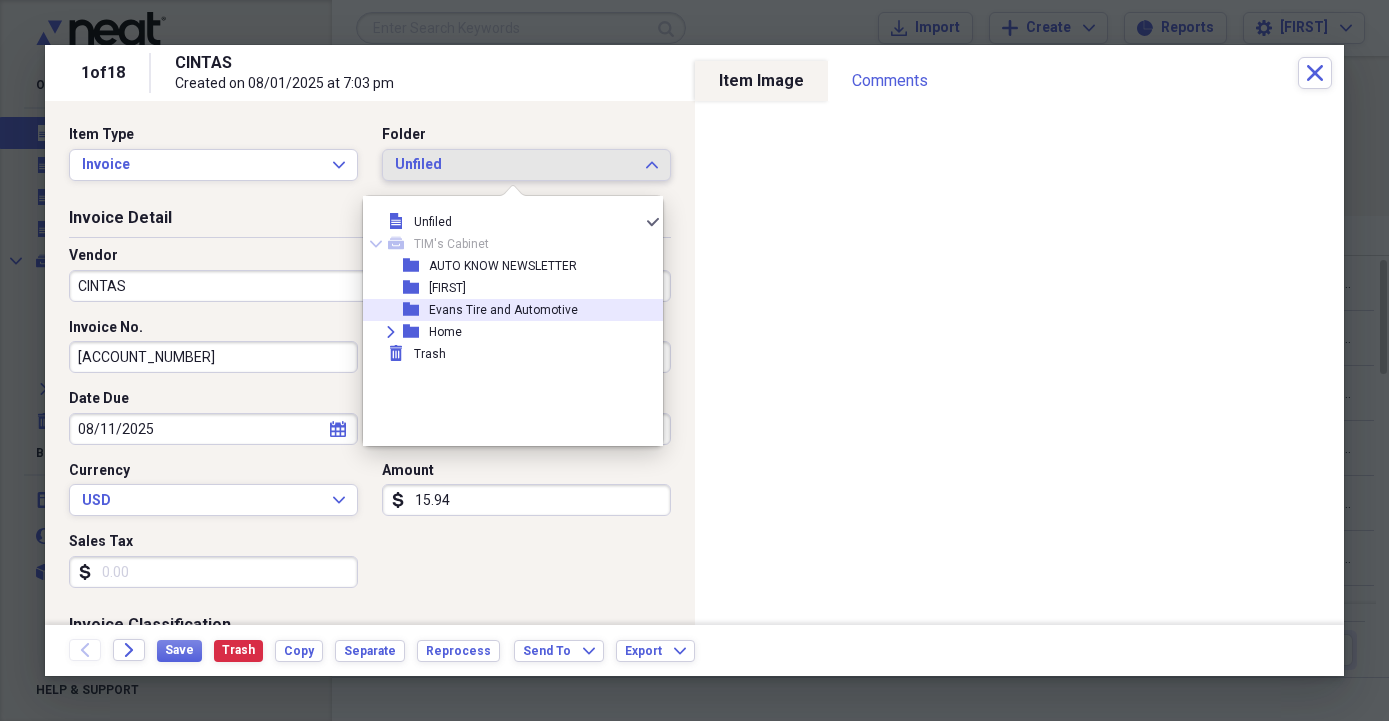 click on "Evans Tire and Automotive" at bounding box center [503, 310] 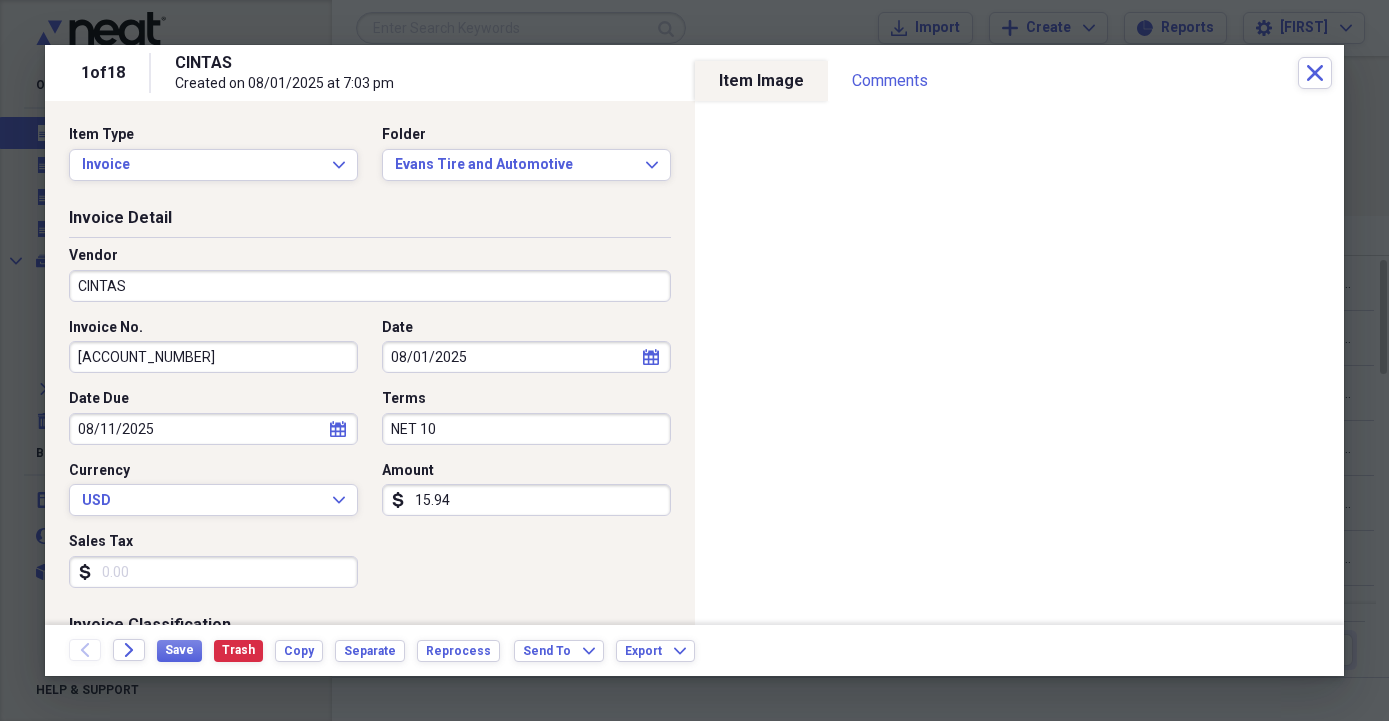 click on "CINTAS" at bounding box center [370, 286] 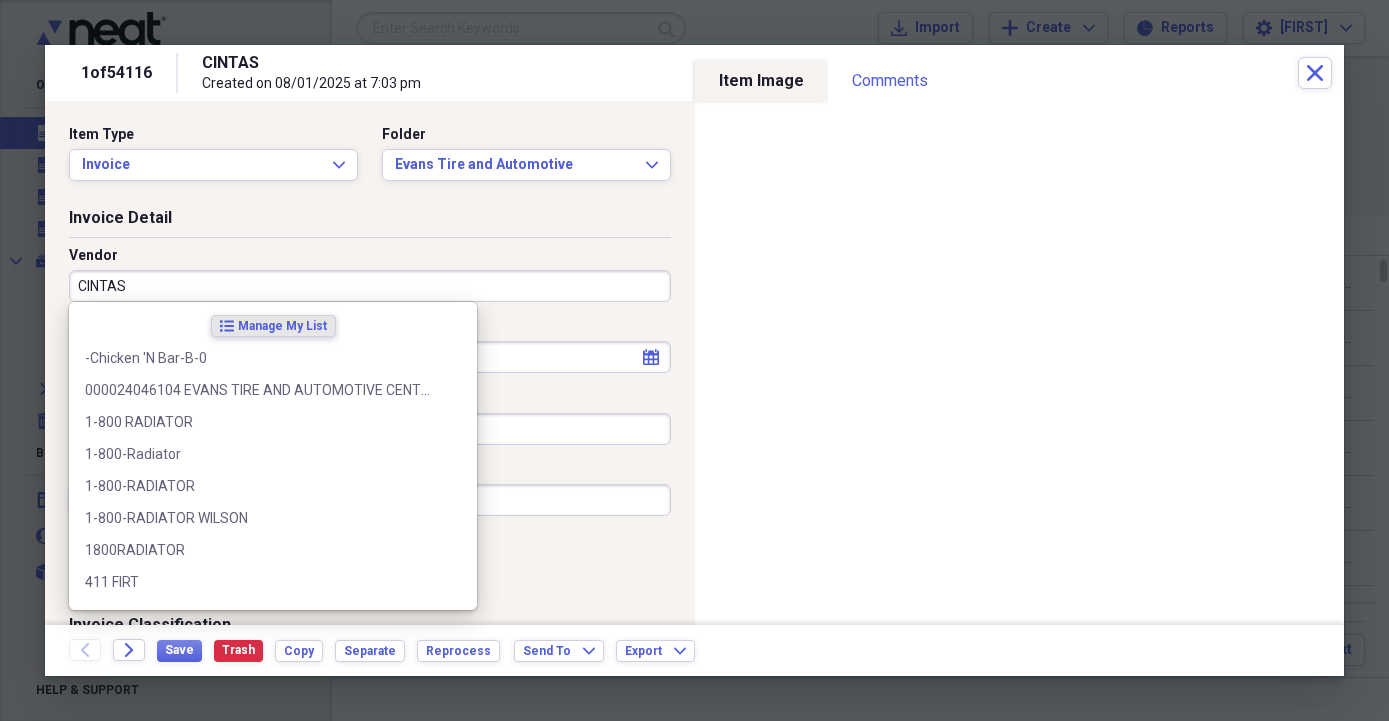 click on "Invoice Detail Vendor CINTAS Invoice No. 4238796826 Date 08/01/2025 calendar Calendar Date Due 08/11/2025 calendar Calendar Terms NET 10 Currency USD Expand Amount dollar-sign 15.94 Sales Tax dollar-sign" at bounding box center (370, 410) 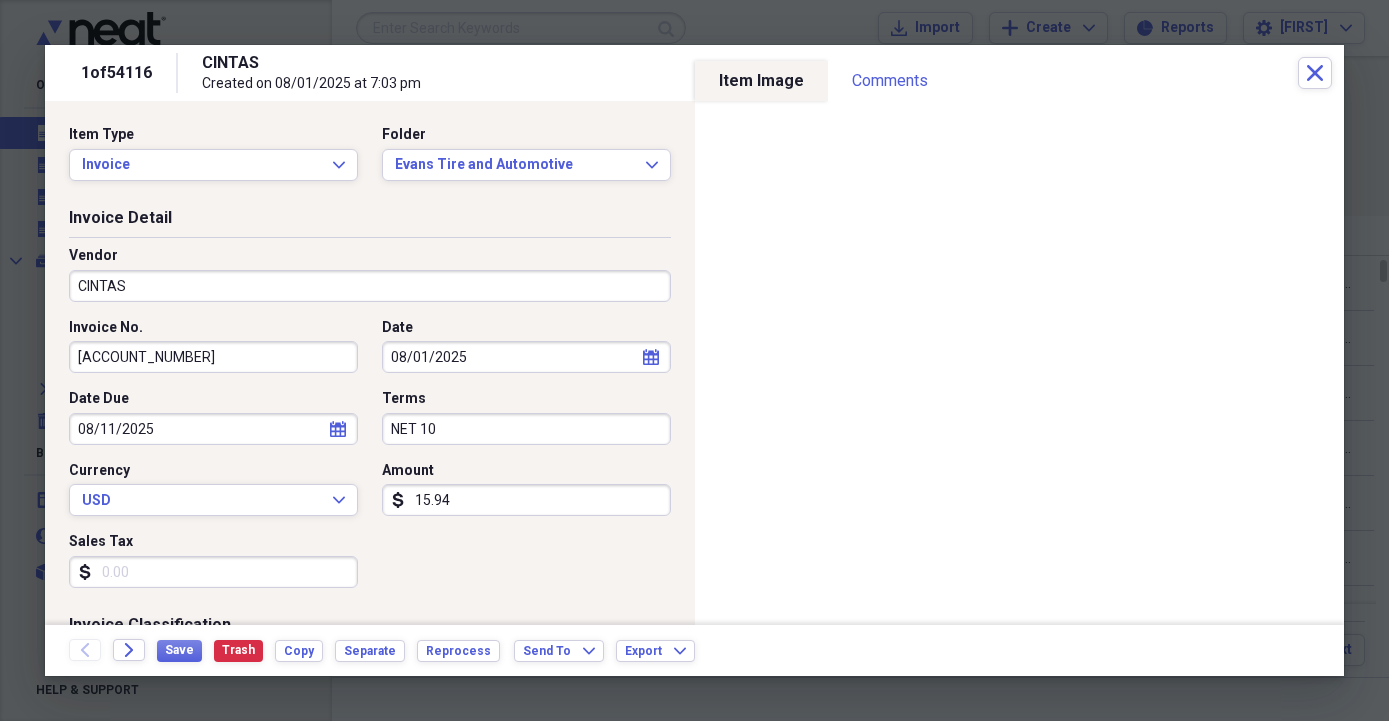 select on "7" 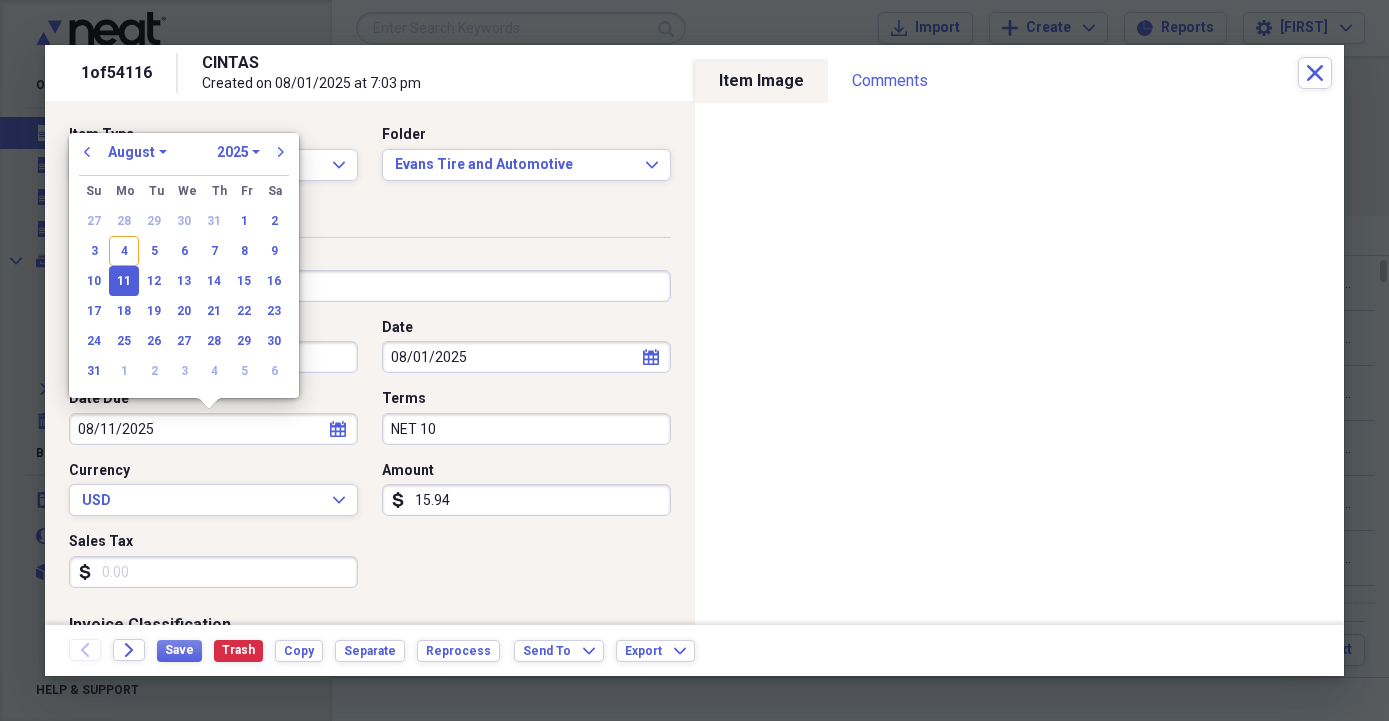 drag, startPoint x: 174, startPoint y: 437, endPoint x: -16, endPoint y: 413, distance: 191.5098 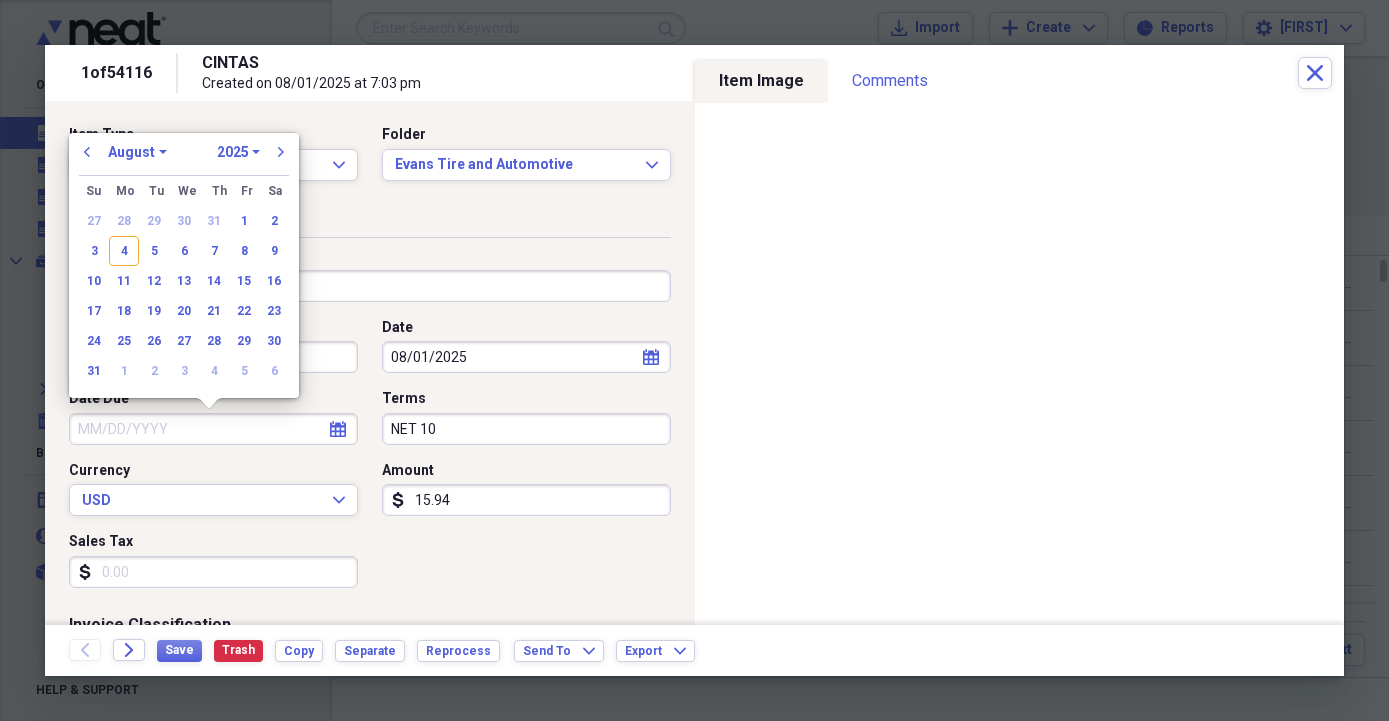 type 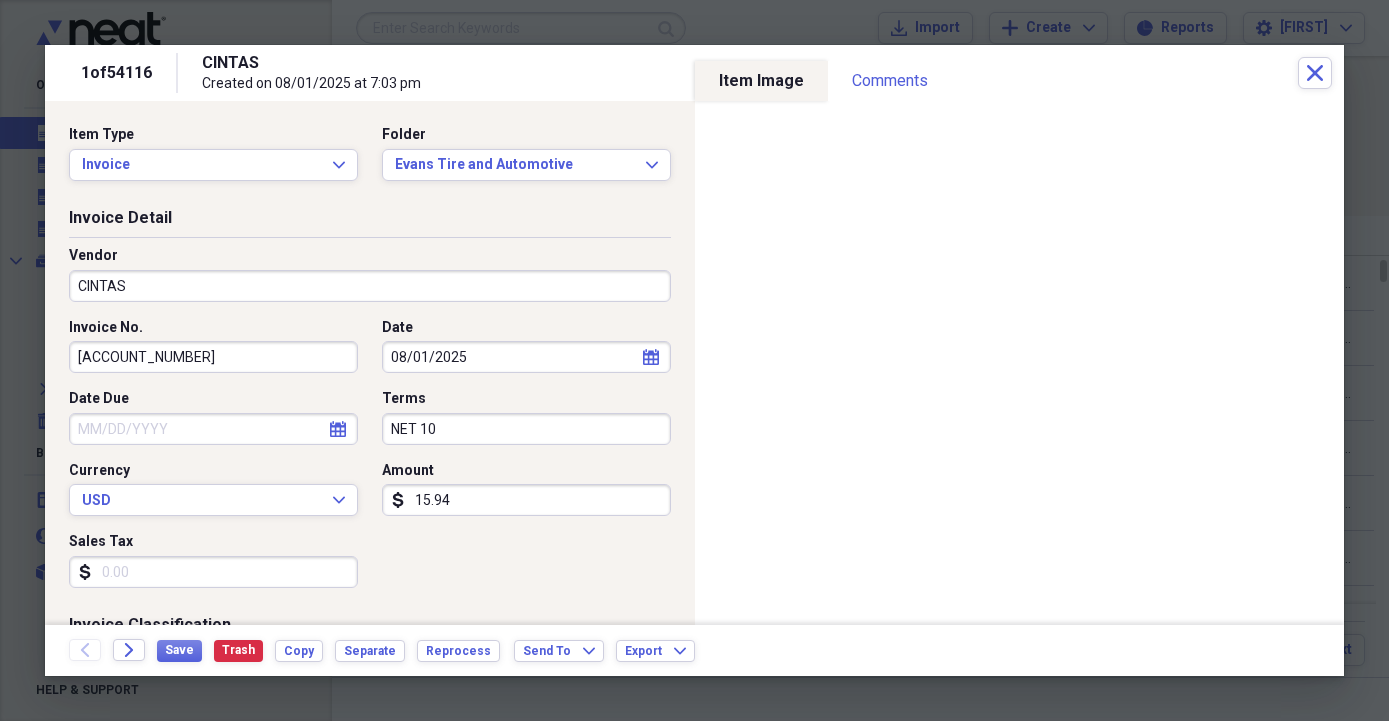 click on "Invoice No. [ACCOUNT_NUMBER] Date 08/01/2025 calendar Calendar Date Due calendar Calendar Terms NET 10 Currency USD Expand Amount dollar-sign 15.94 Sales Tax dollar-sign" at bounding box center [370, 461] 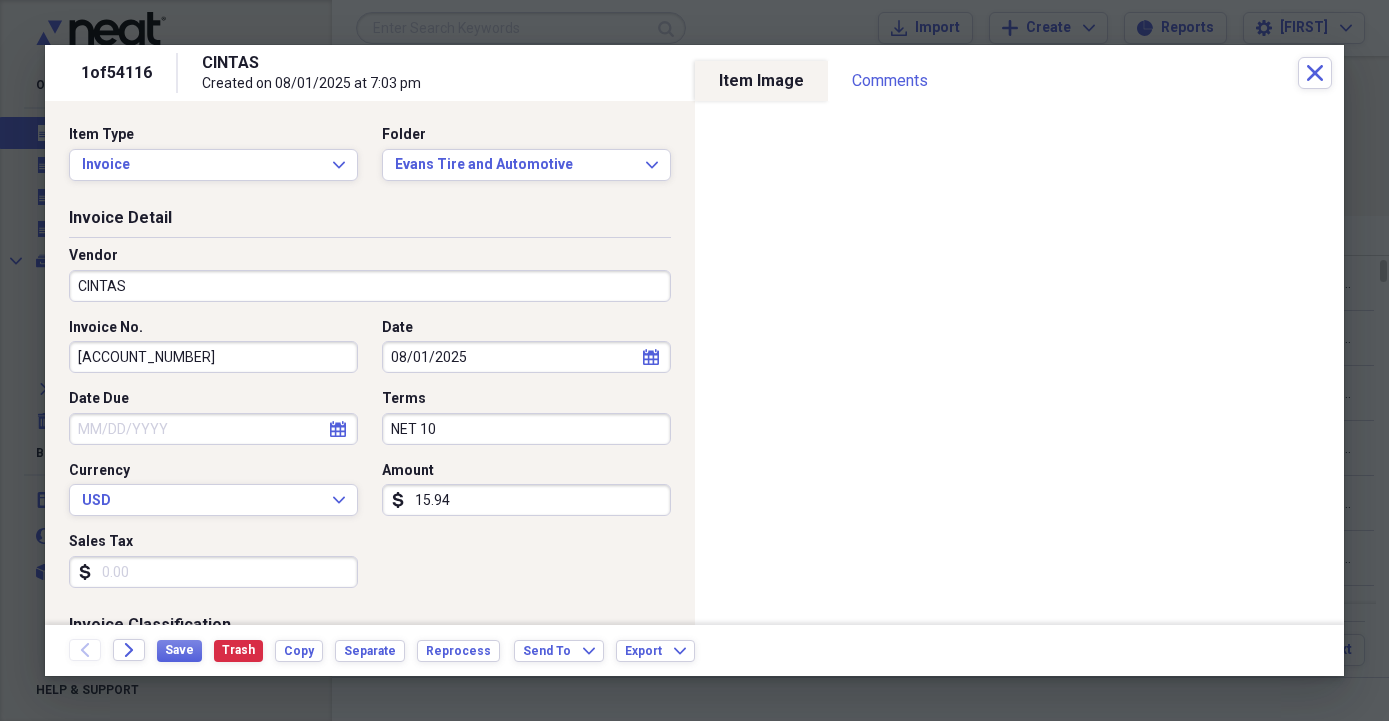 drag, startPoint x: 505, startPoint y: 435, endPoint x: 330, endPoint y: 419, distance: 175.7299 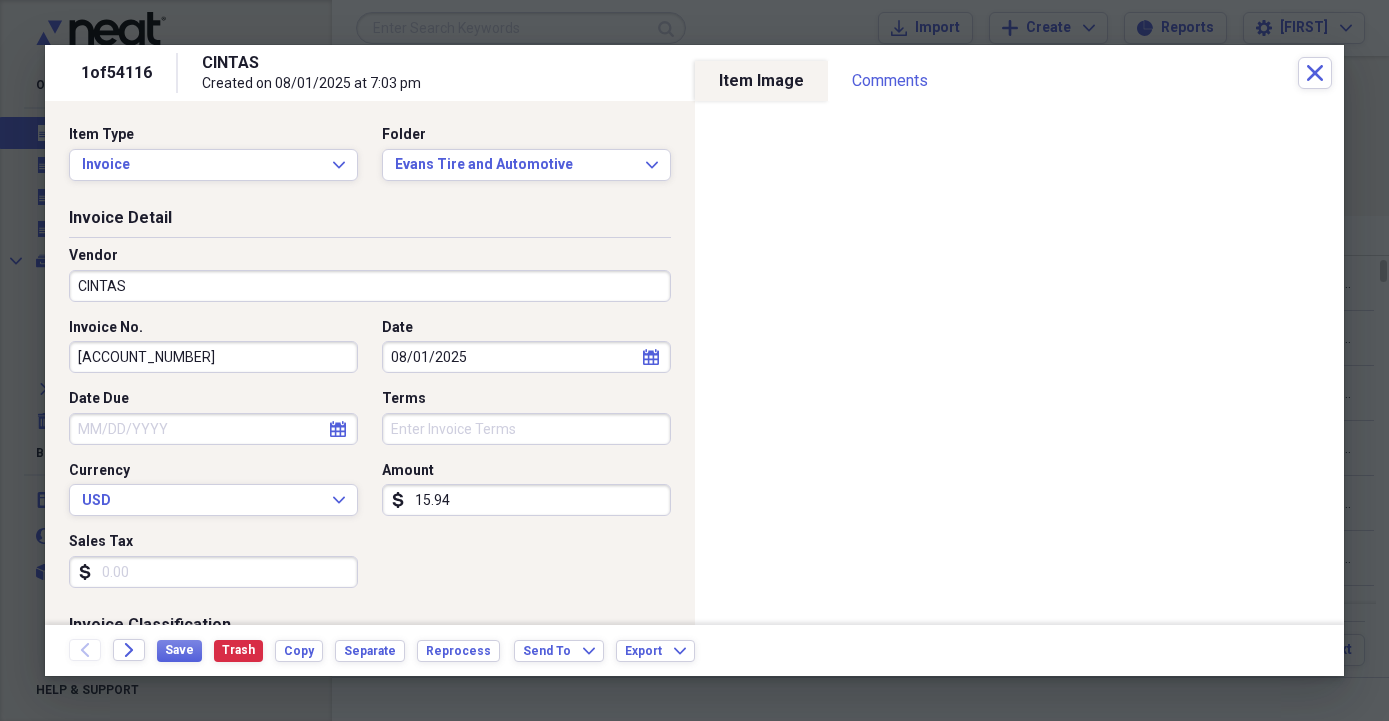 type 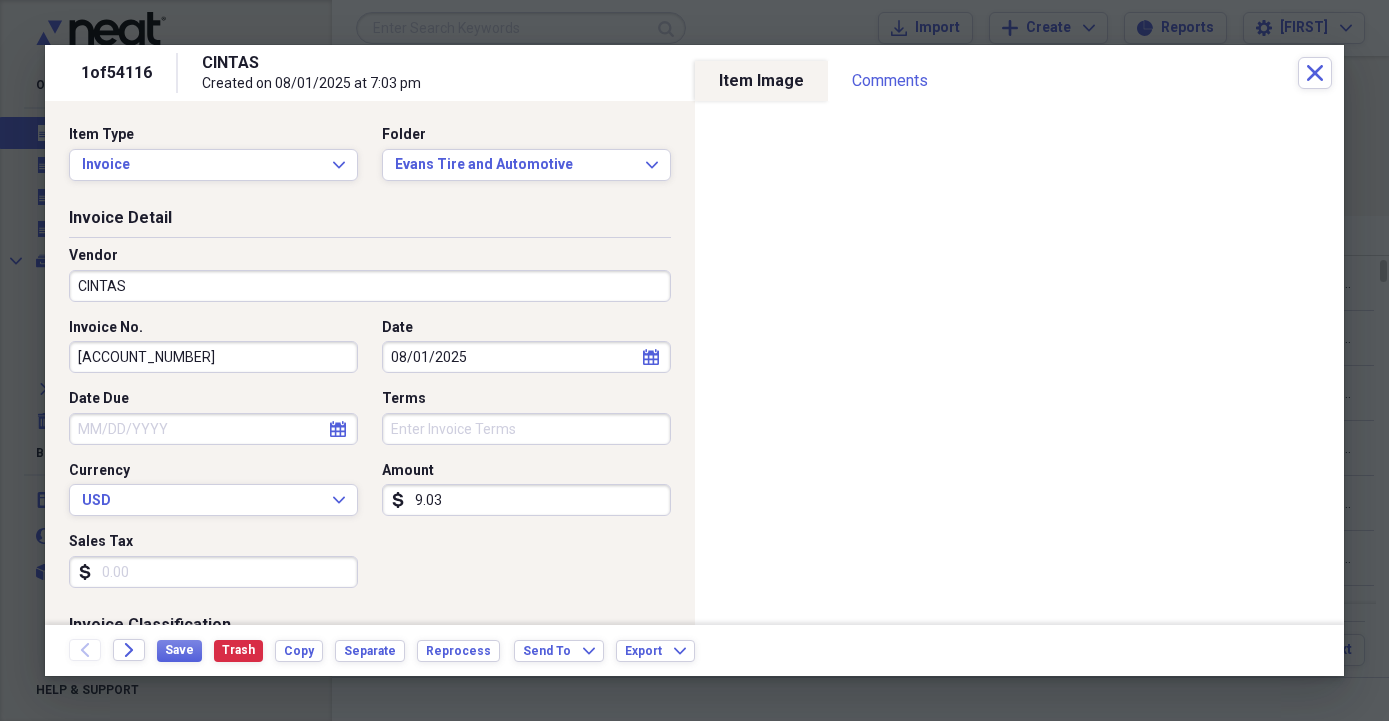 type on "90.37" 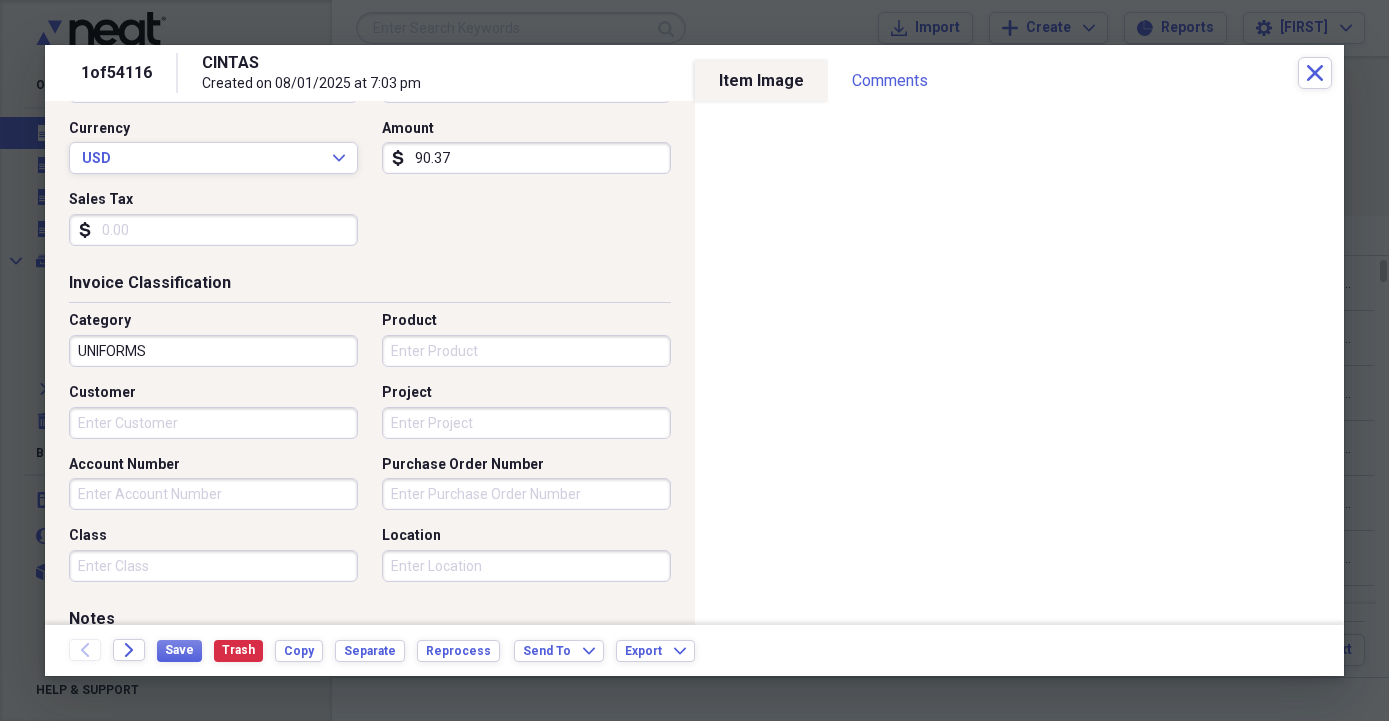 scroll, scrollTop: 456, scrollLeft: 0, axis: vertical 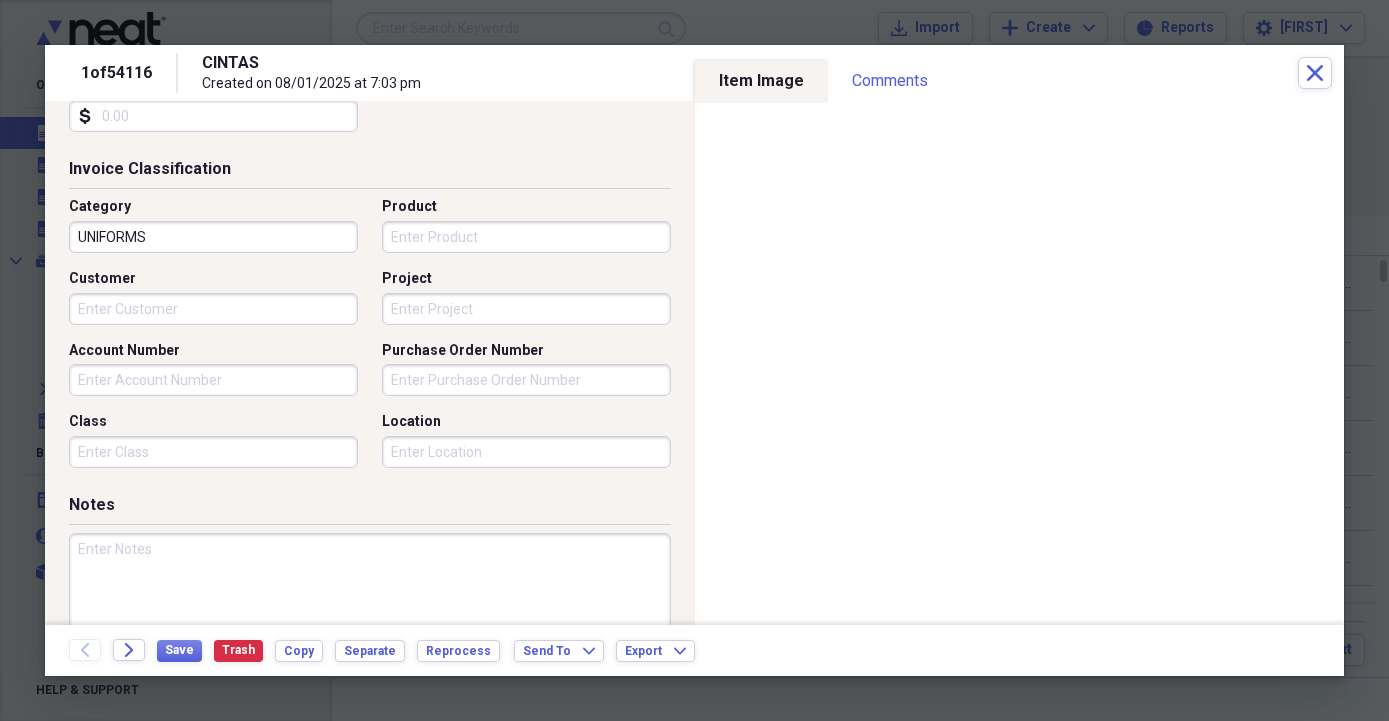 click on "Account Number" at bounding box center [213, 380] 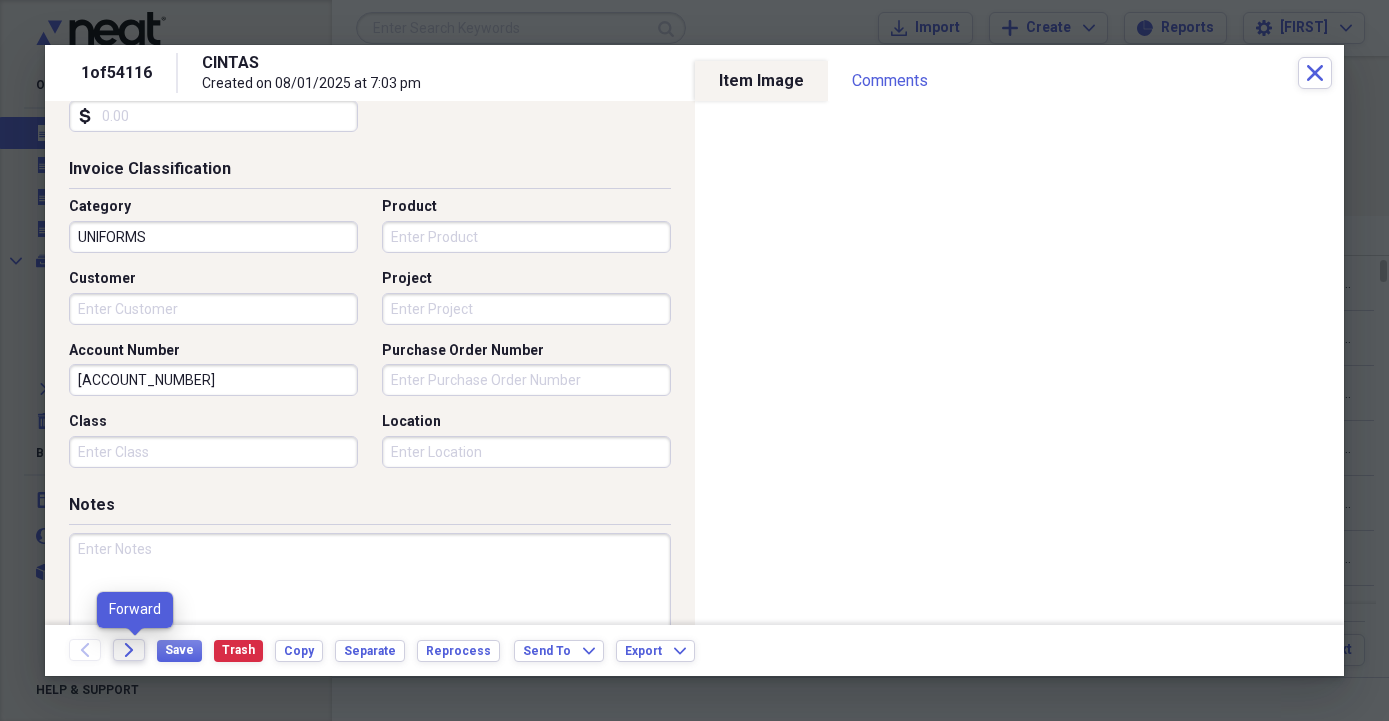 type on "[ACCOUNT_NUMBER]" 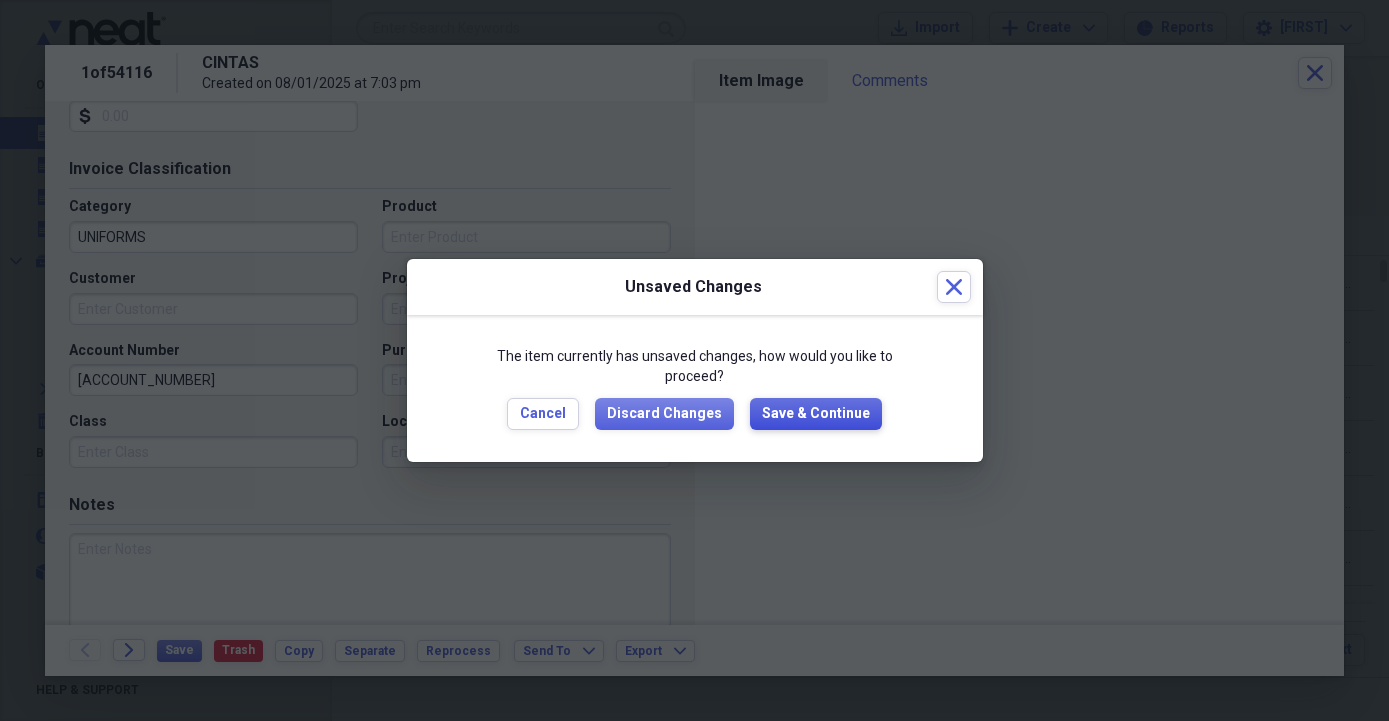 click on "Save & Continue" at bounding box center [816, 414] 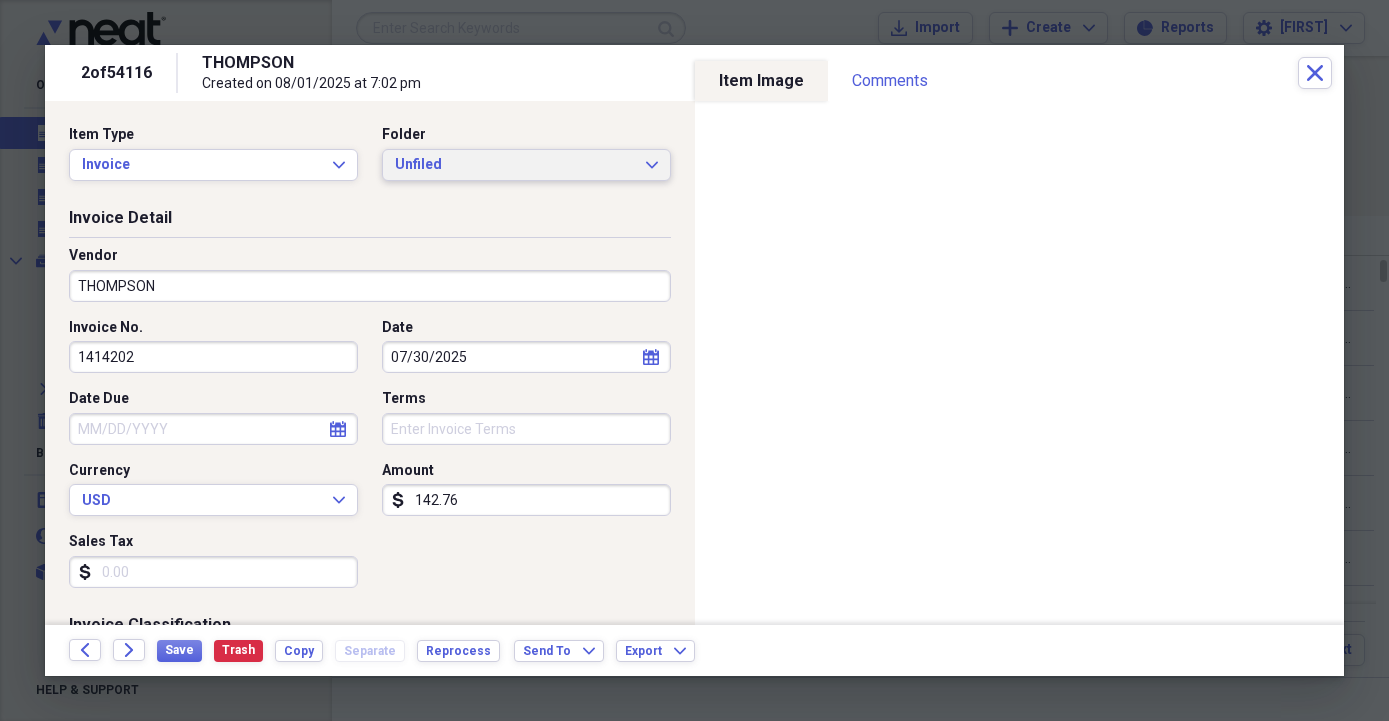 click on "Unfiled" at bounding box center [514, 165] 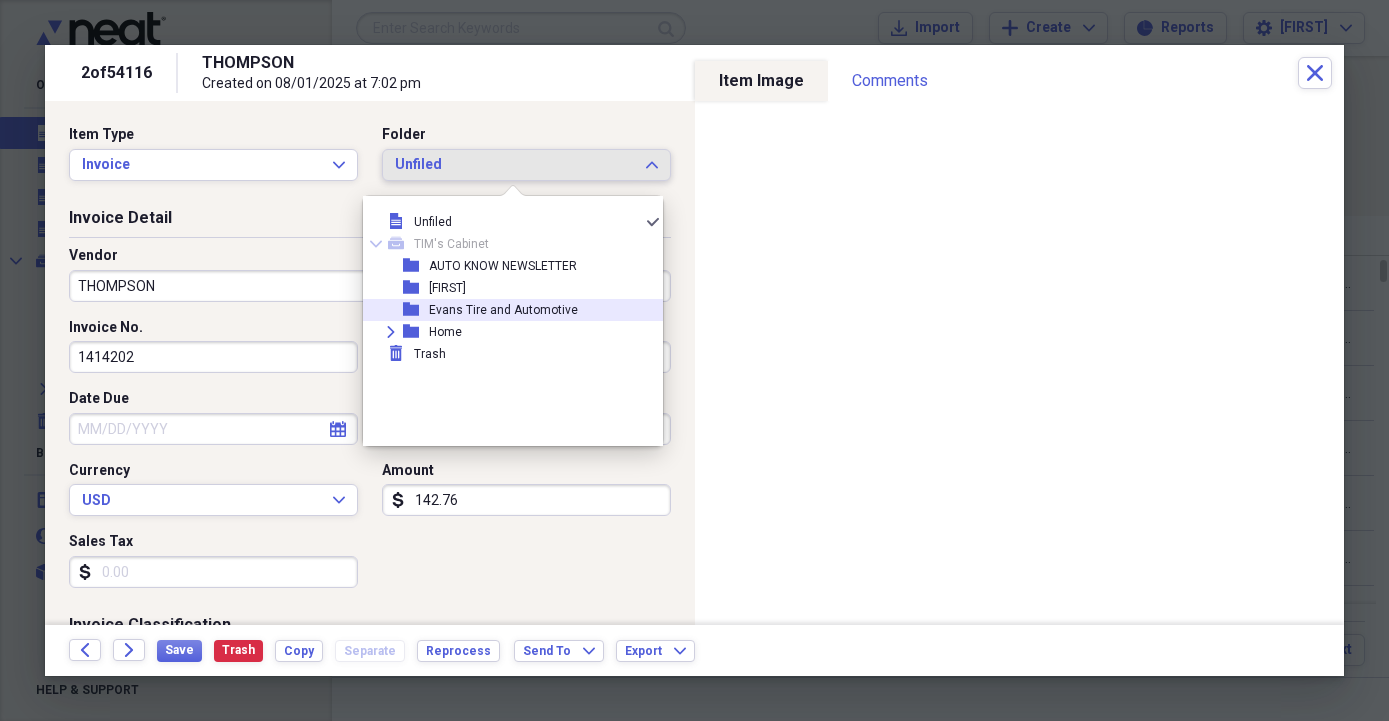 click on "Evans Tire and Automotive" at bounding box center (503, 310) 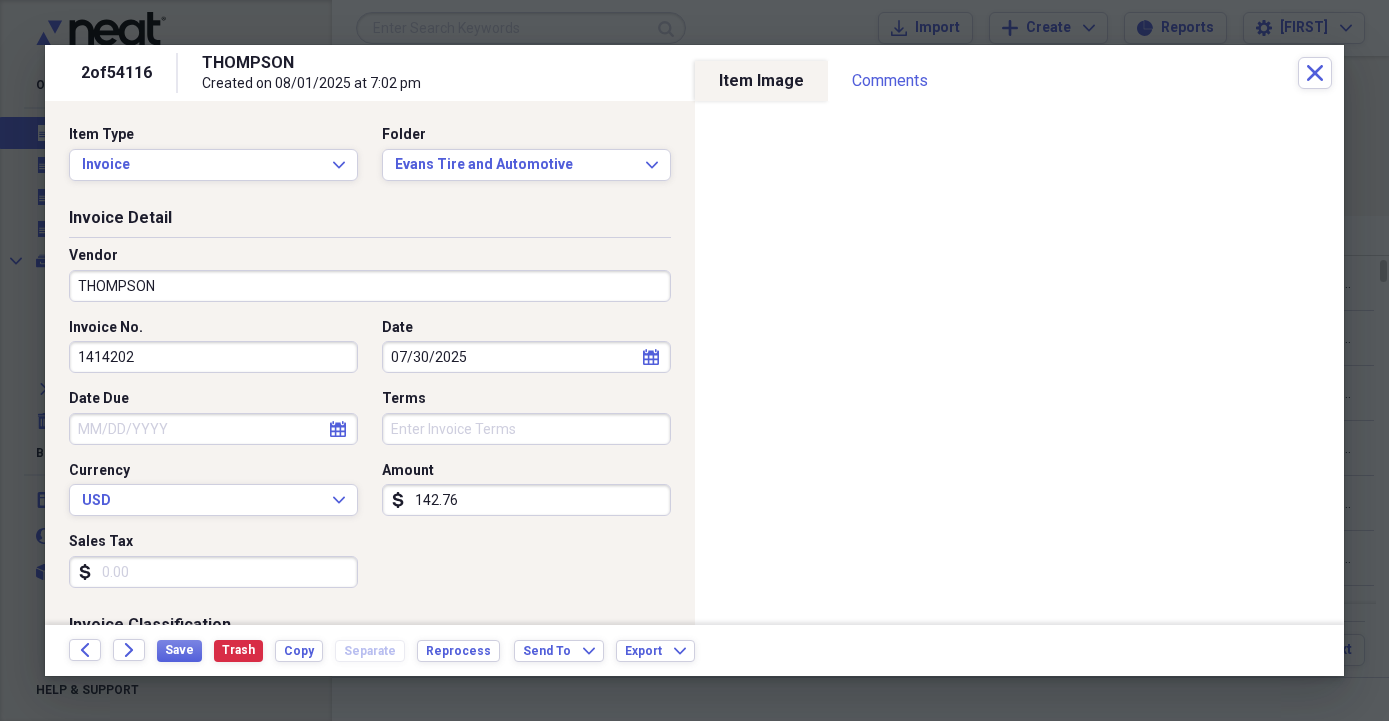 click on "THOMPSON" at bounding box center (370, 286) 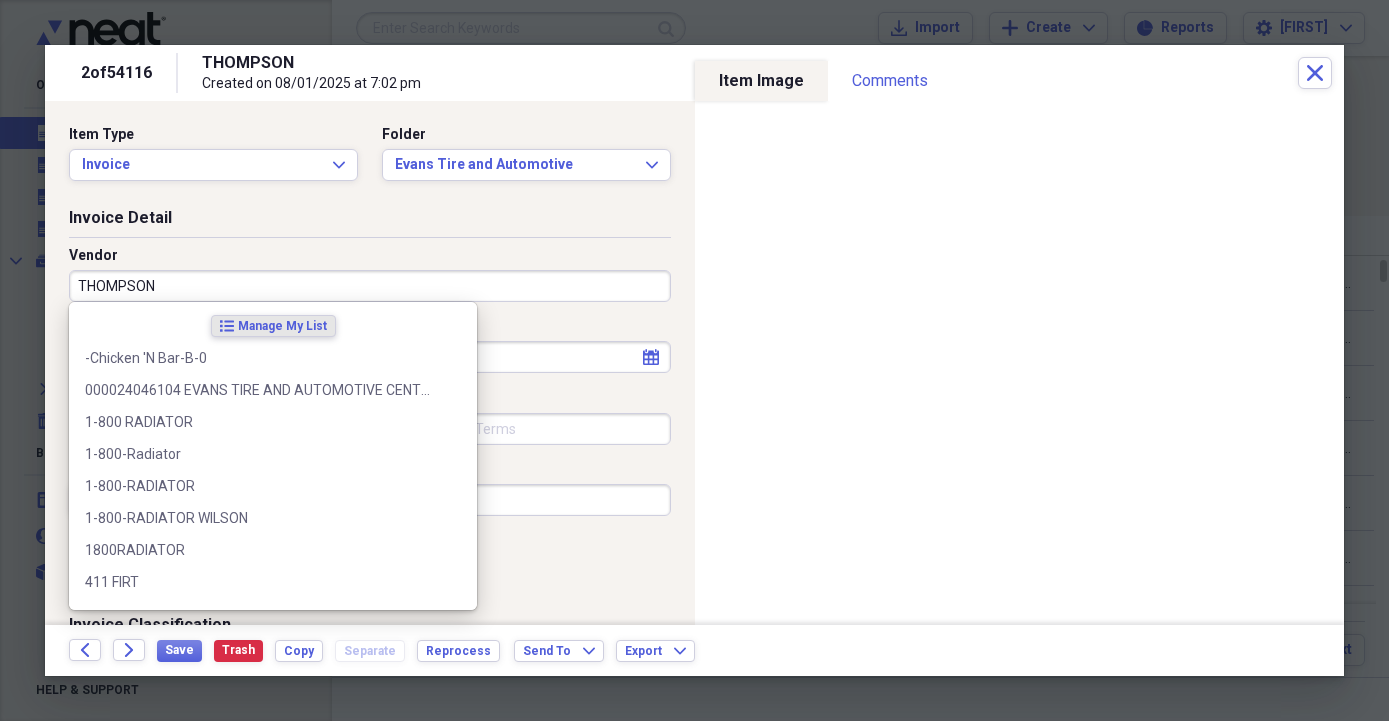 click on "THOMPSON" at bounding box center (370, 286) 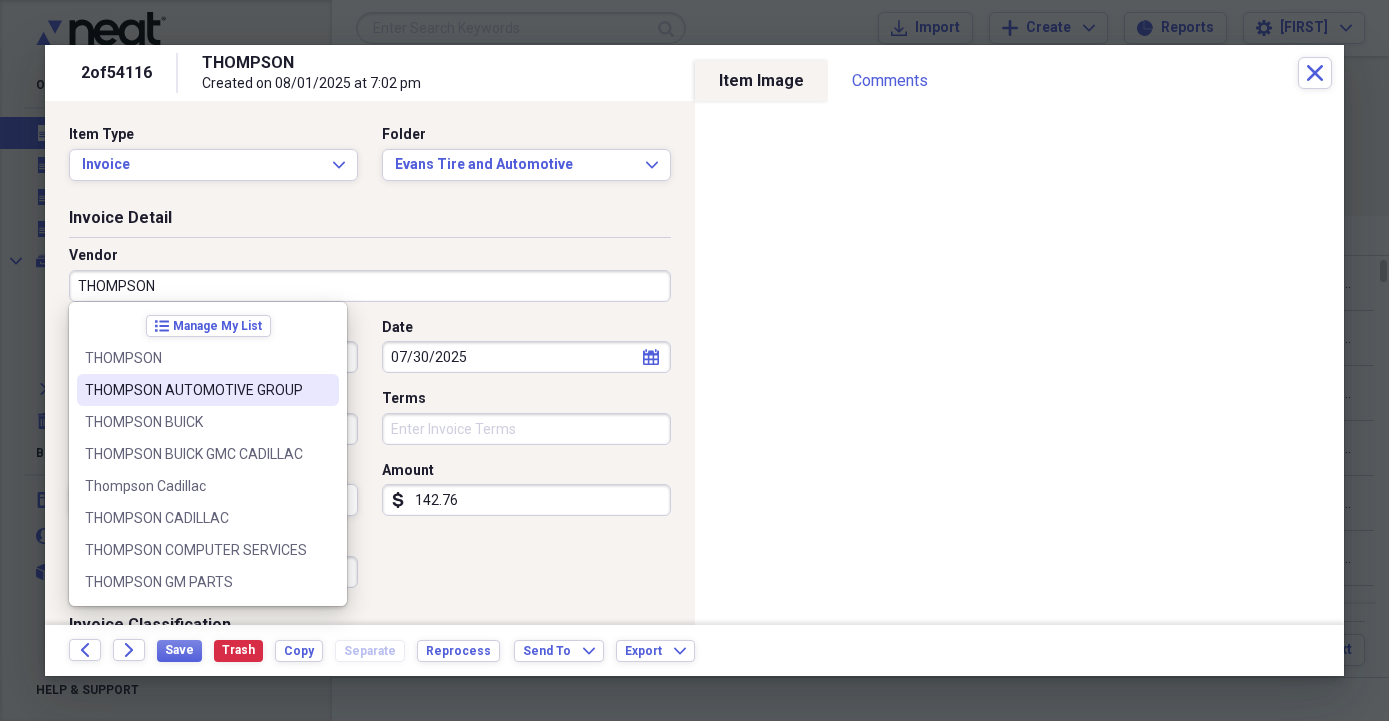click on "THOMPSON AUTOMOTIVE GROUP" at bounding box center [196, 390] 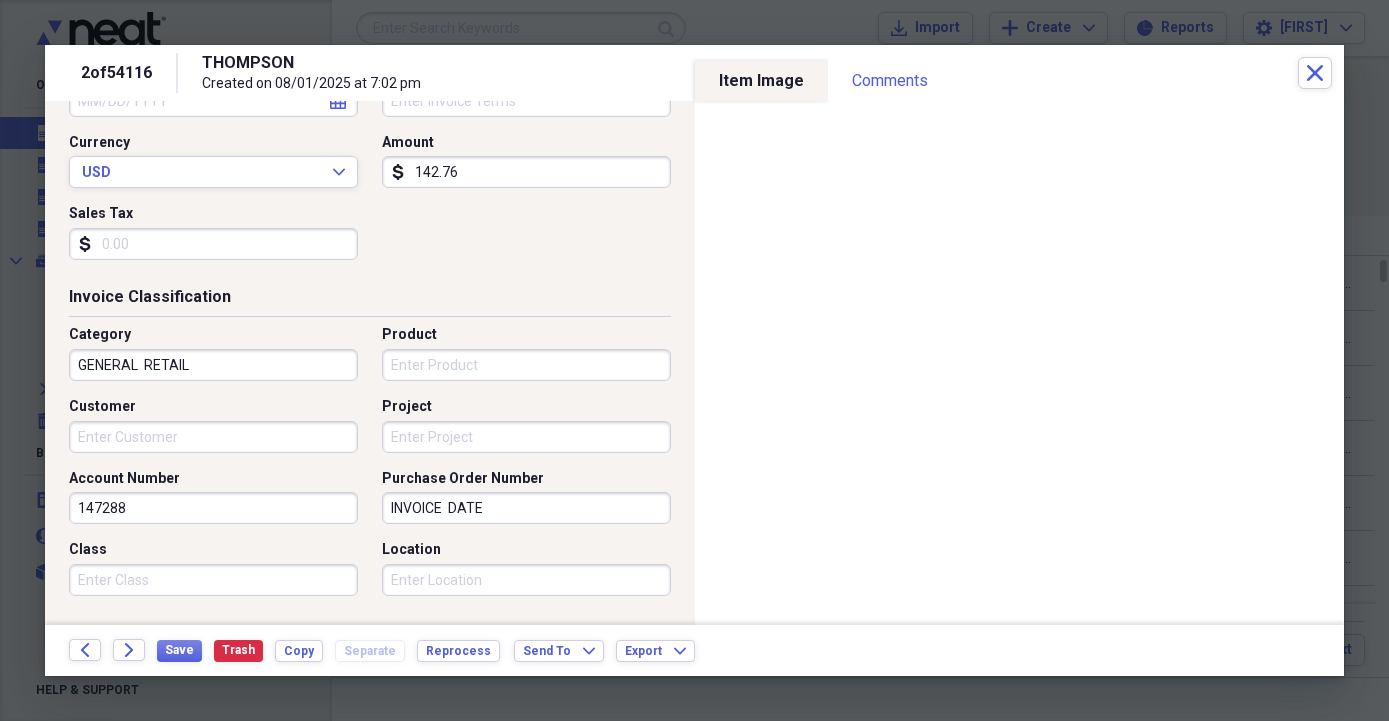 scroll, scrollTop: 342, scrollLeft: 0, axis: vertical 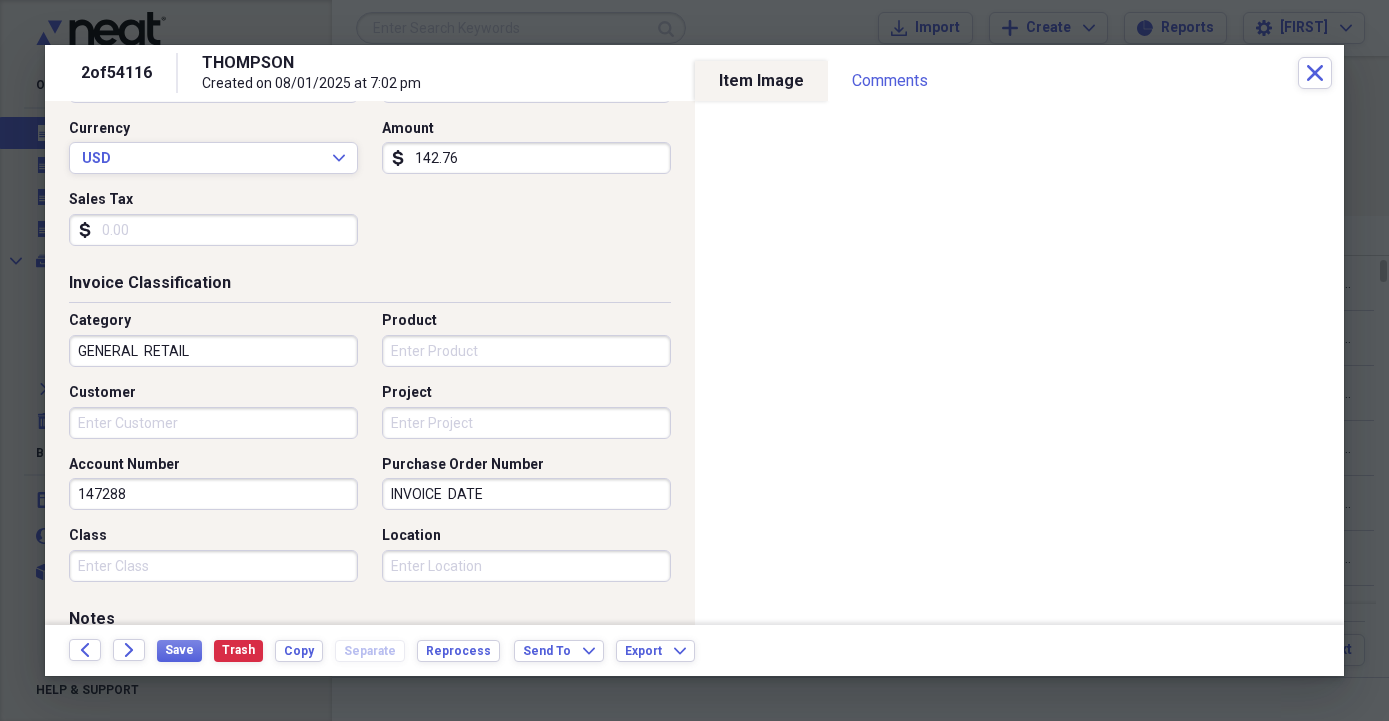 drag, startPoint x: 484, startPoint y: 497, endPoint x: 364, endPoint y: 489, distance: 120.26637 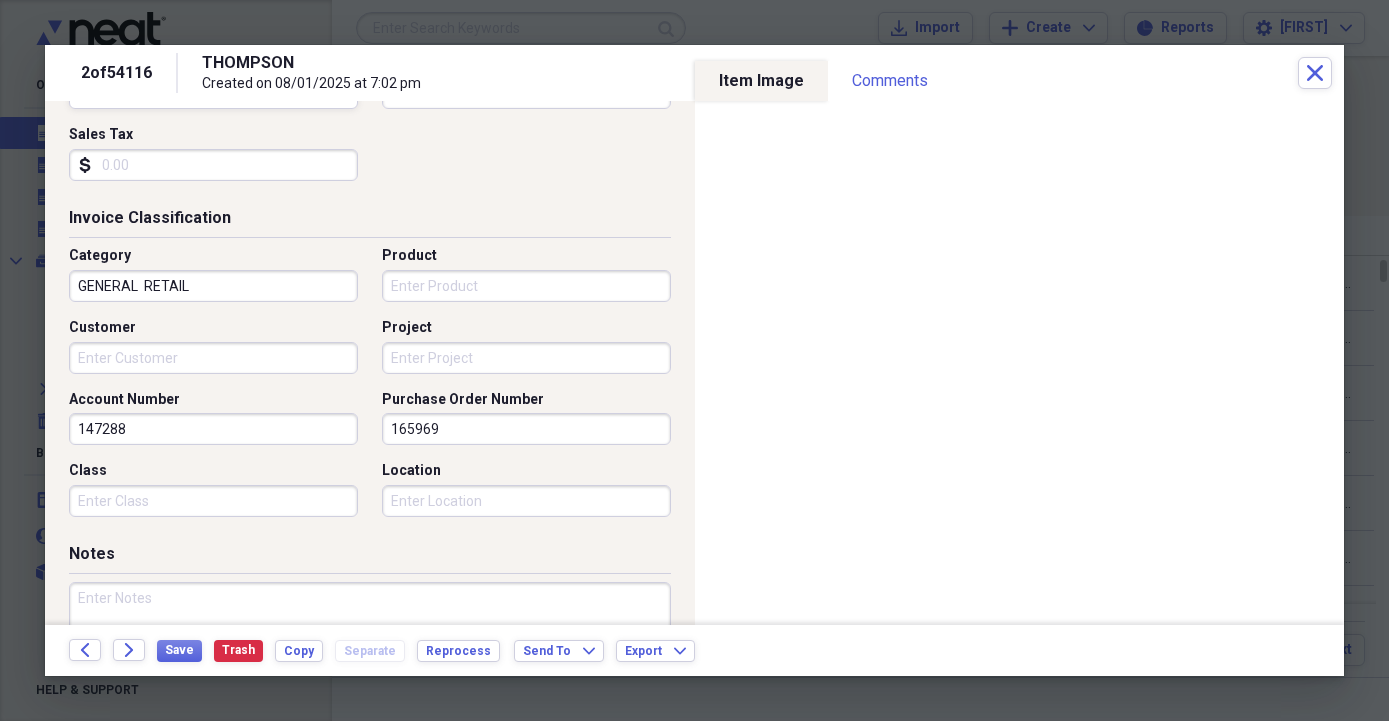 scroll, scrollTop: 456, scrollLeft: 0, axis: vertical 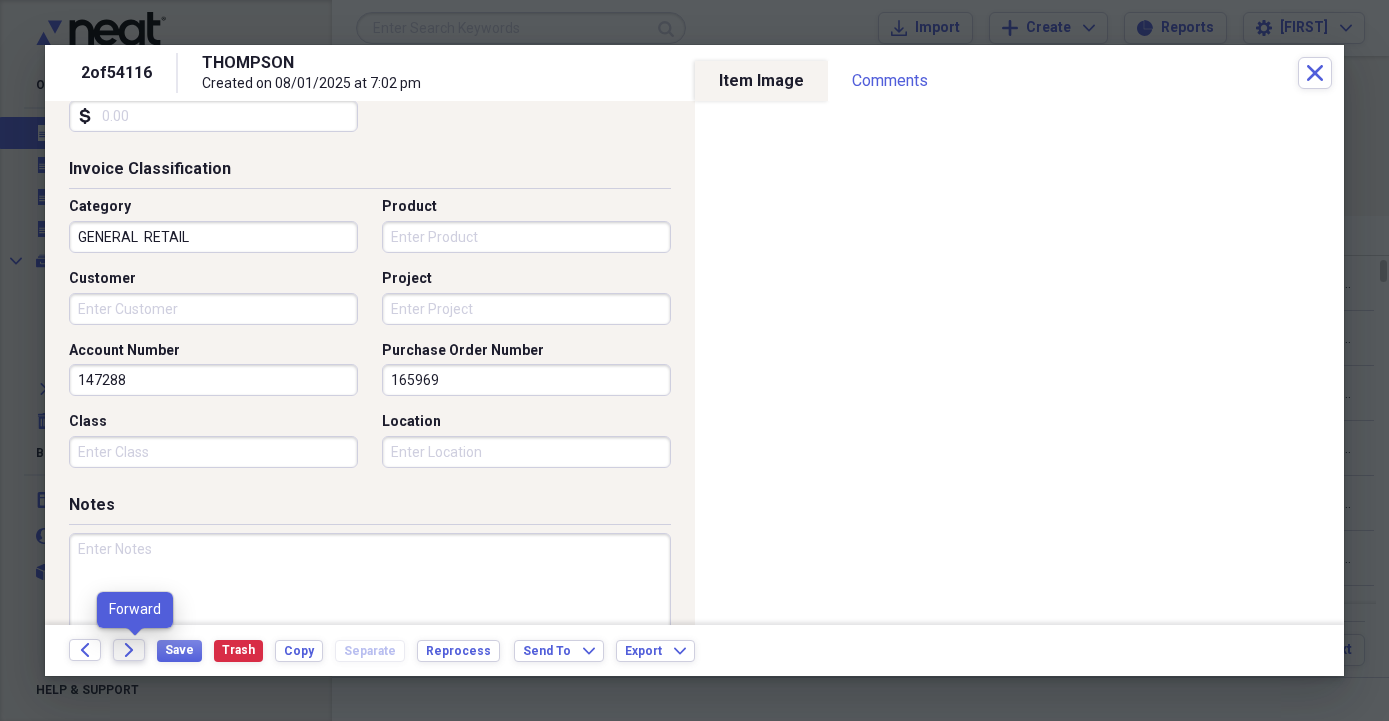 type on "165969" 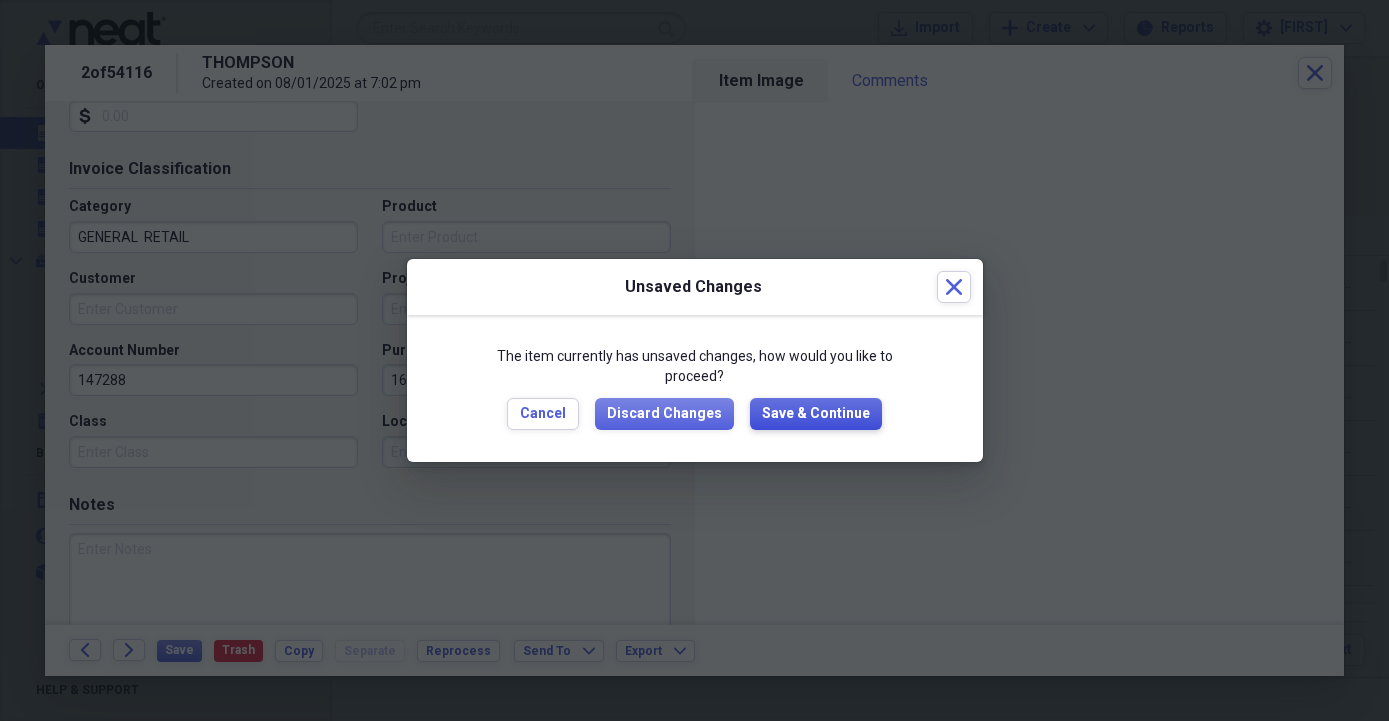 click on "Save & Continue" at bounding box center (816, 414) 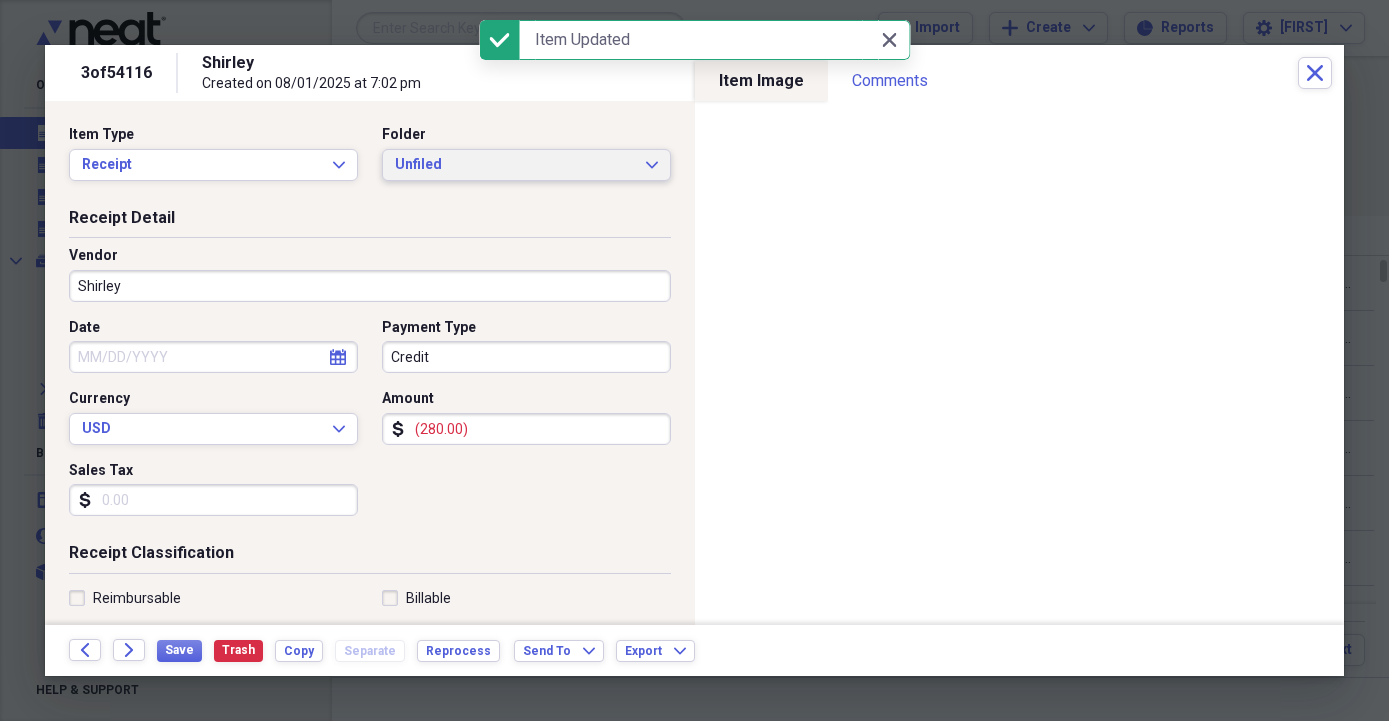 click on "Unfiled" at bounding box center [514, 165] 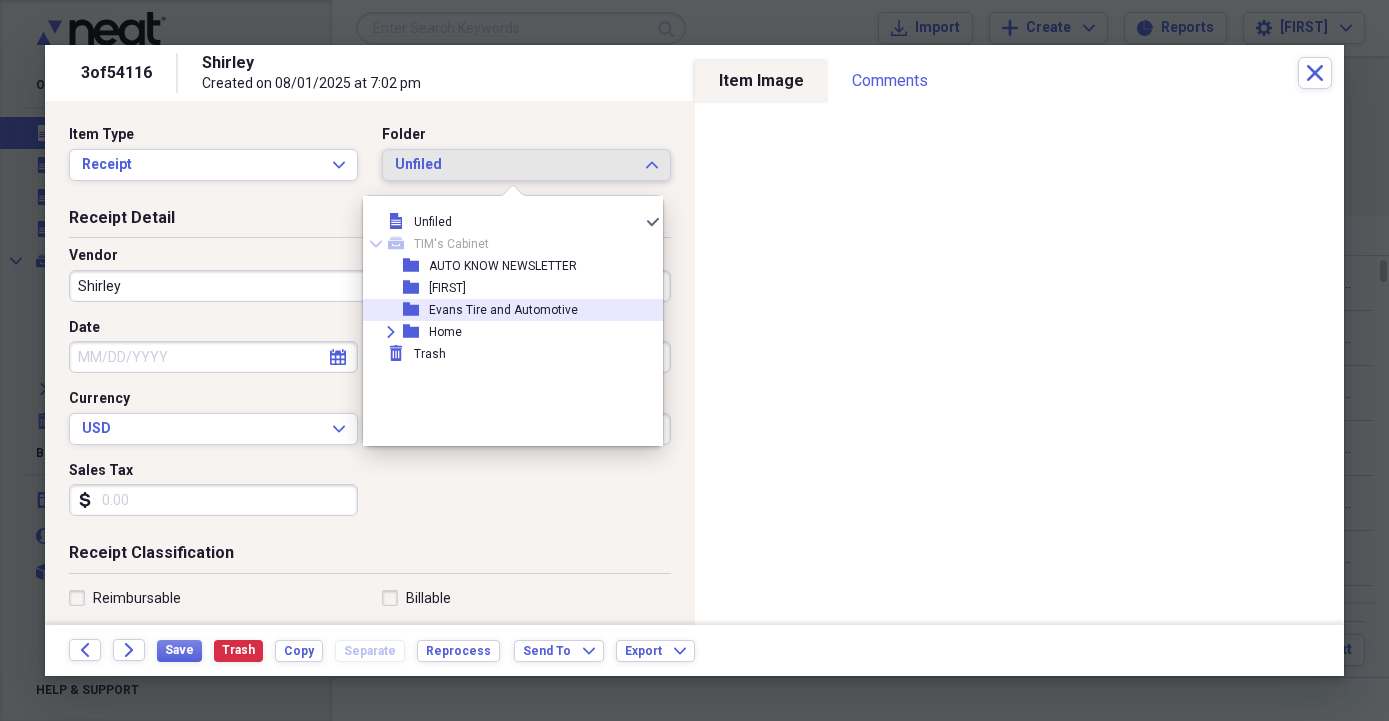 click on "Evans Tire and Automotive" at bounding box center (503, 310) 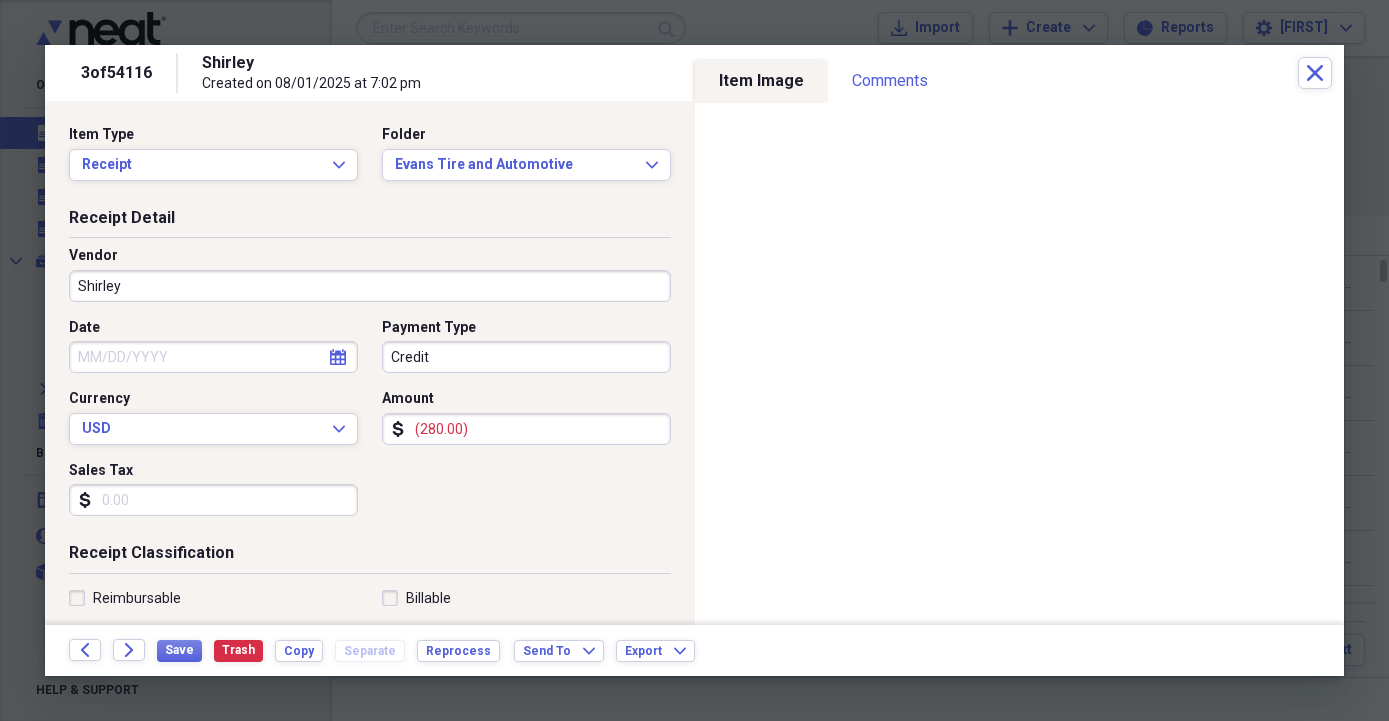 click on "Shirley" at bounding box center [370, 286] 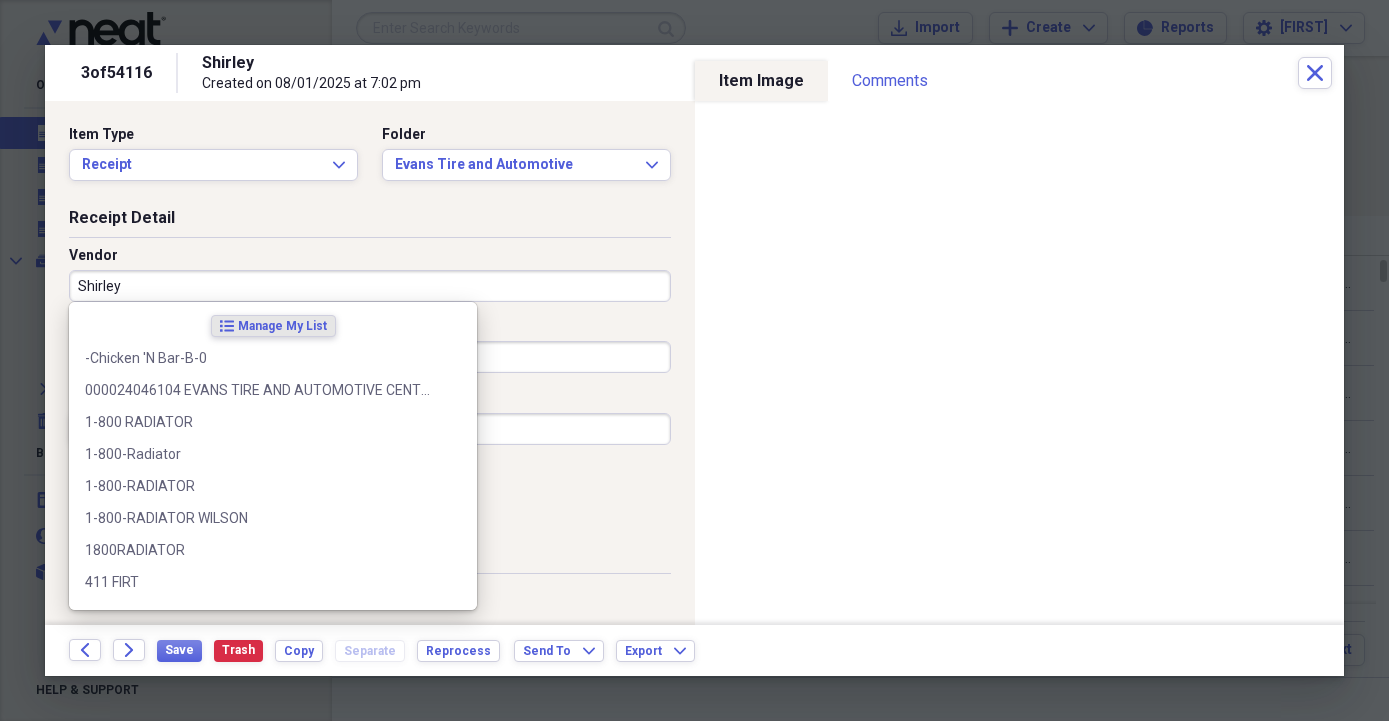 click on "Shirley" at bounding box center [370, 286] 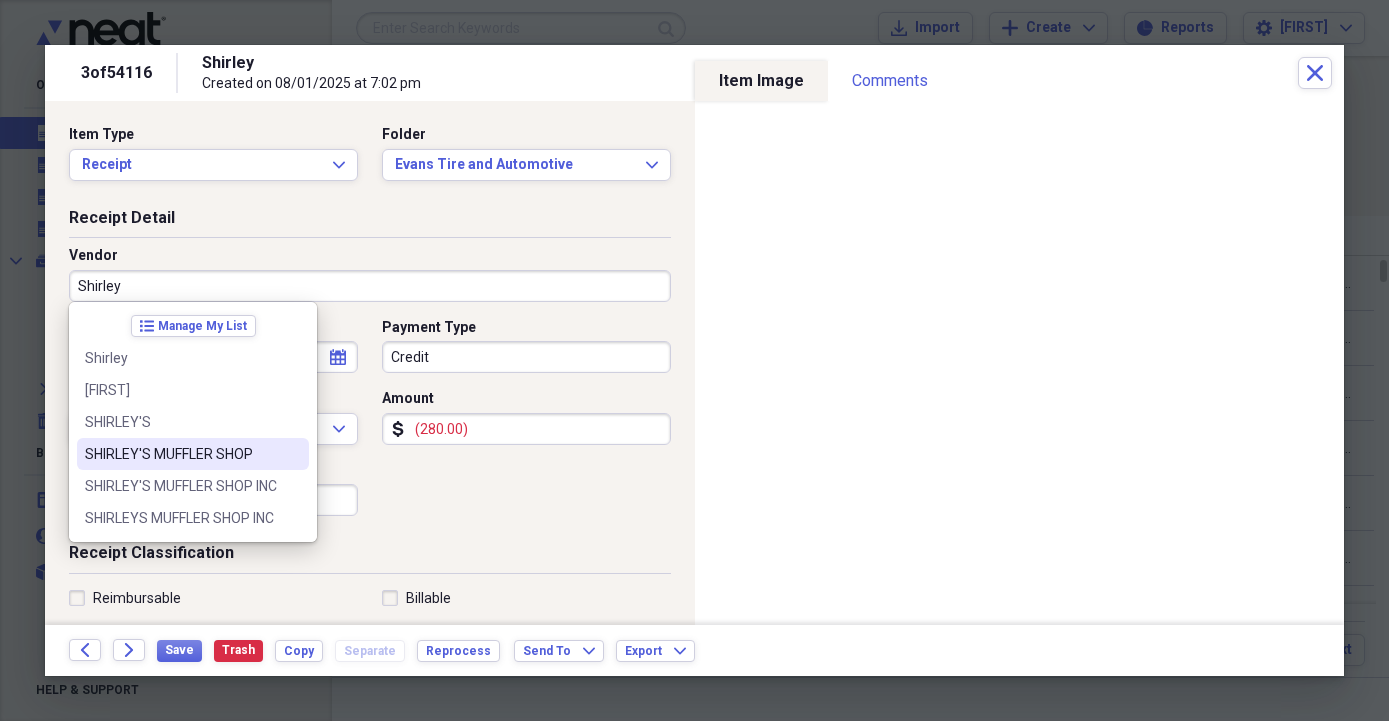 drag, startPoint x: 172, startPoint y: 462, endPoint x: 201, endPoint y: 436, distance: 38.948685 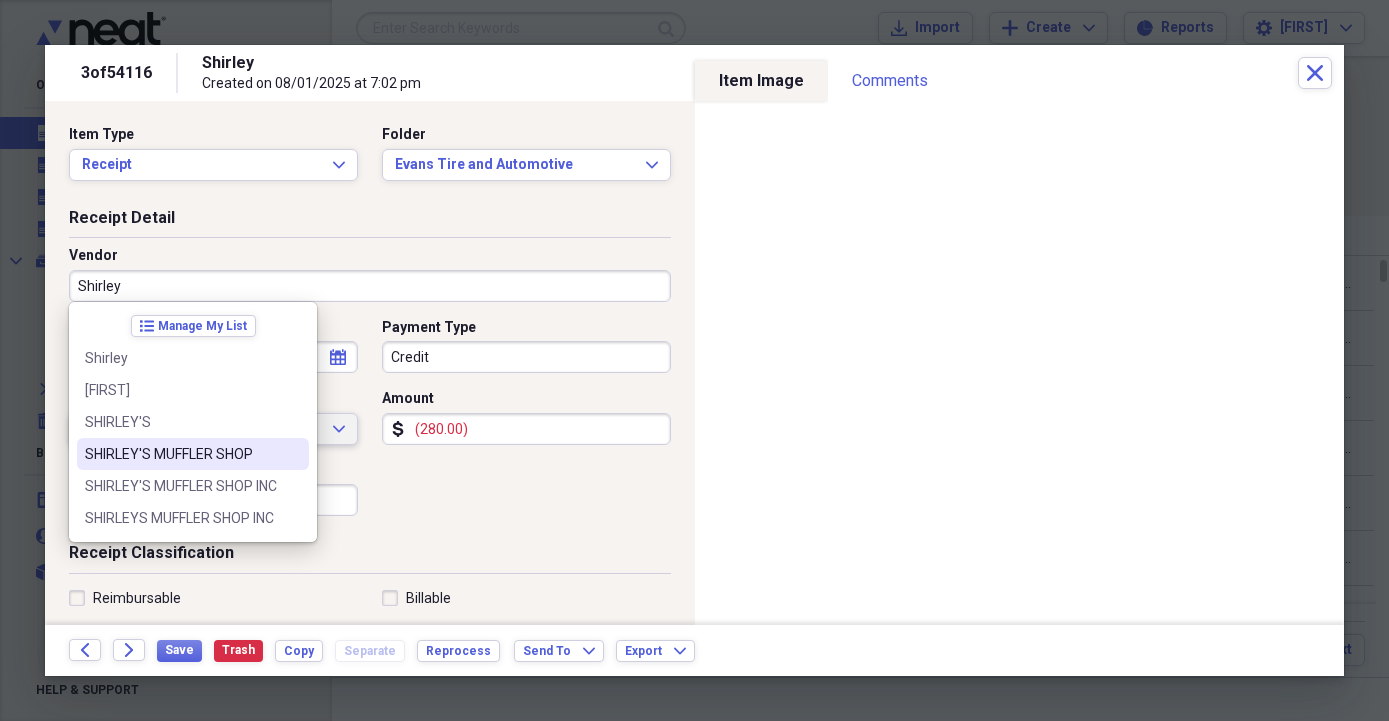 type on "SHIRLEY'S MUFFLER SHOP" 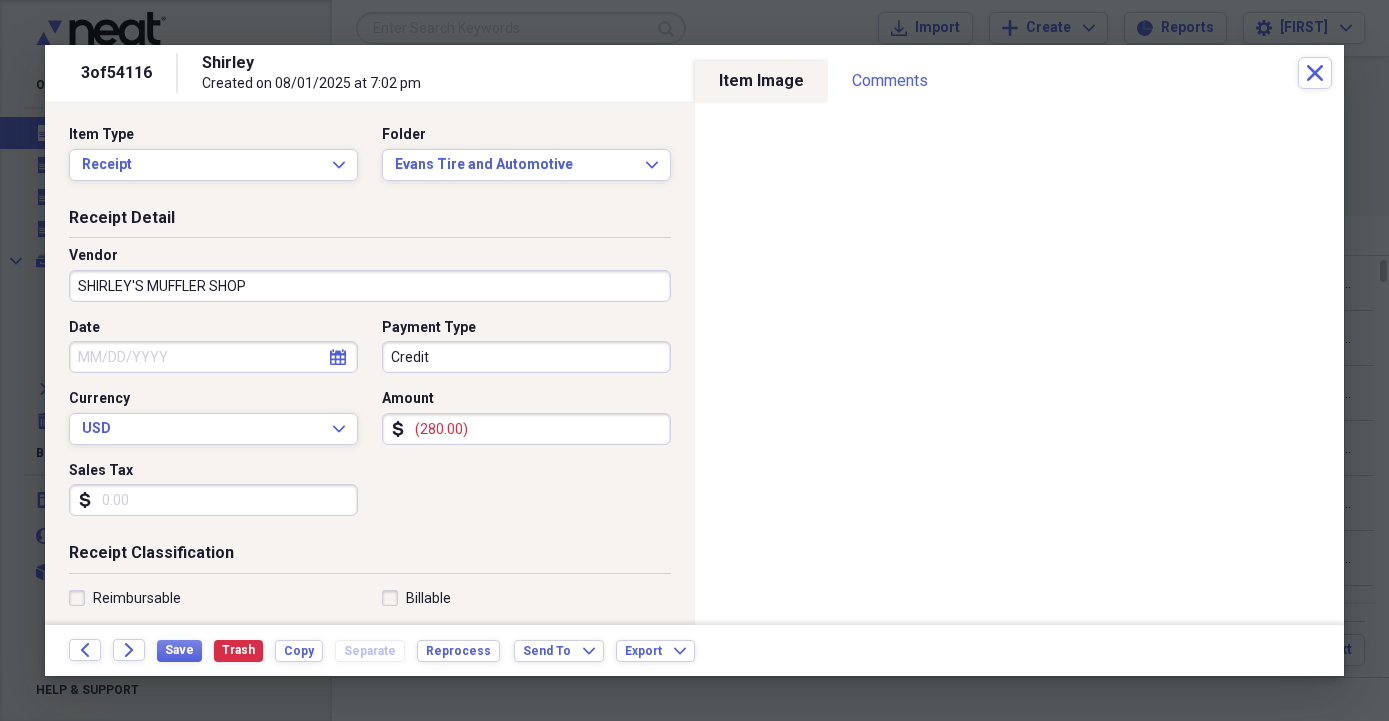type on "GENERAL  RETAIL" 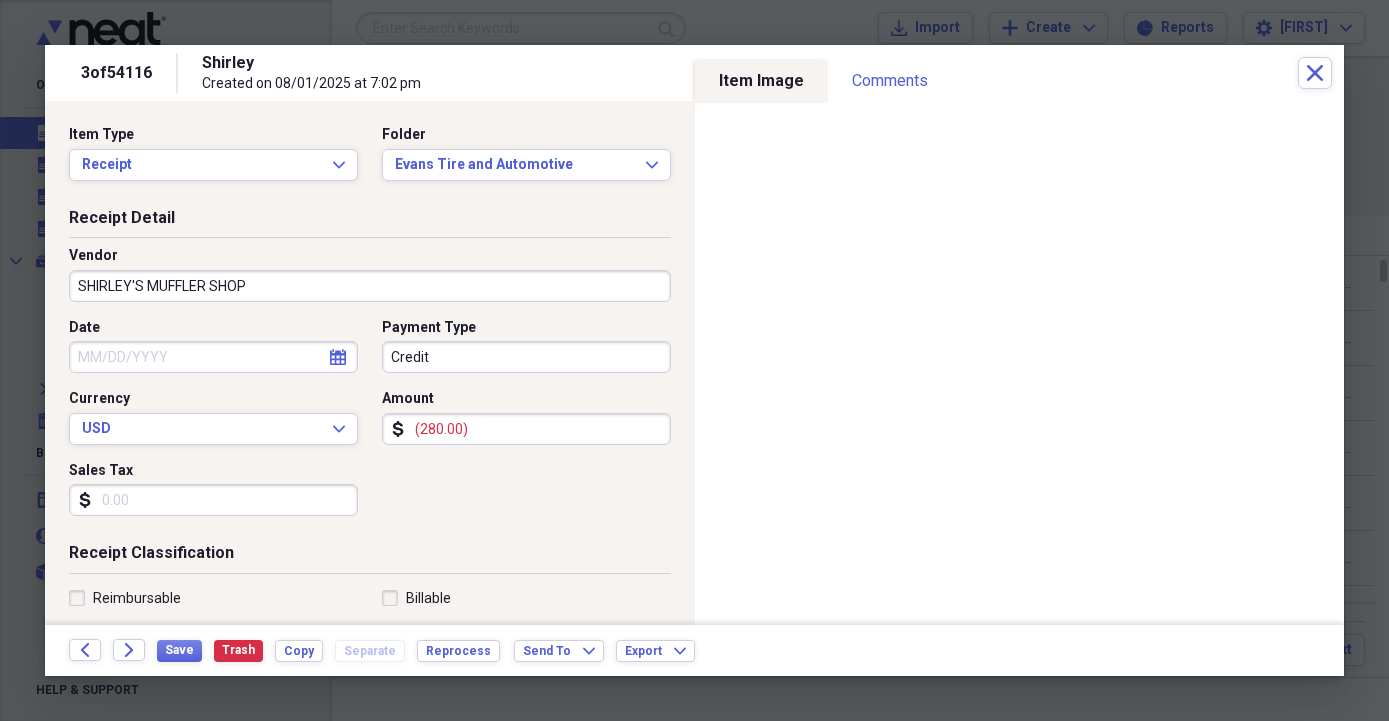 select on "7" 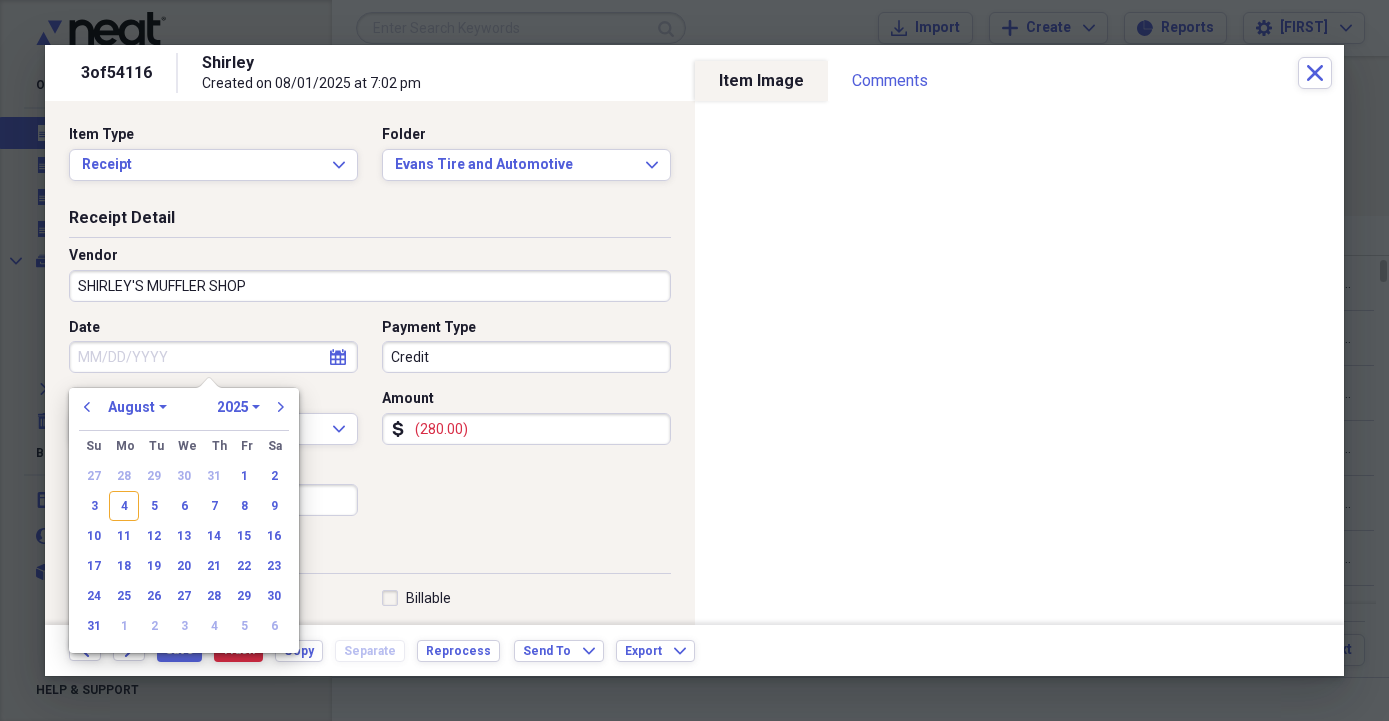 click on "Date" at bounding box center [213, 357] 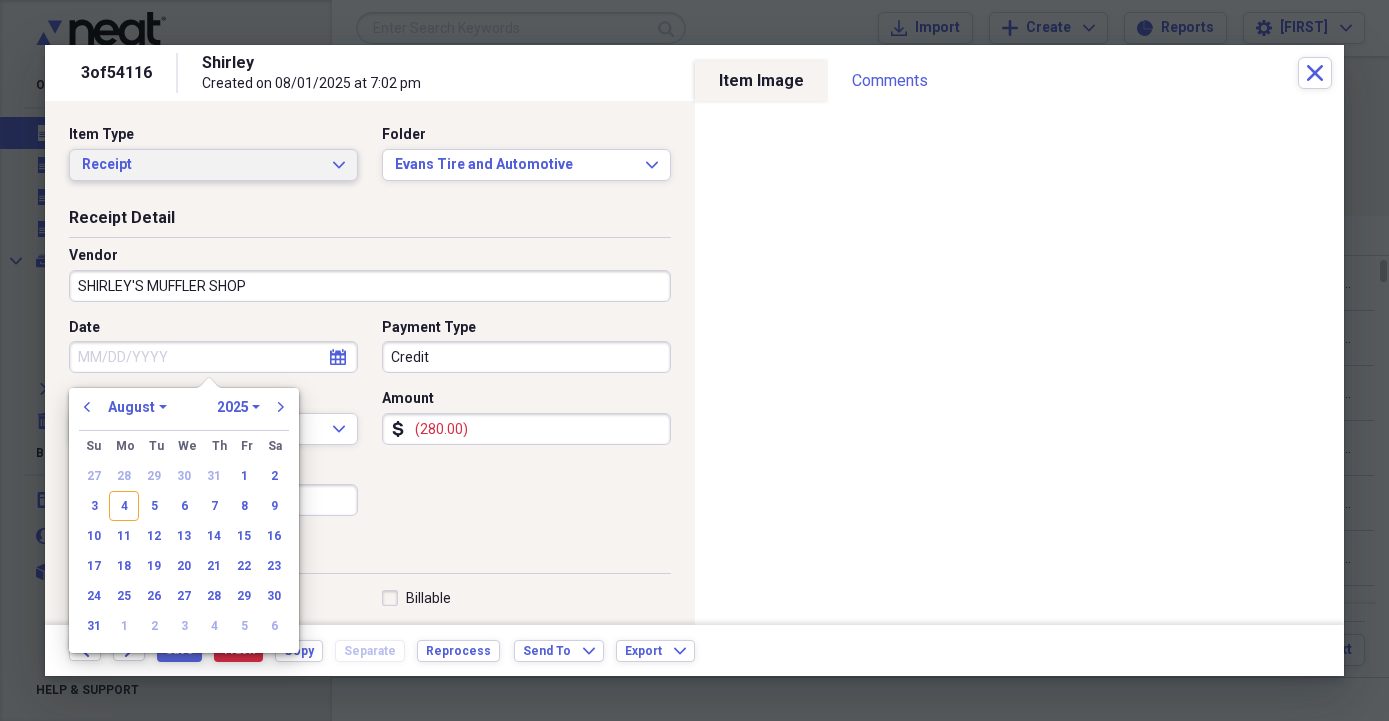 click on "Expand" 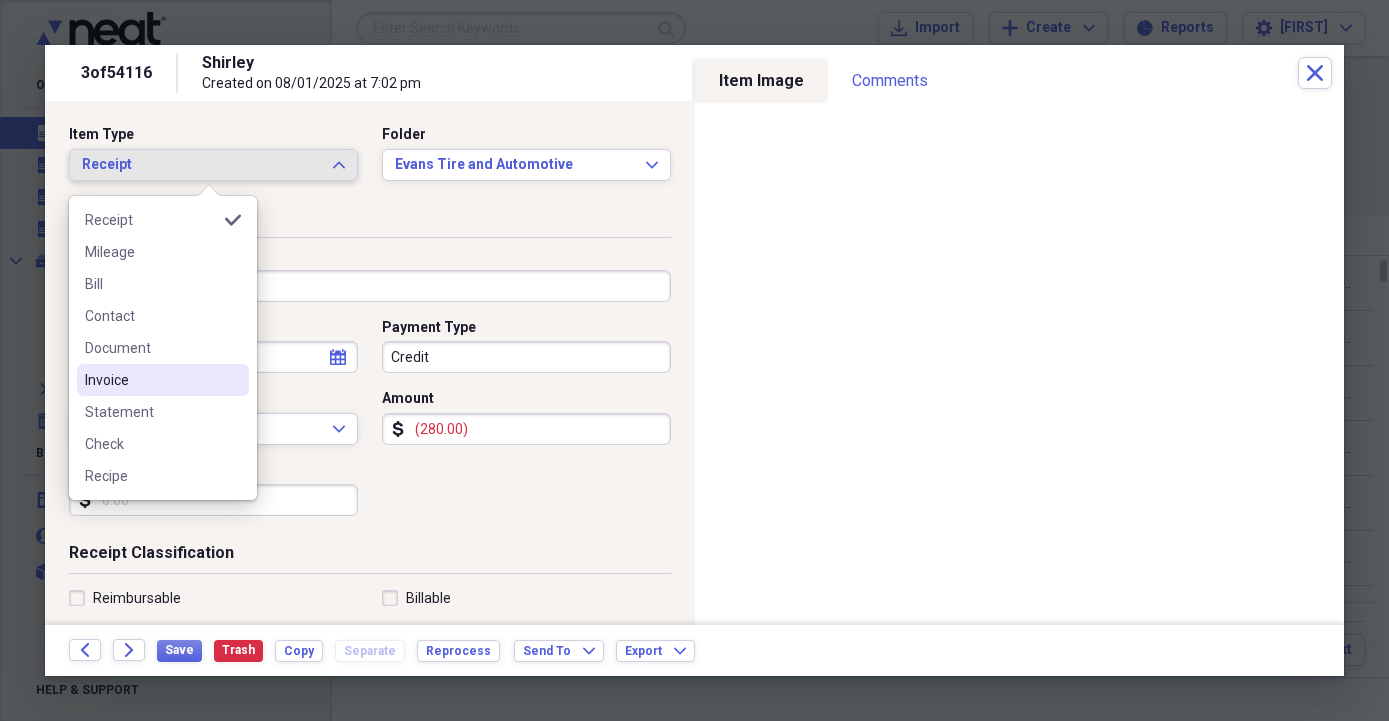 click on "Invoice" at bounding box center (151, 380) 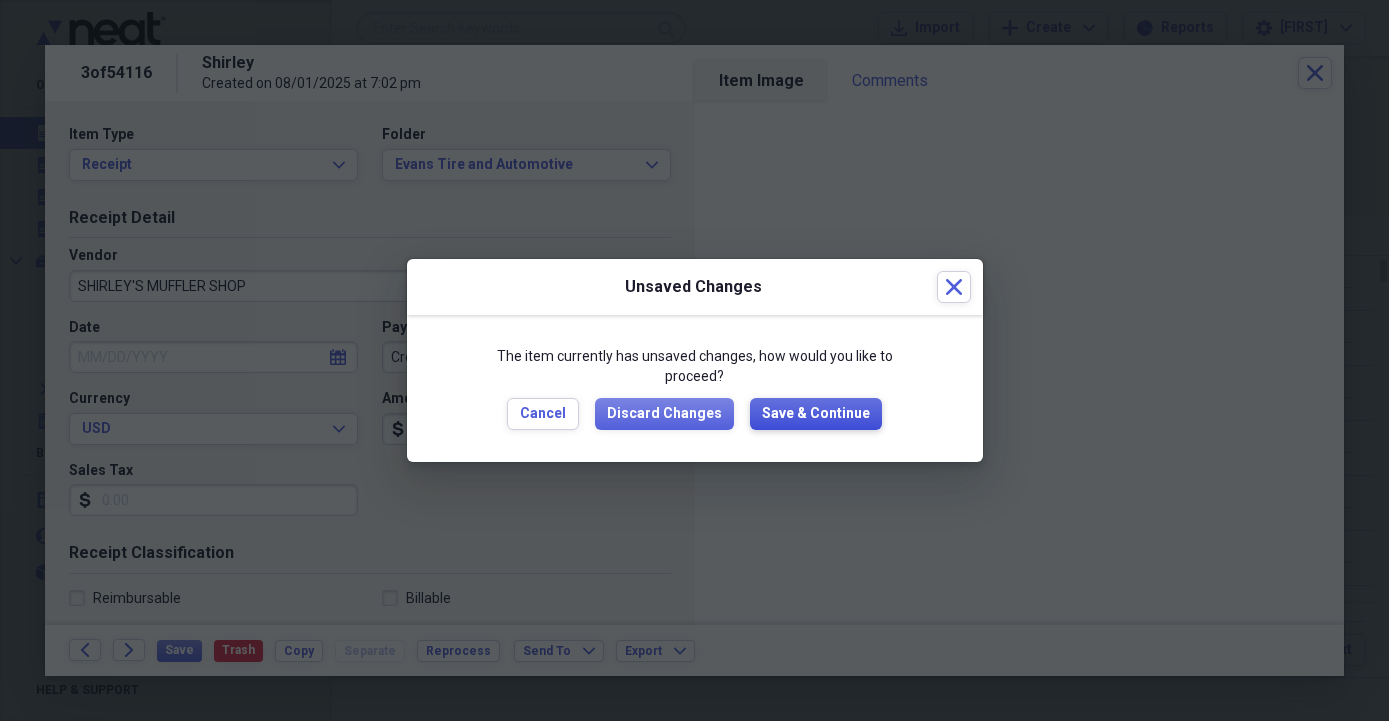 click on "Save & Continue" at bounding box center [816, 414] 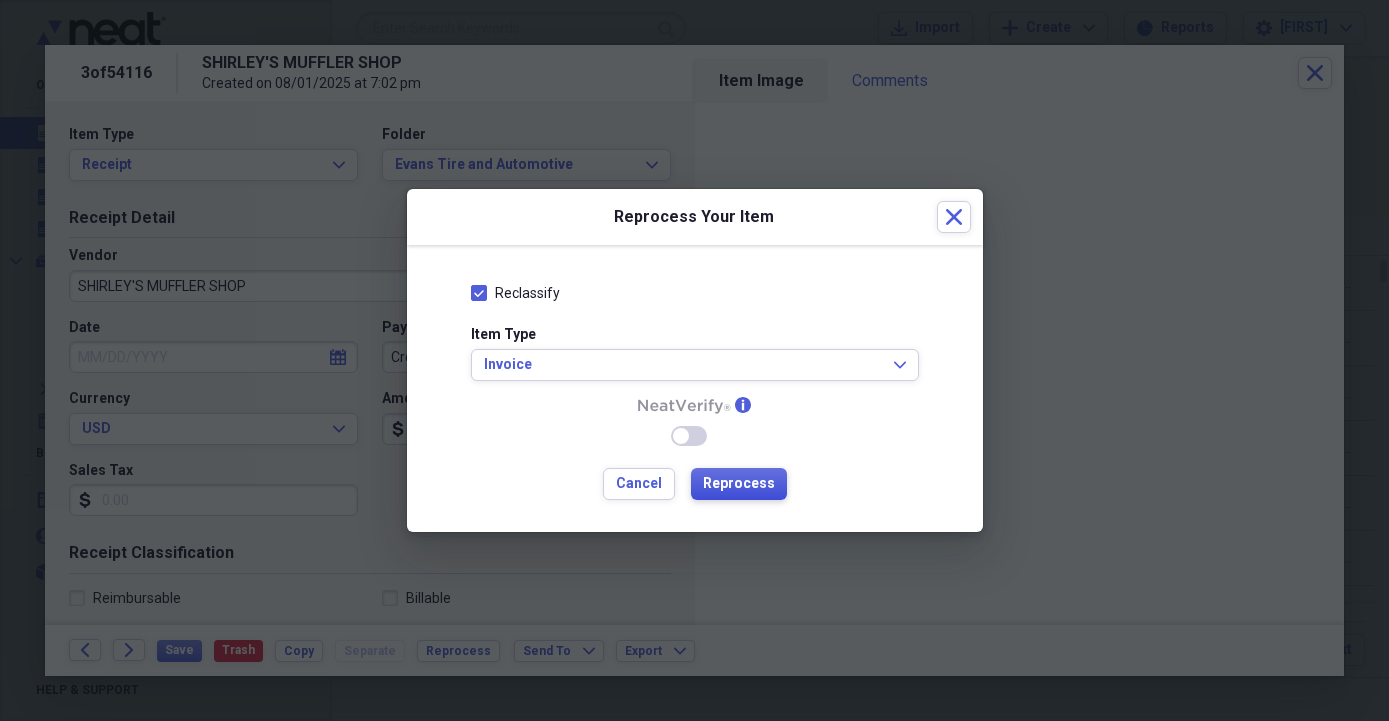 click on "Reprocess" at bounding box center (739, 484) 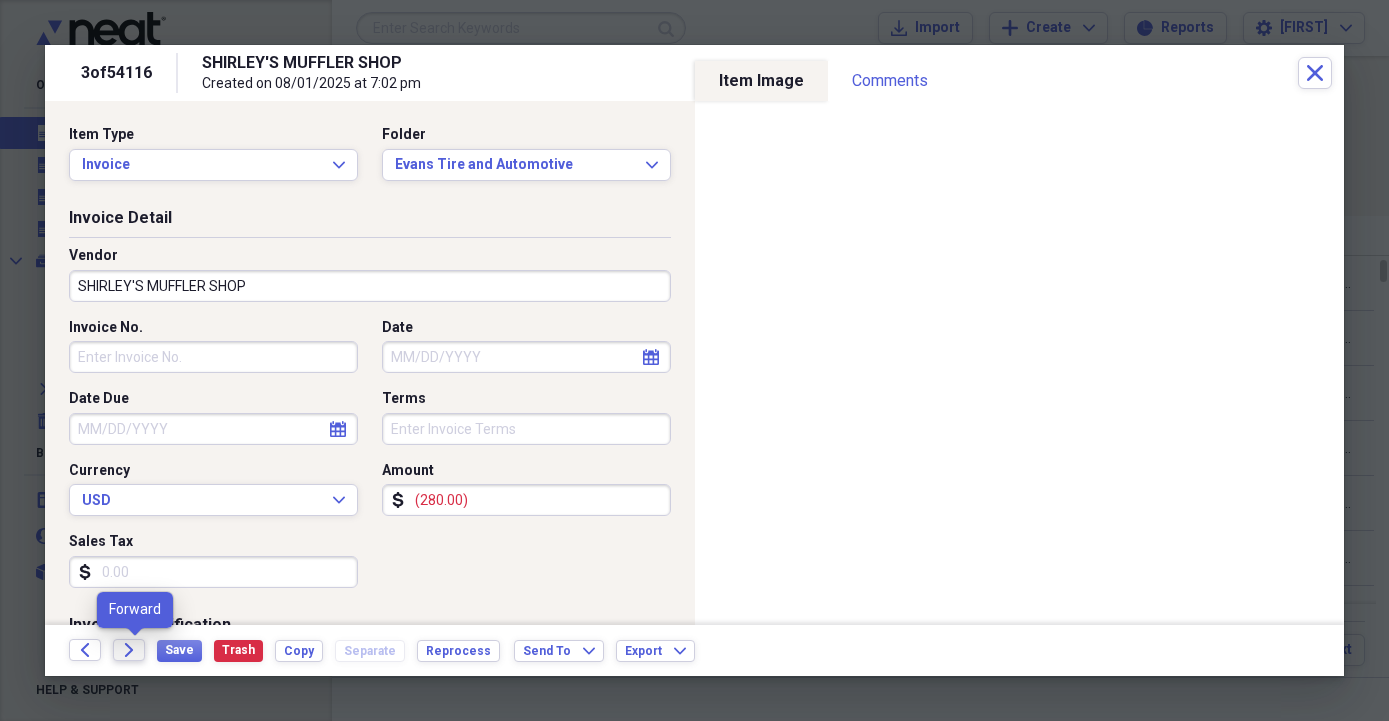 click on "Forward" 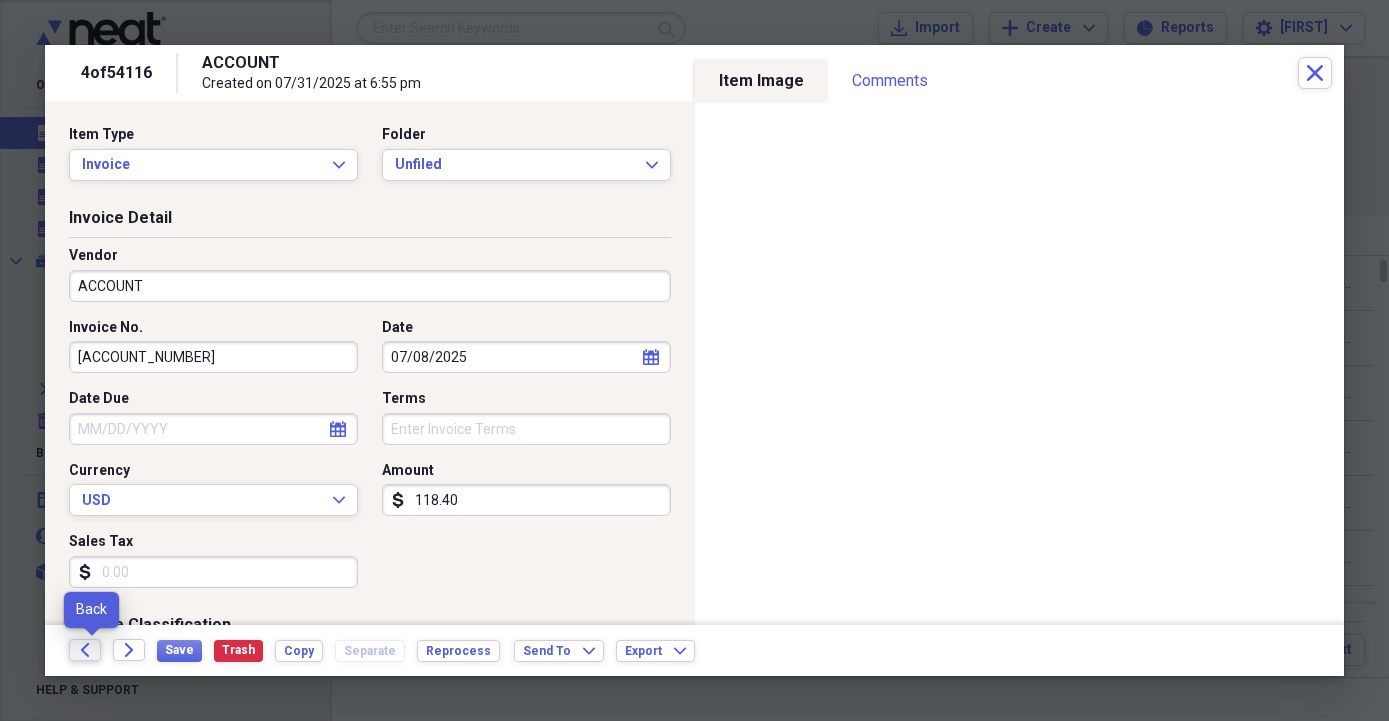 click on "Back" 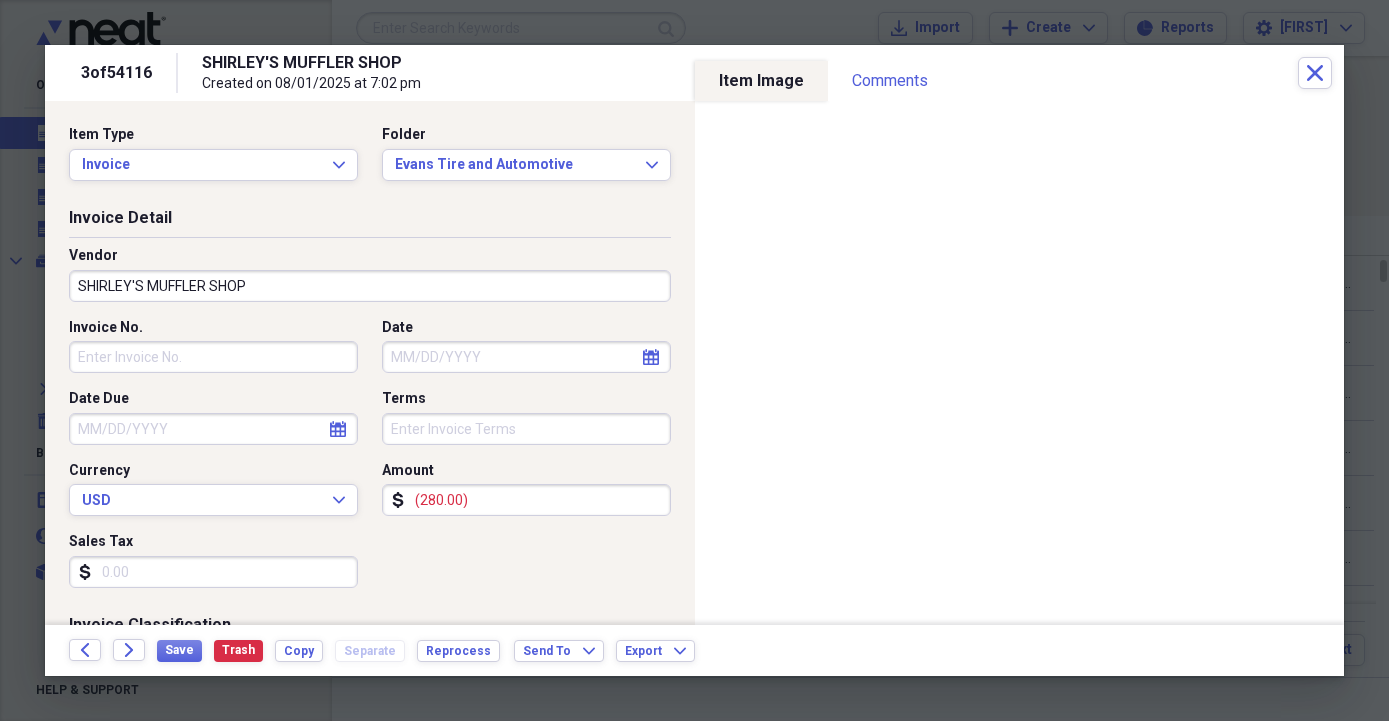 click on "Invoice No." at bounding box center [213, 357] 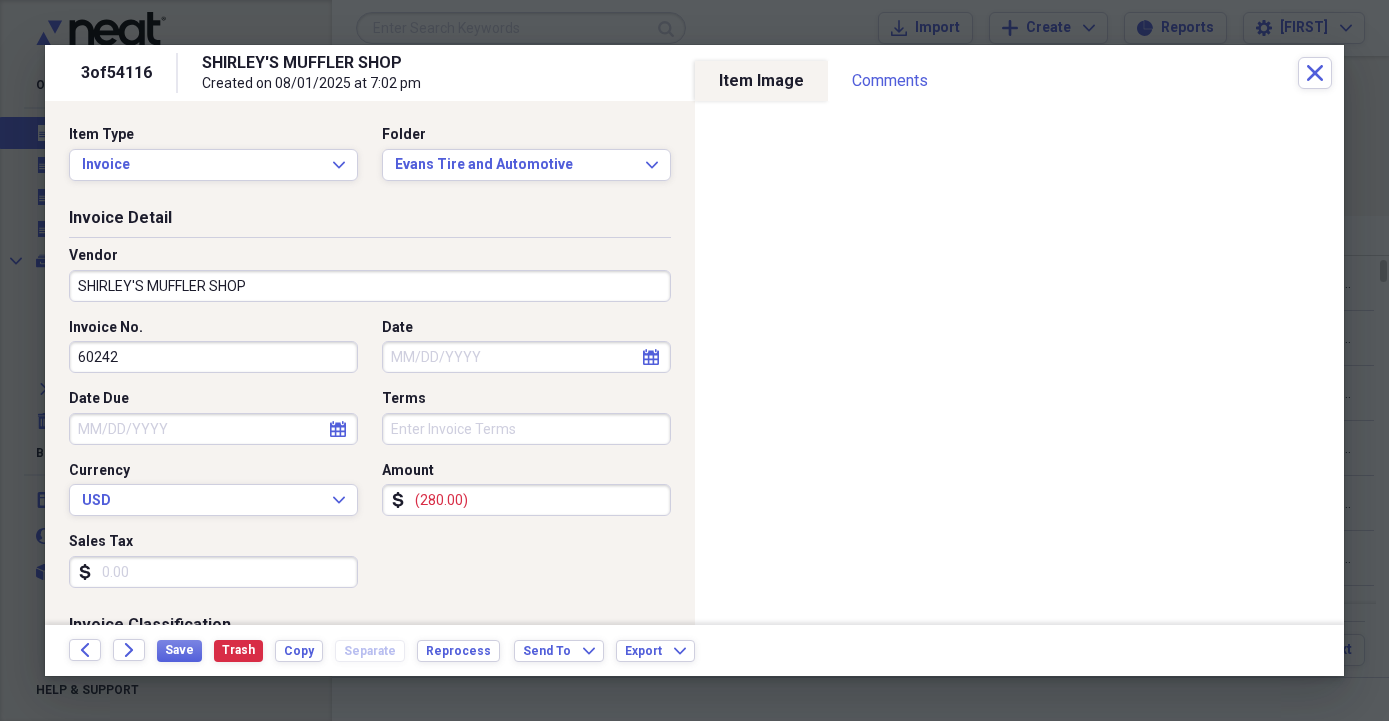 type on "60242" 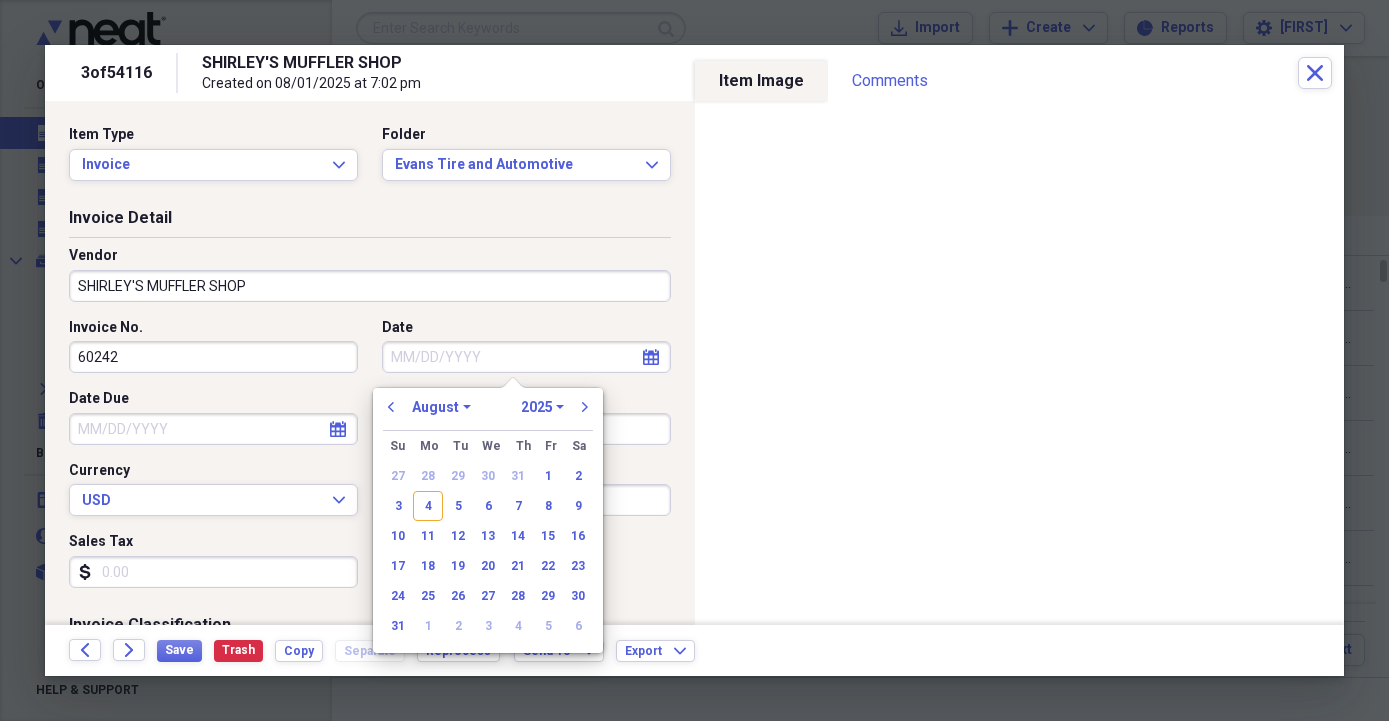 click on "Date" at bounding box center (526, 357) 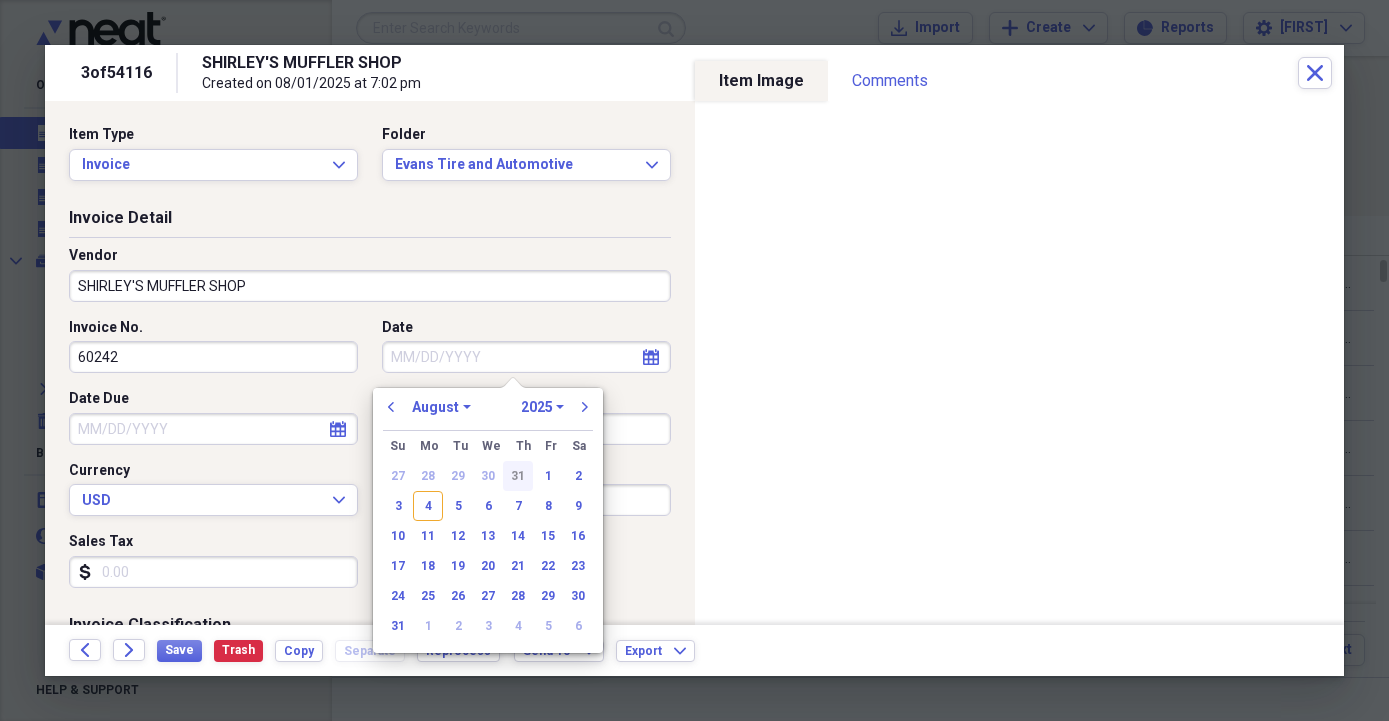 click on "31" at bounding box center [518, 476] 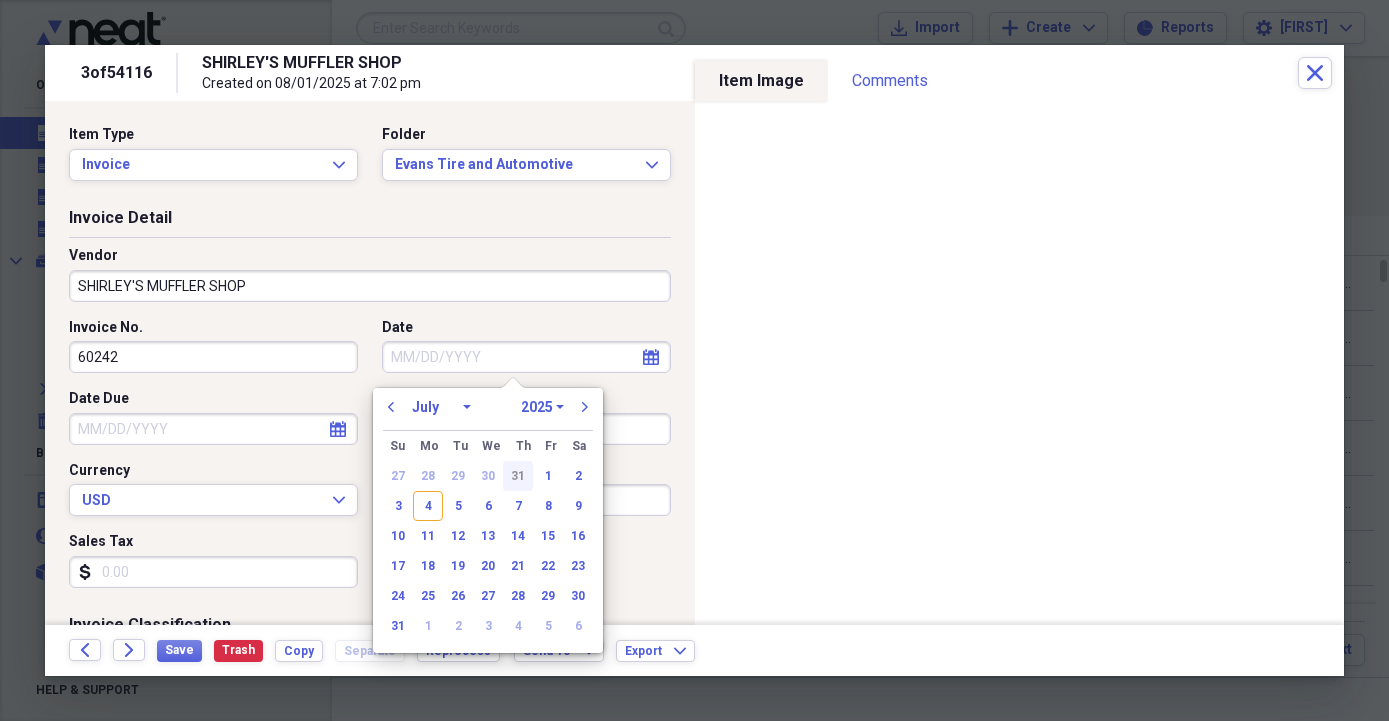 type on "07/31/2025" 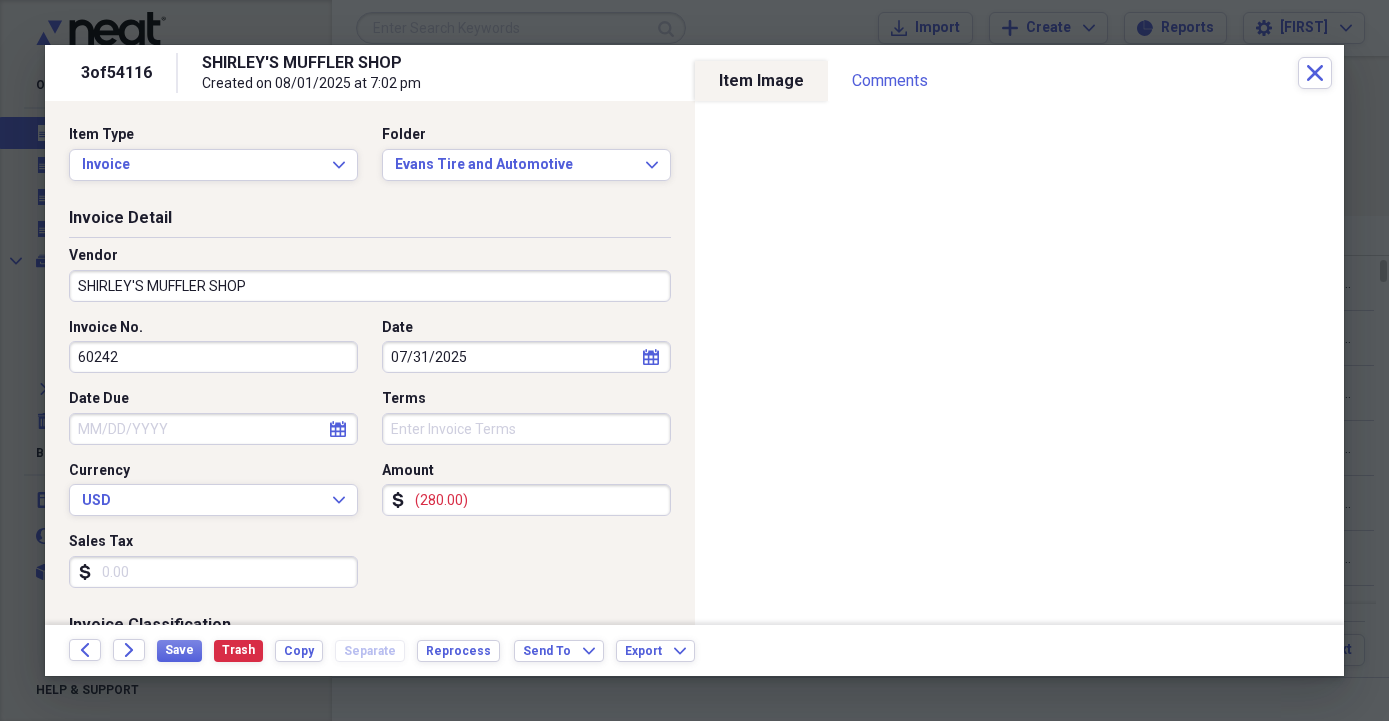 drag, startPoint x: 485, startPoint y: 501, endPoint x: 406, endPoint y: 504, distance: 79.05694 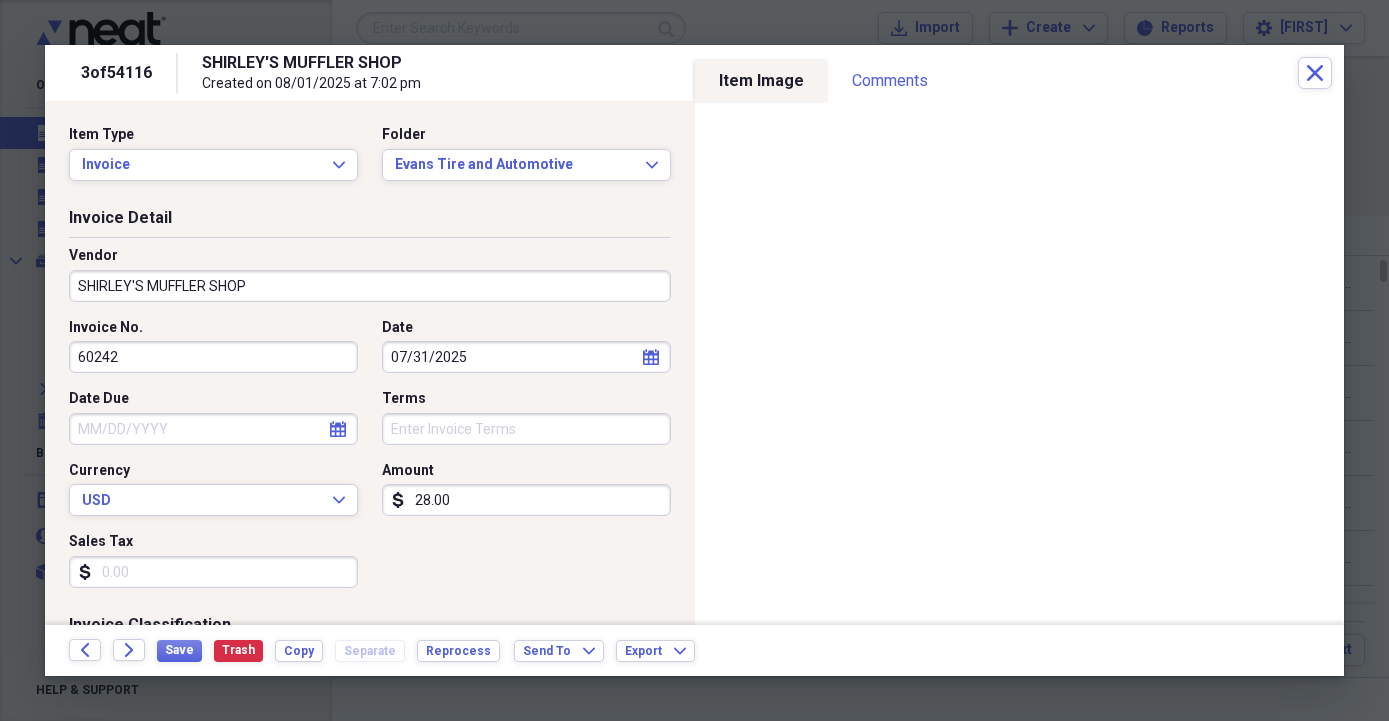 type on "280.00" 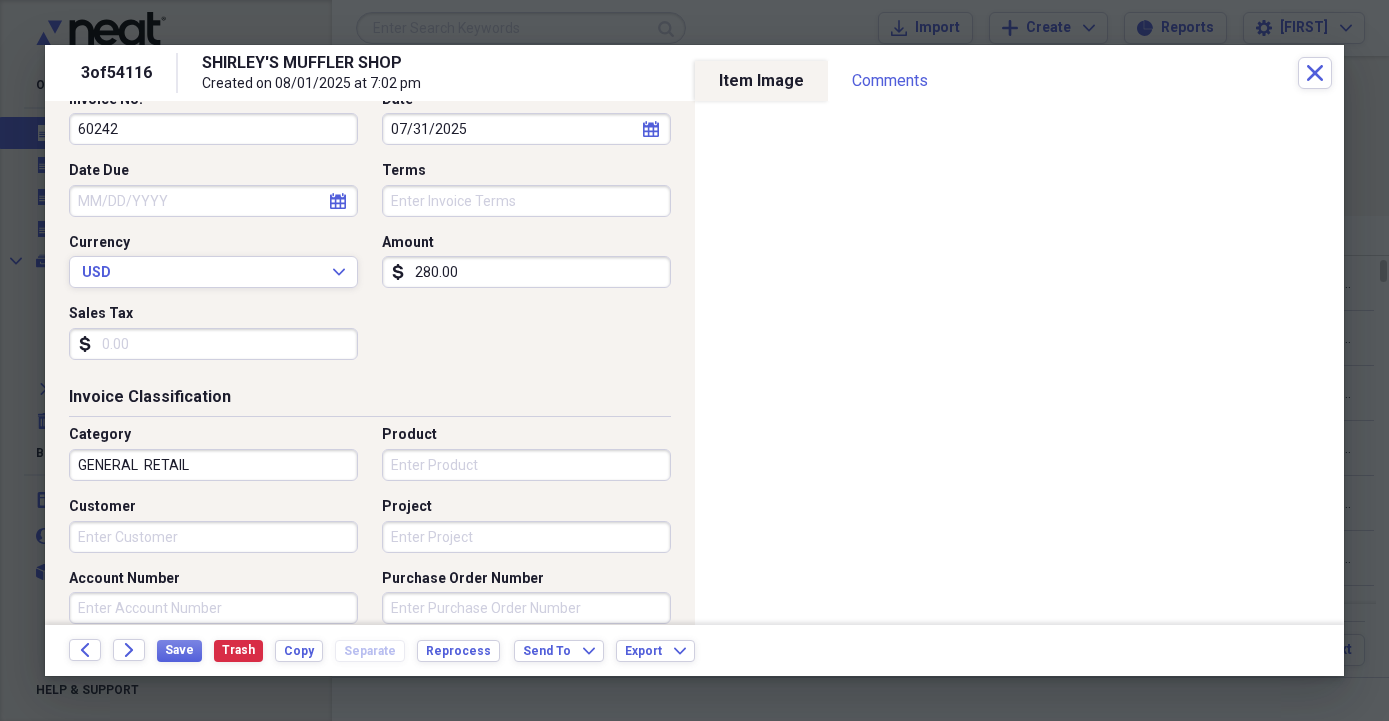 scroll, scrollTop: 342, scrollLeft: 0, axis: vertical 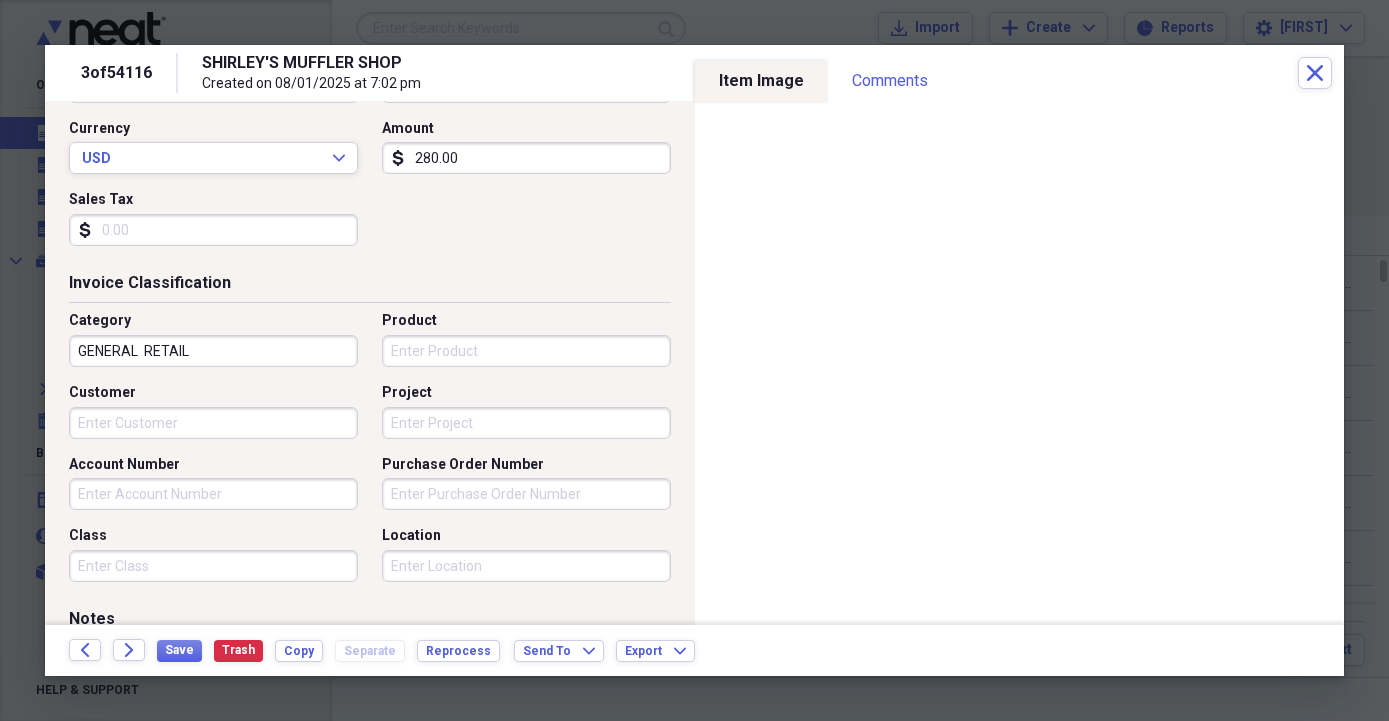 click on "Account Number" at bounding box center [213, 494] 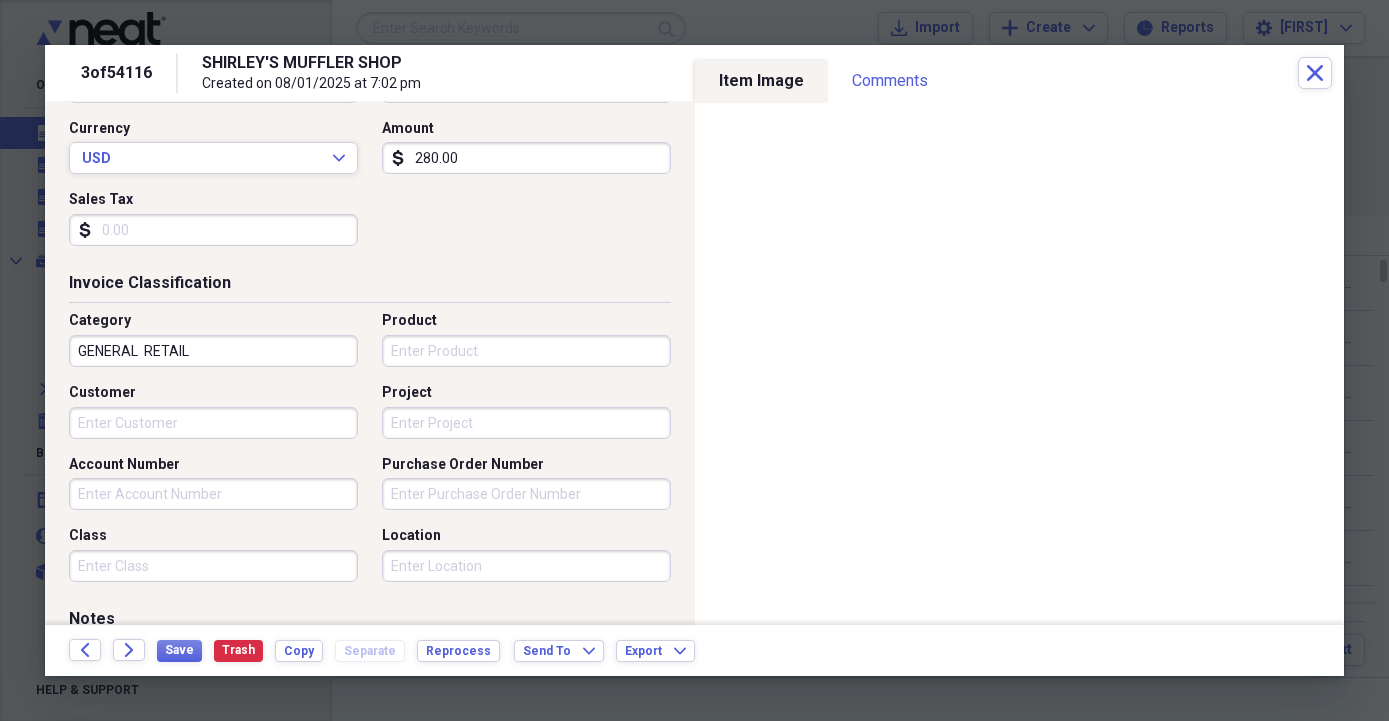 click on "Purchase Order Number" at bounding box center (526, 494) 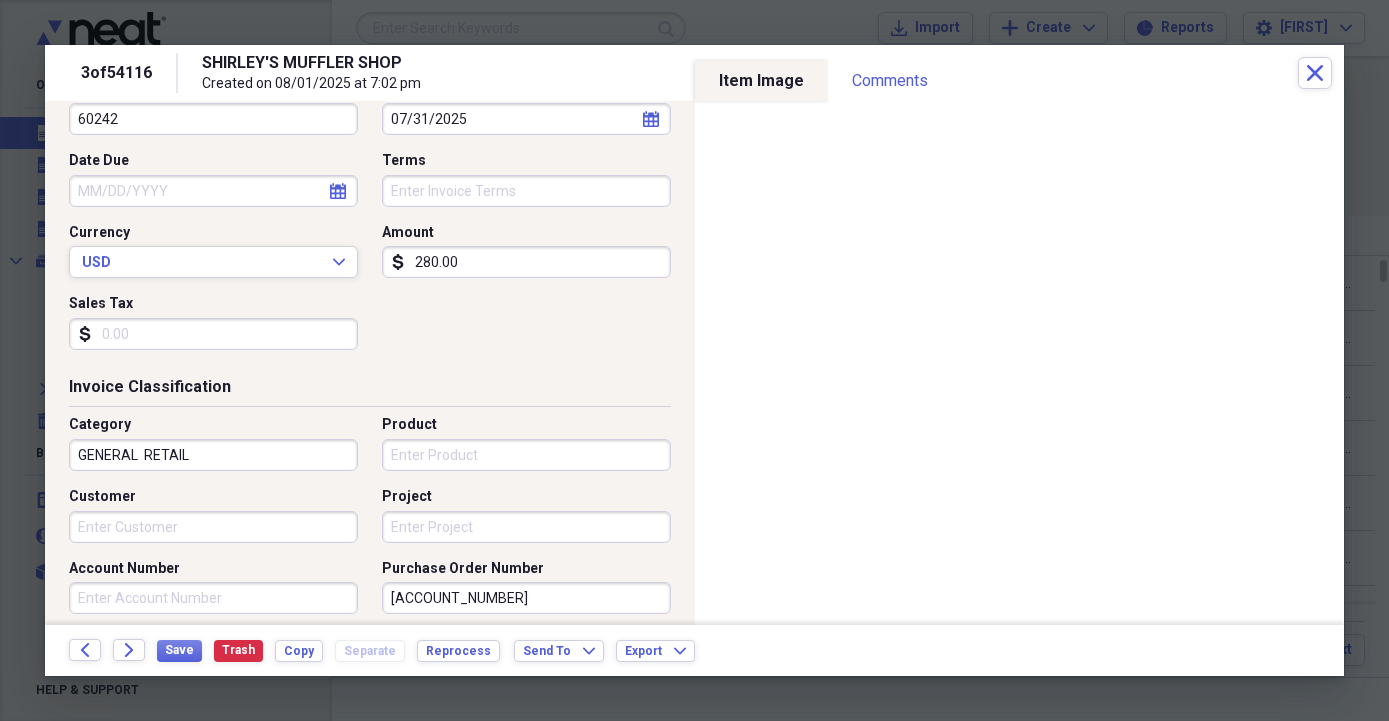 scroll, scrollTop: 114, scrollLeft: 0, axis: vertical 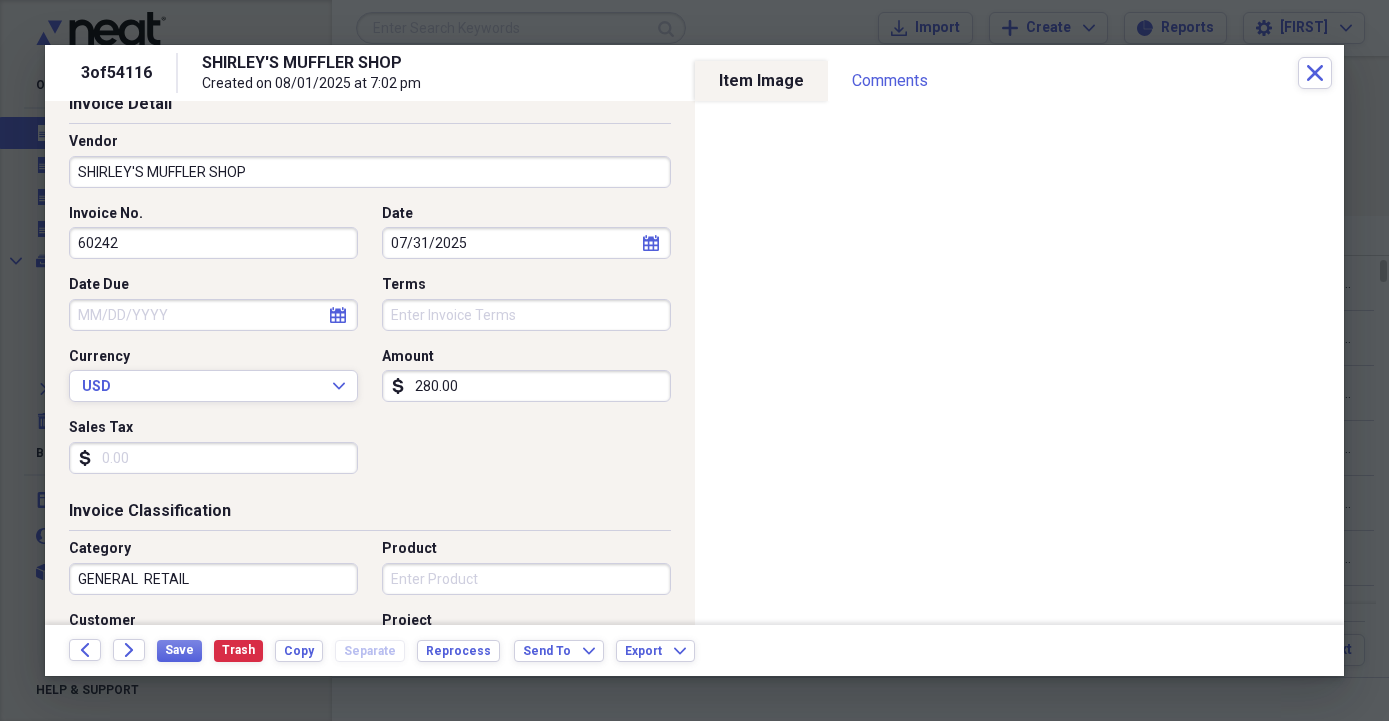 type on "[ACCOUNT_NUMBER]" 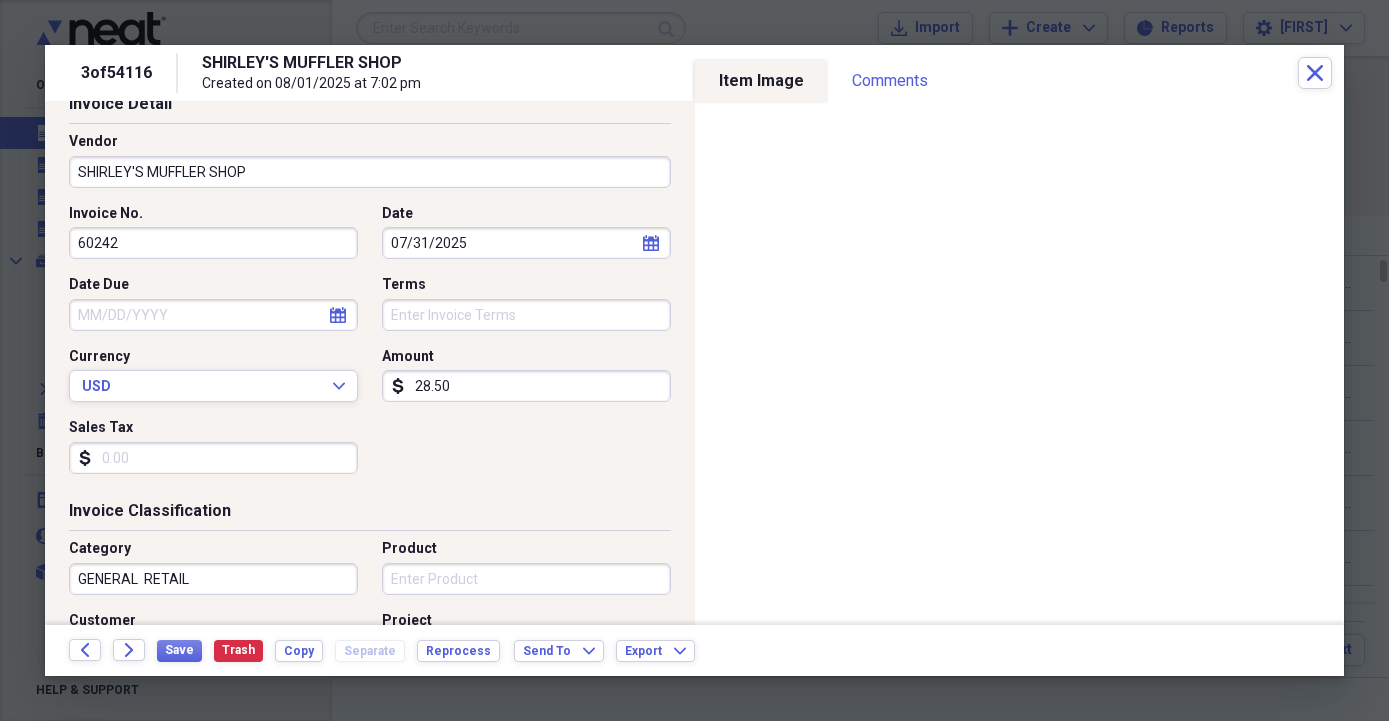 type on "285.00" 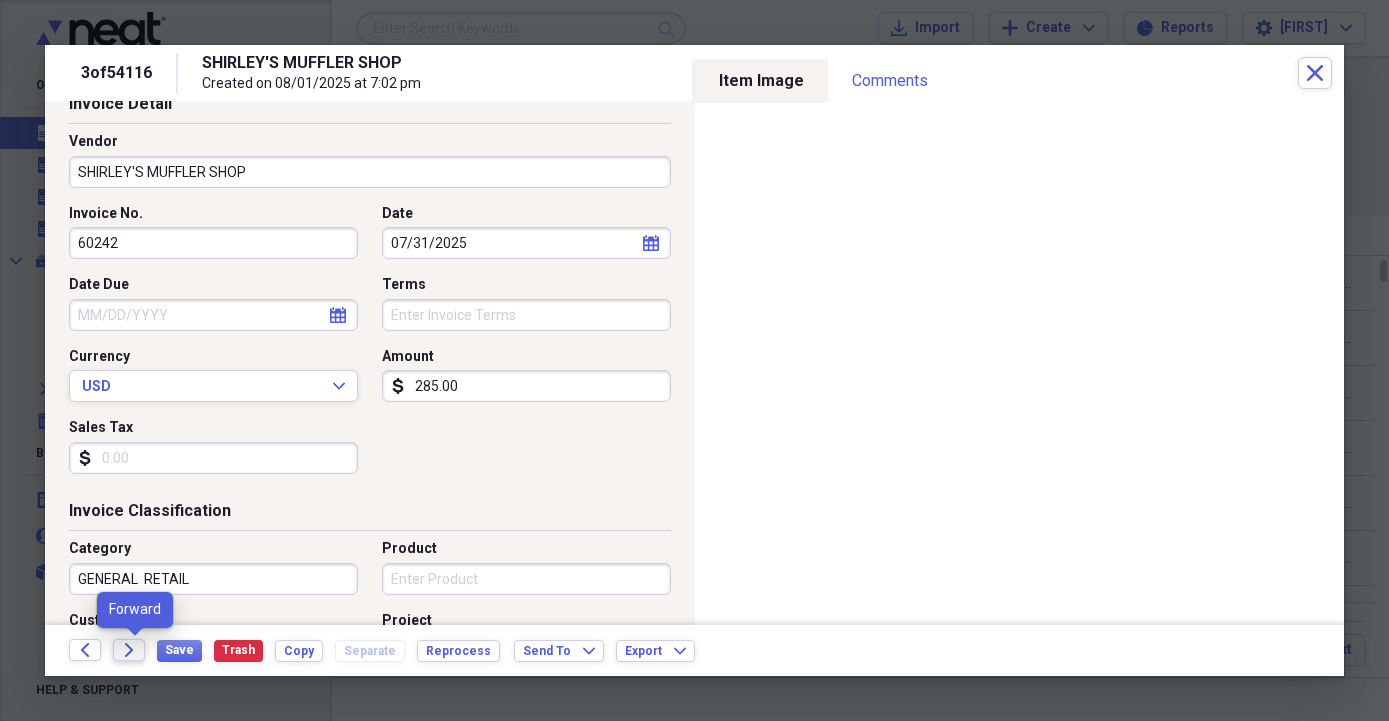 click on "Forward" 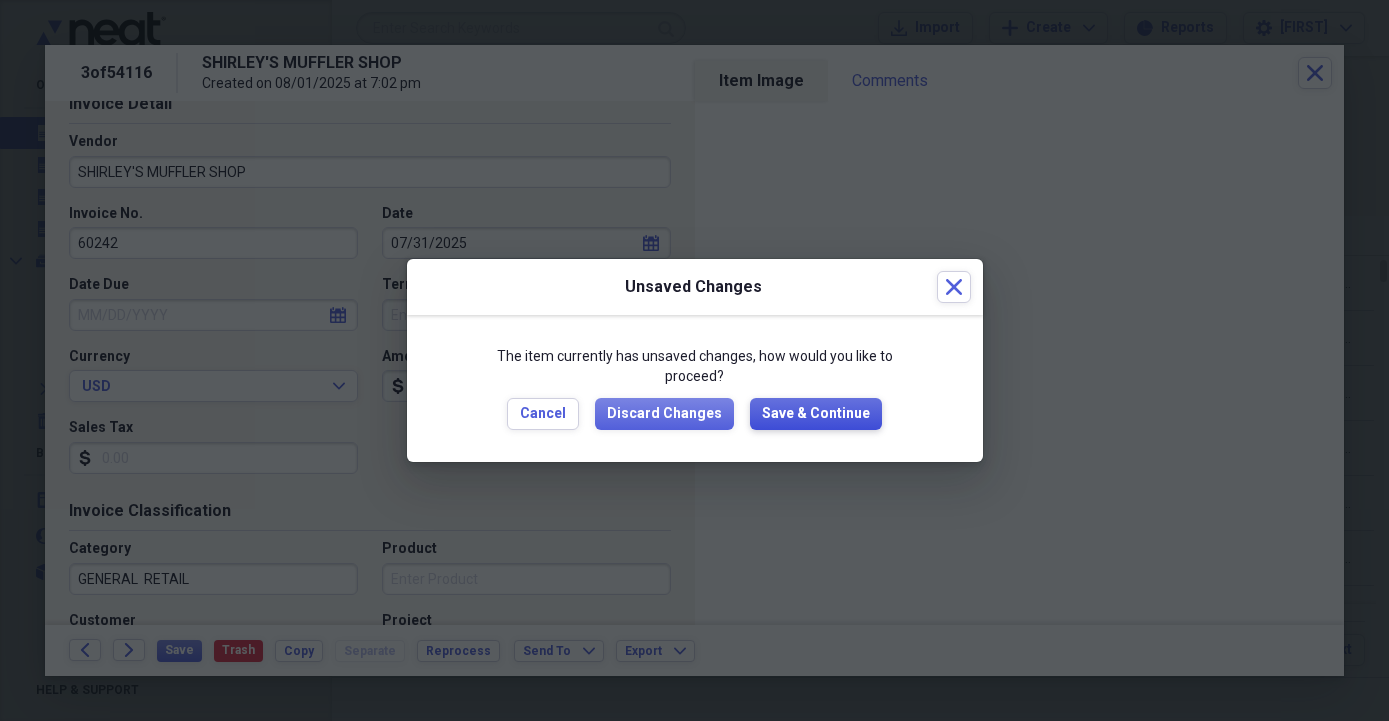 click on "Save & Continue" at bounding box center (816, 414) 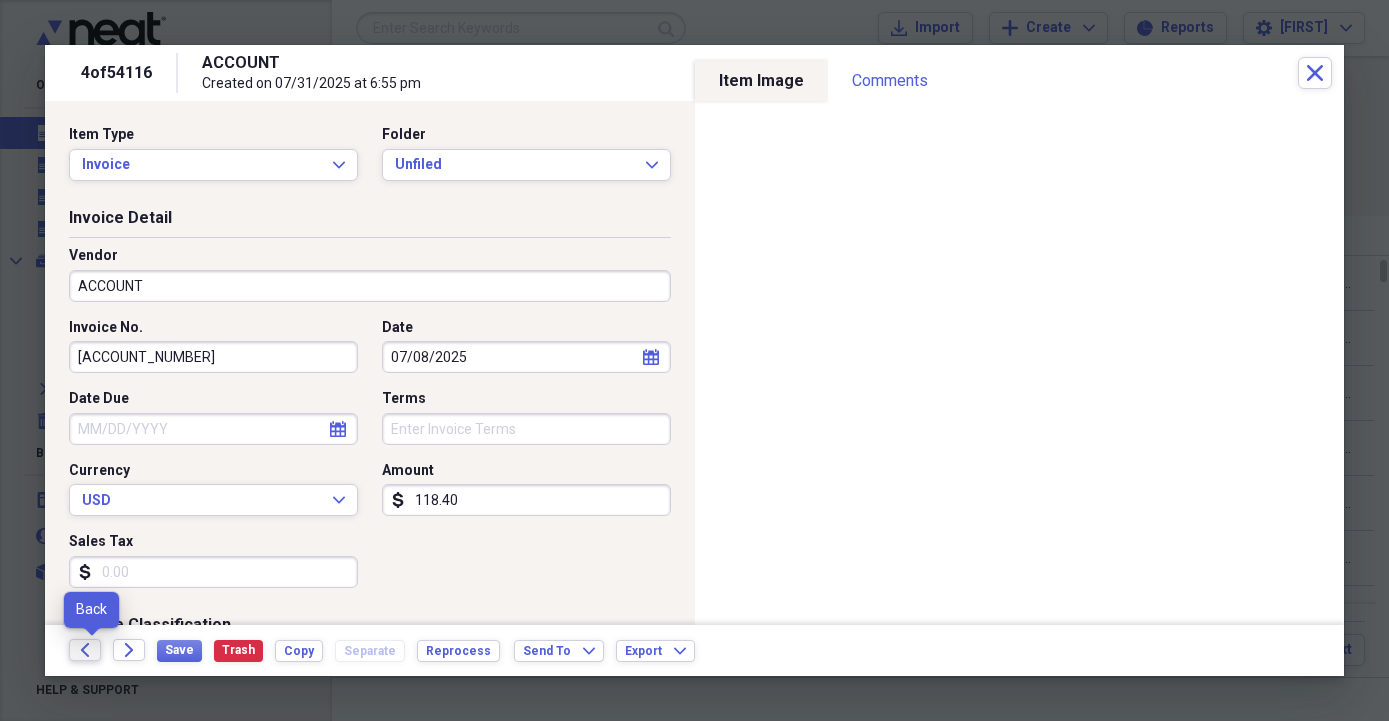 click 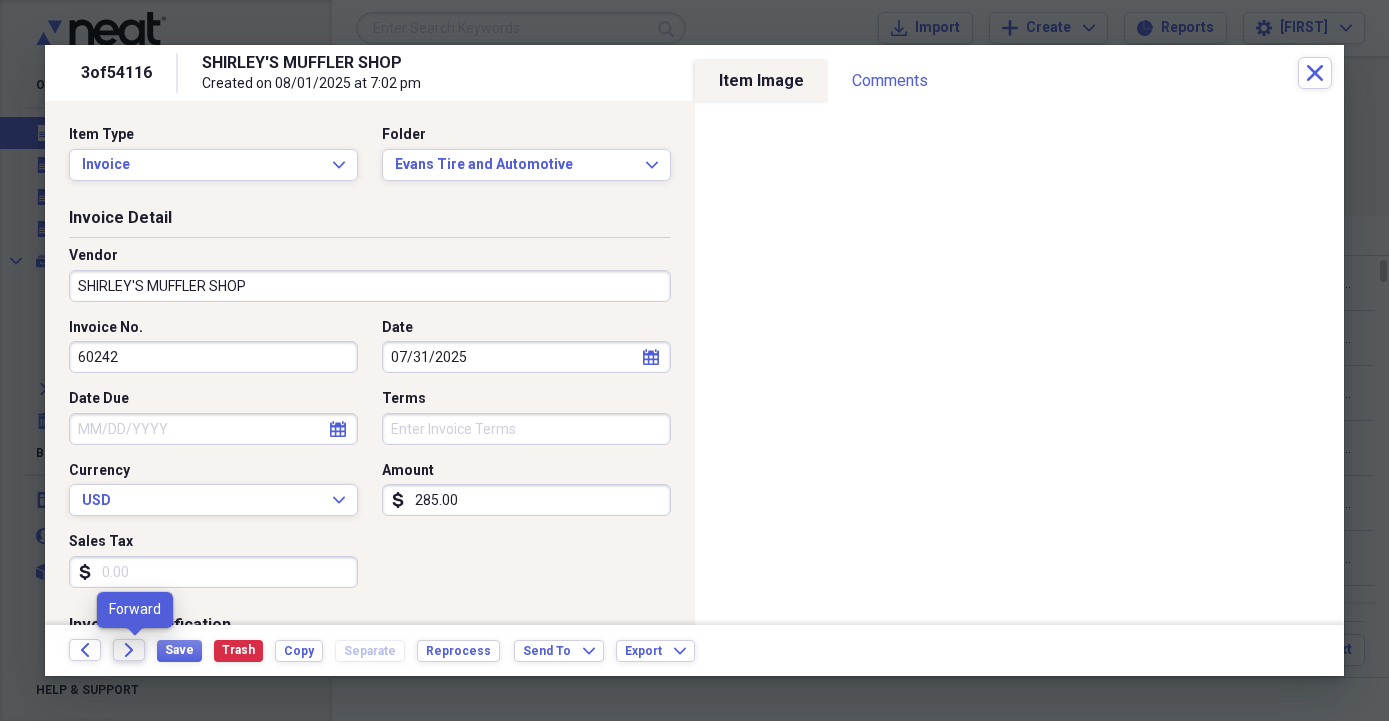 click 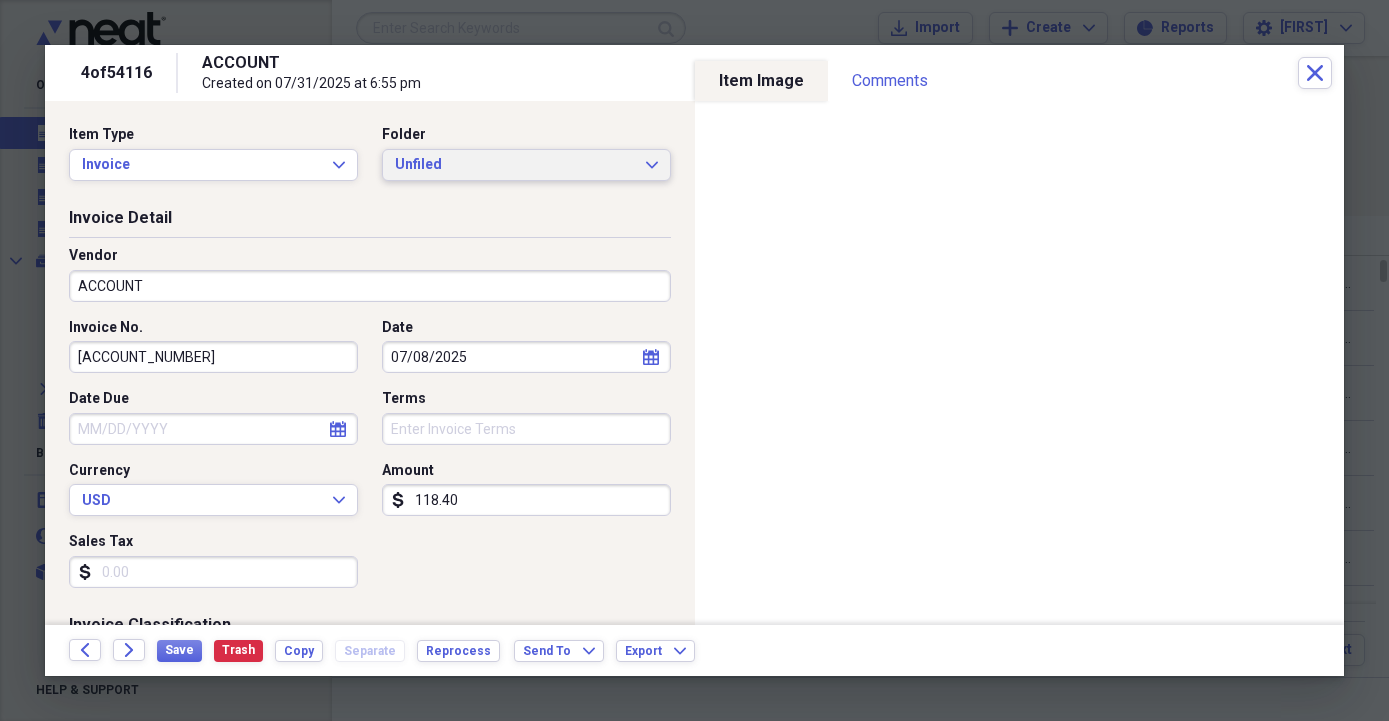 click on "Unfiled" at bounding box center (514, 165) 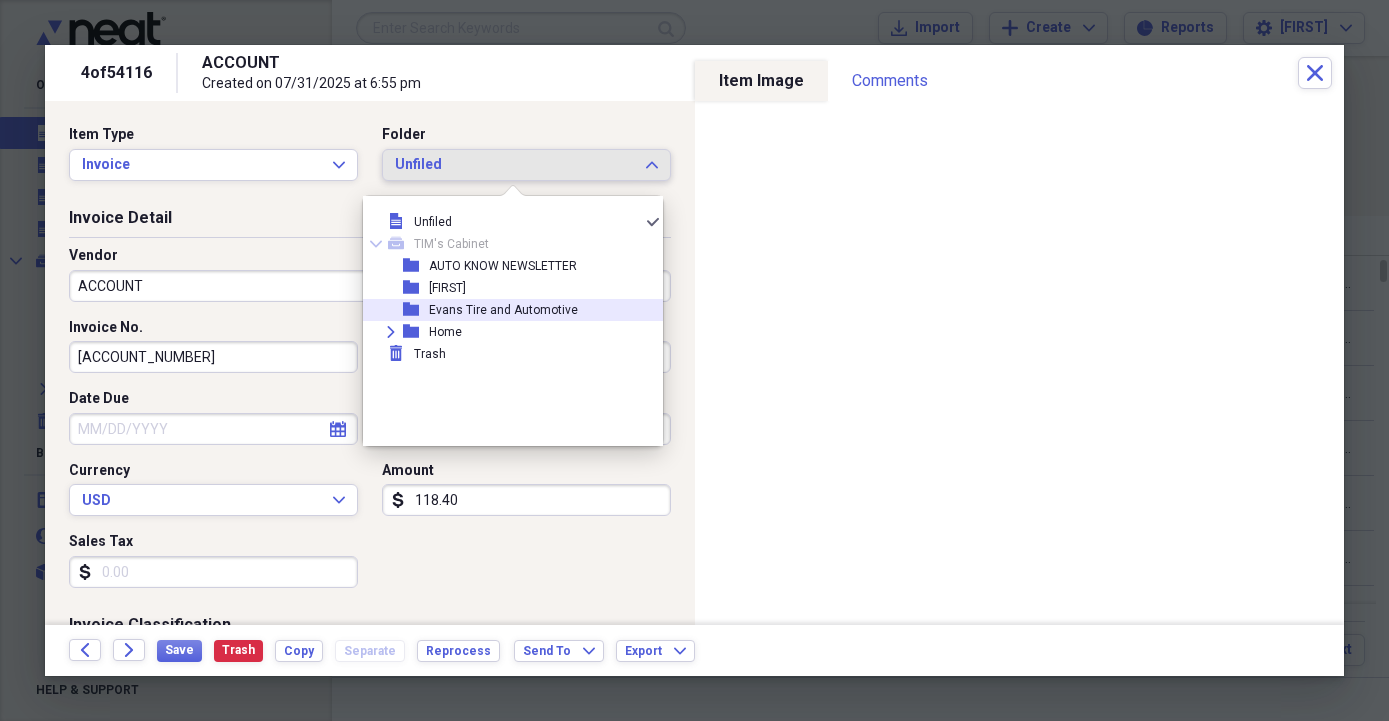 click on "Evans Tire and Automotive" at bounding box center [503, 310] 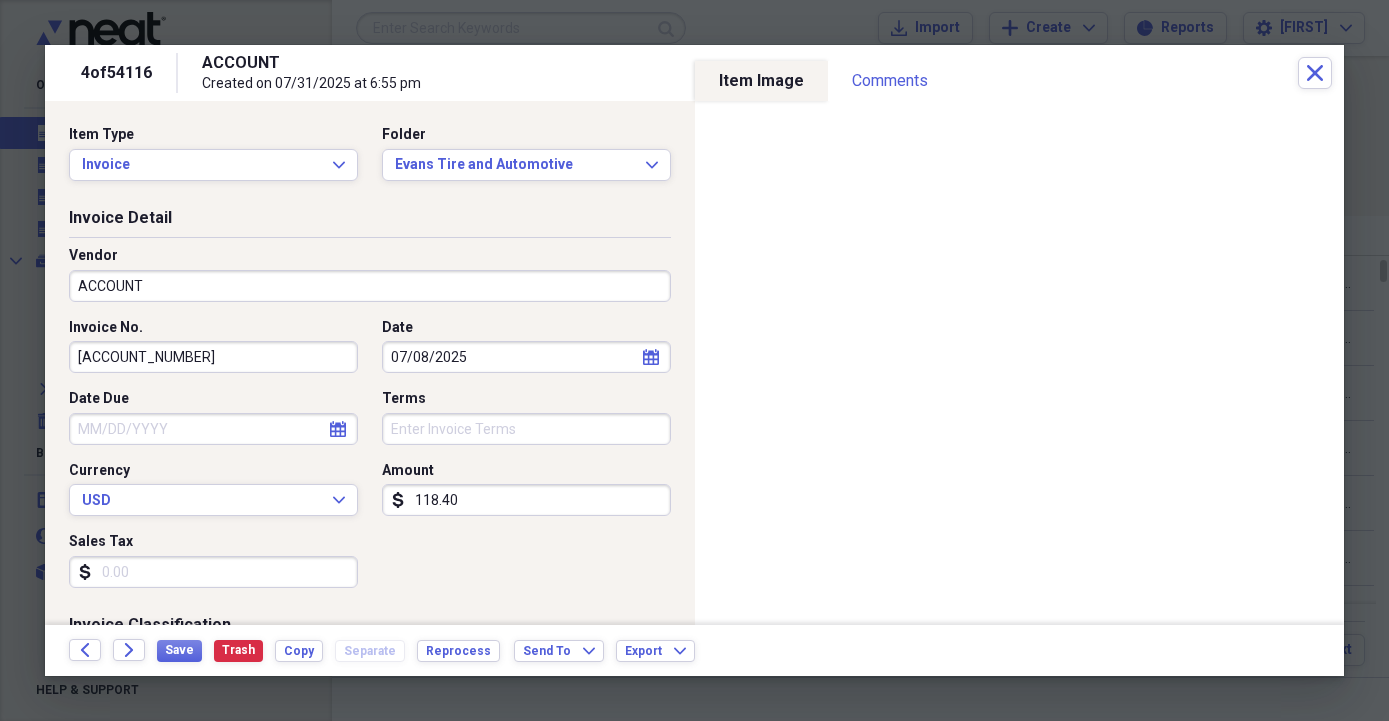 click on "ACCOUNT" at bounding box center [370, 286] 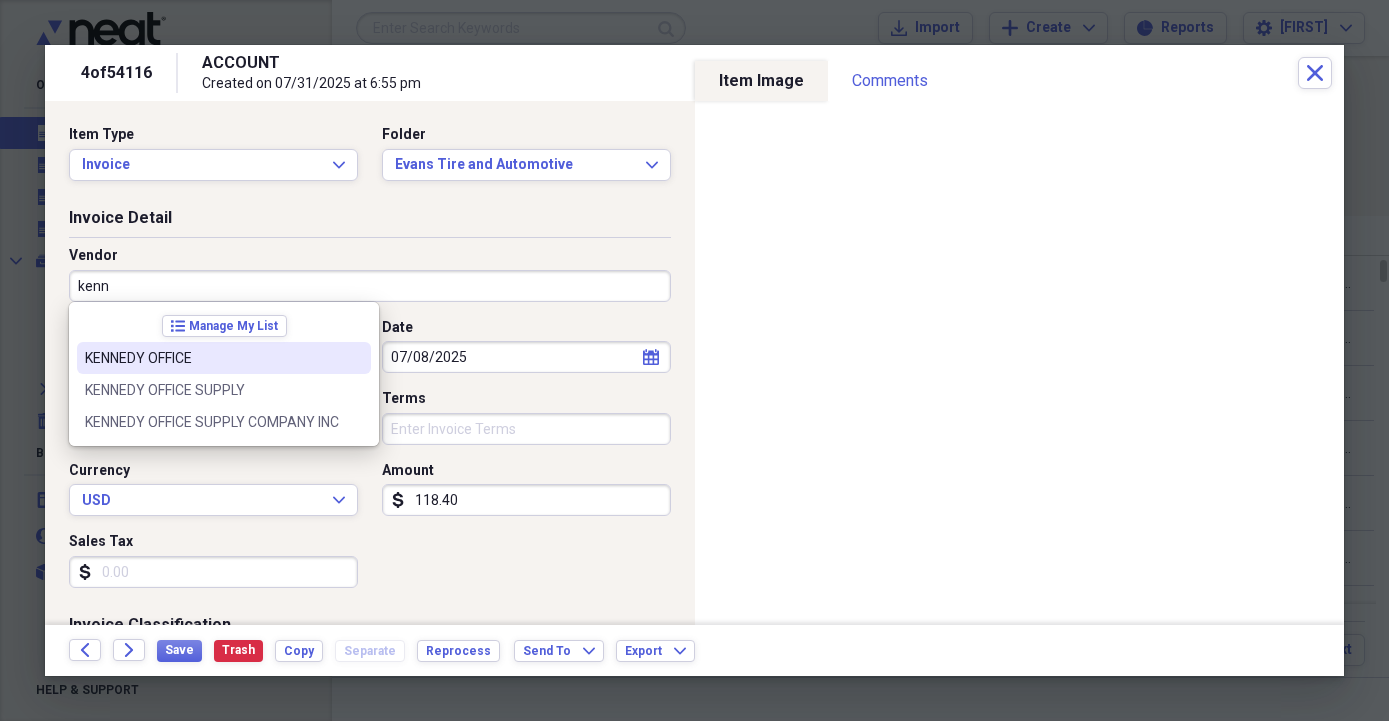 click on "KENNEDY OFFICE" at bounding box center (212, 358) 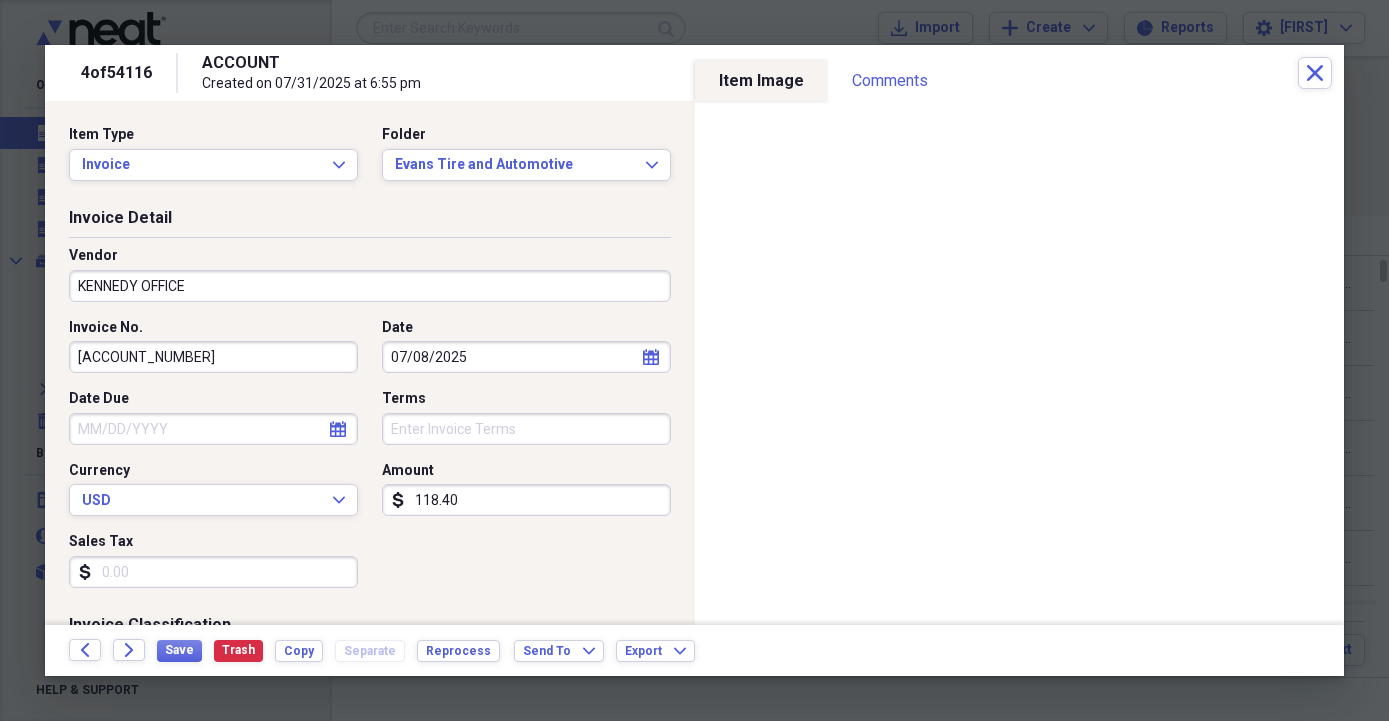 type on "OFFICE SUPPLIES" 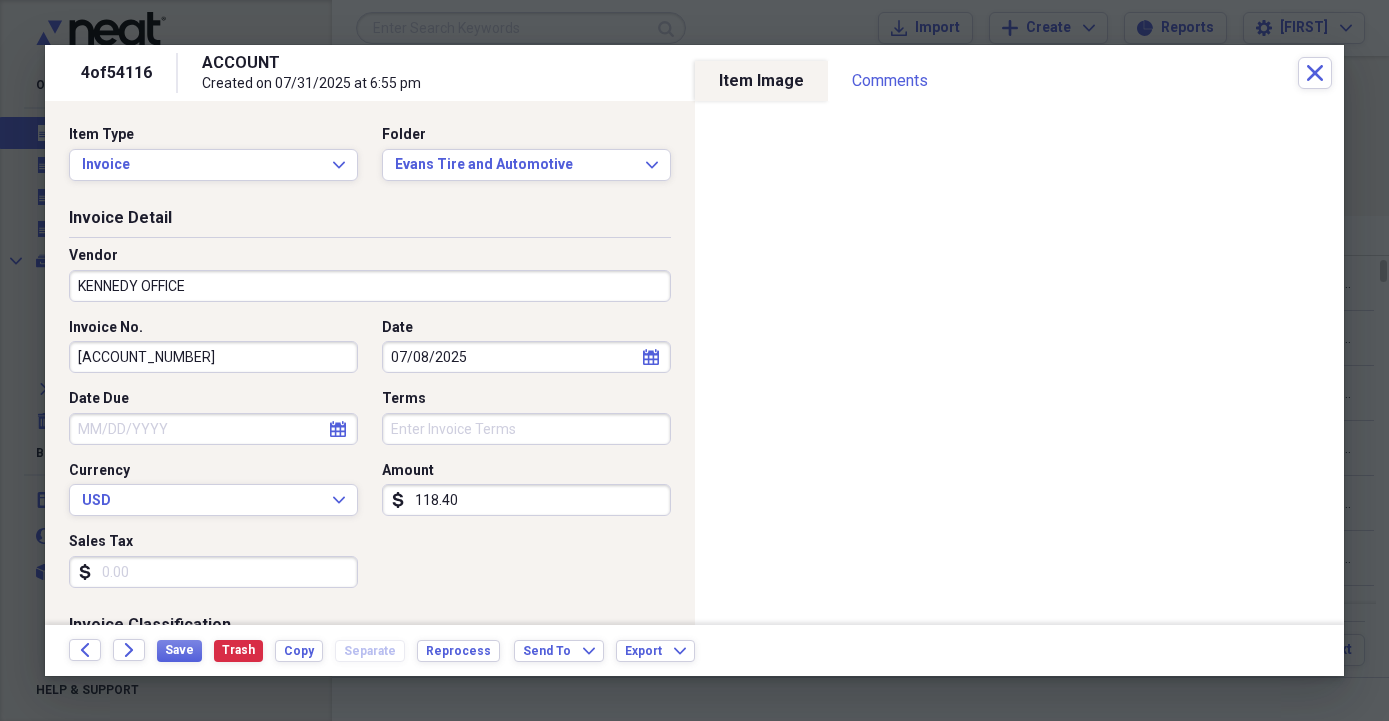 drag, startPoint x: 176, startPoint y: 358, endPoint x: 33, endPoint y: 346, distance: 143.50261 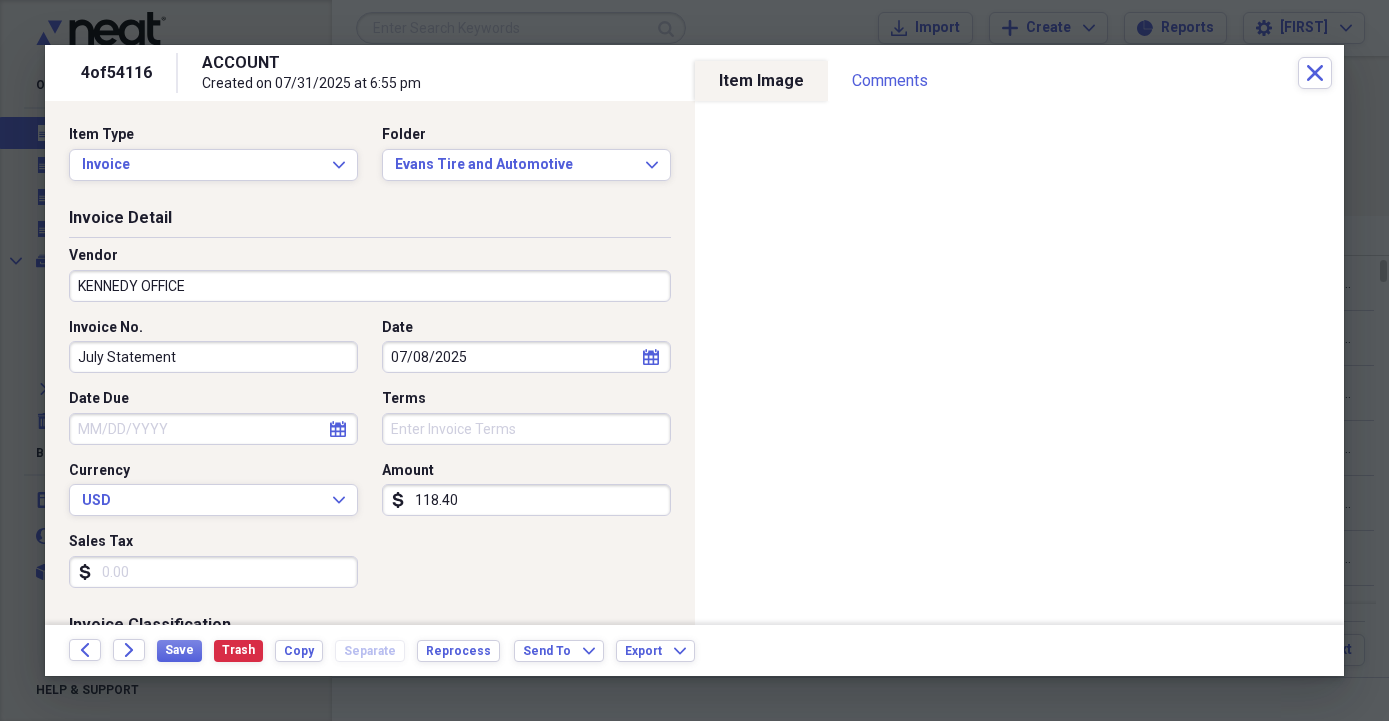 type on "July Statement" 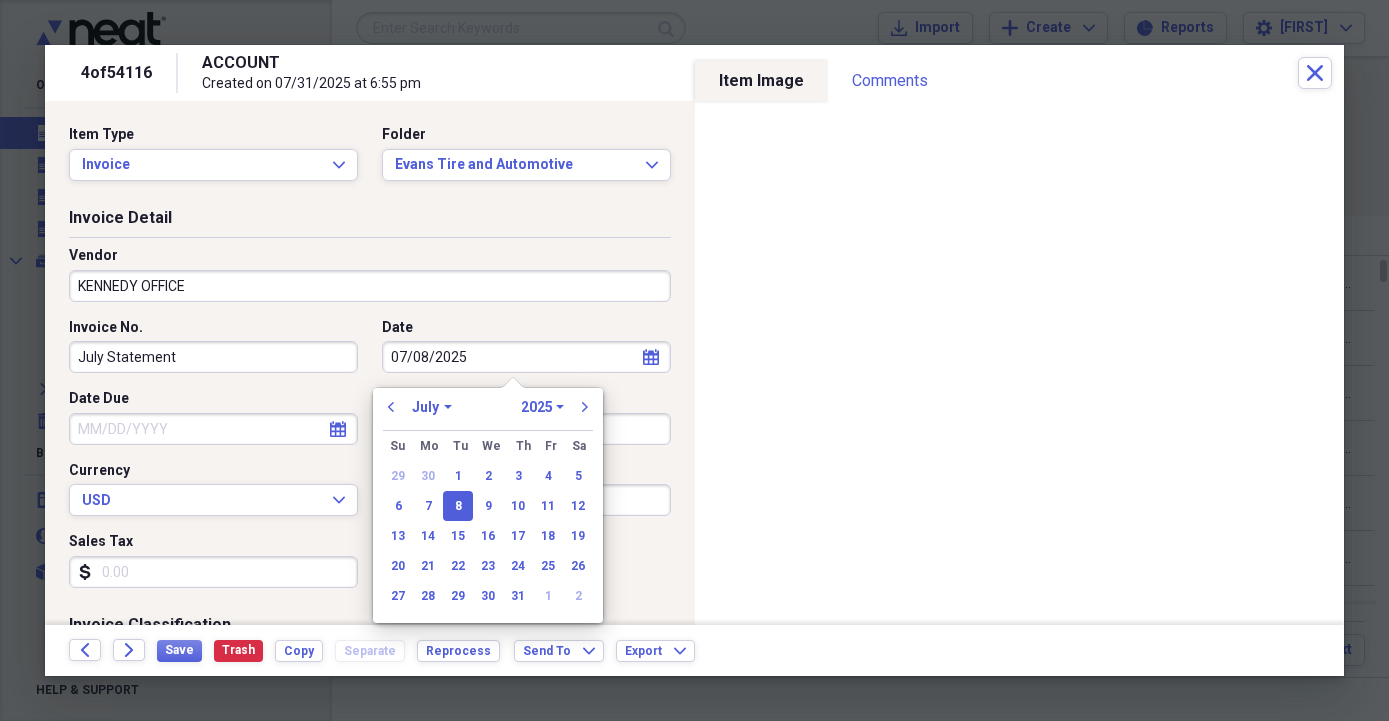 drag, startPoint x: 489, startPoint y: 360, endPoint x: 358, endPoint y: 367, distance: 131.18689 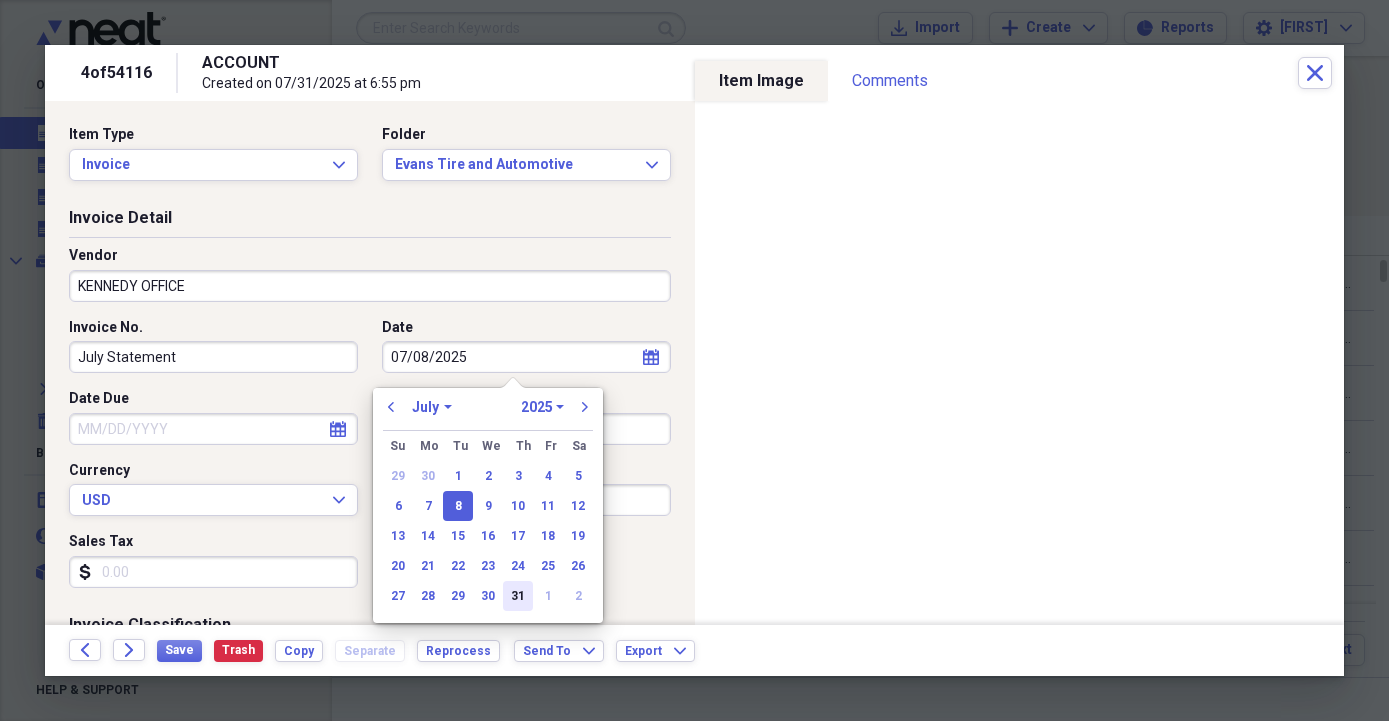 click on "31" at bounding box center [518, 596] 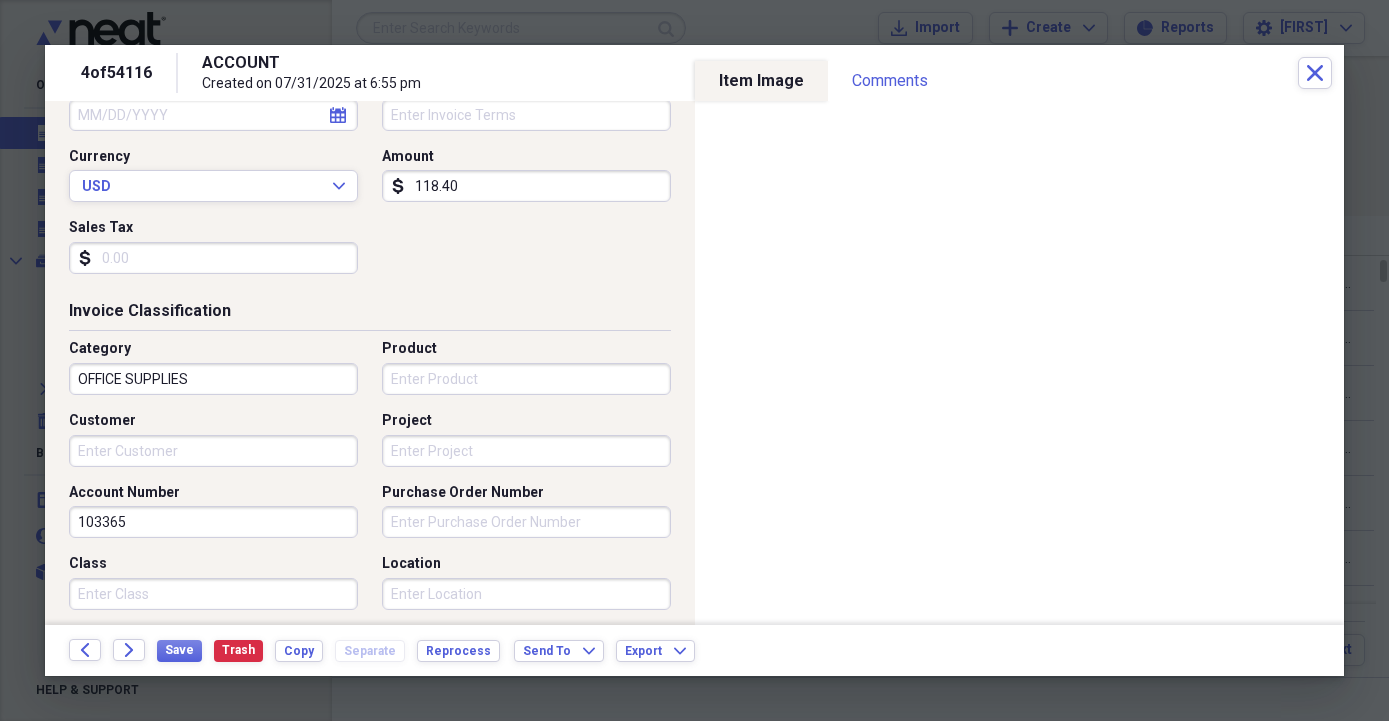 scroll, scrollTop: 456, scrollLeft: 0, axis: vertical 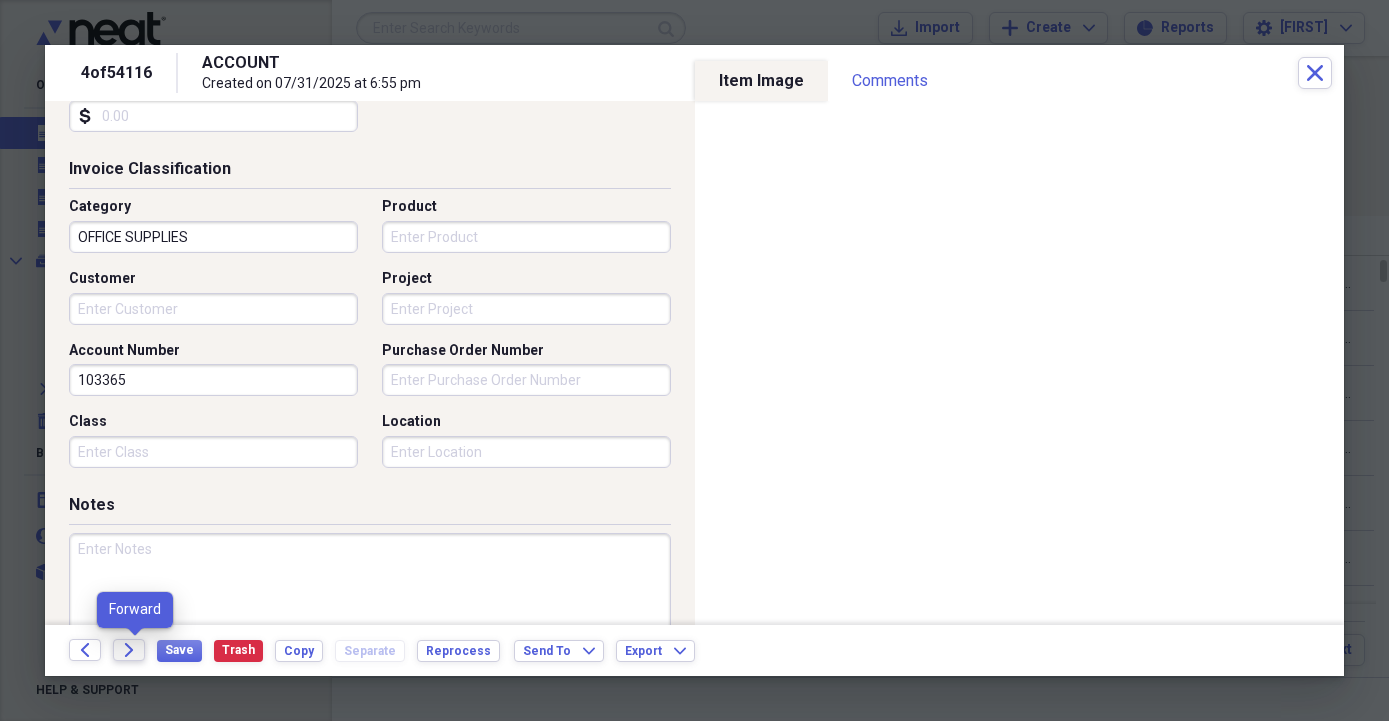 drag, startPoint x: 128, startPoint y: 647, endPoint x: 118, endPoint y: 636, distance: 14.866069 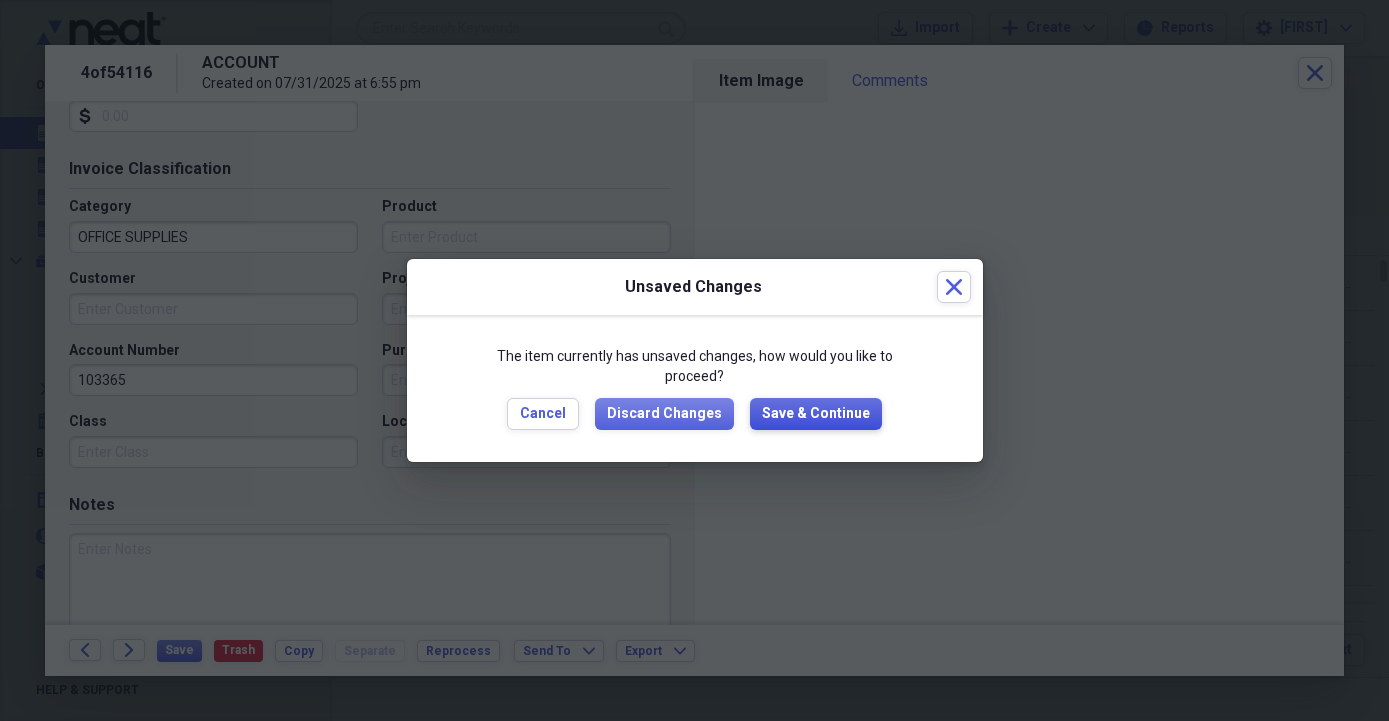 click on "Save & Continue" at bounding box center (816, 414) 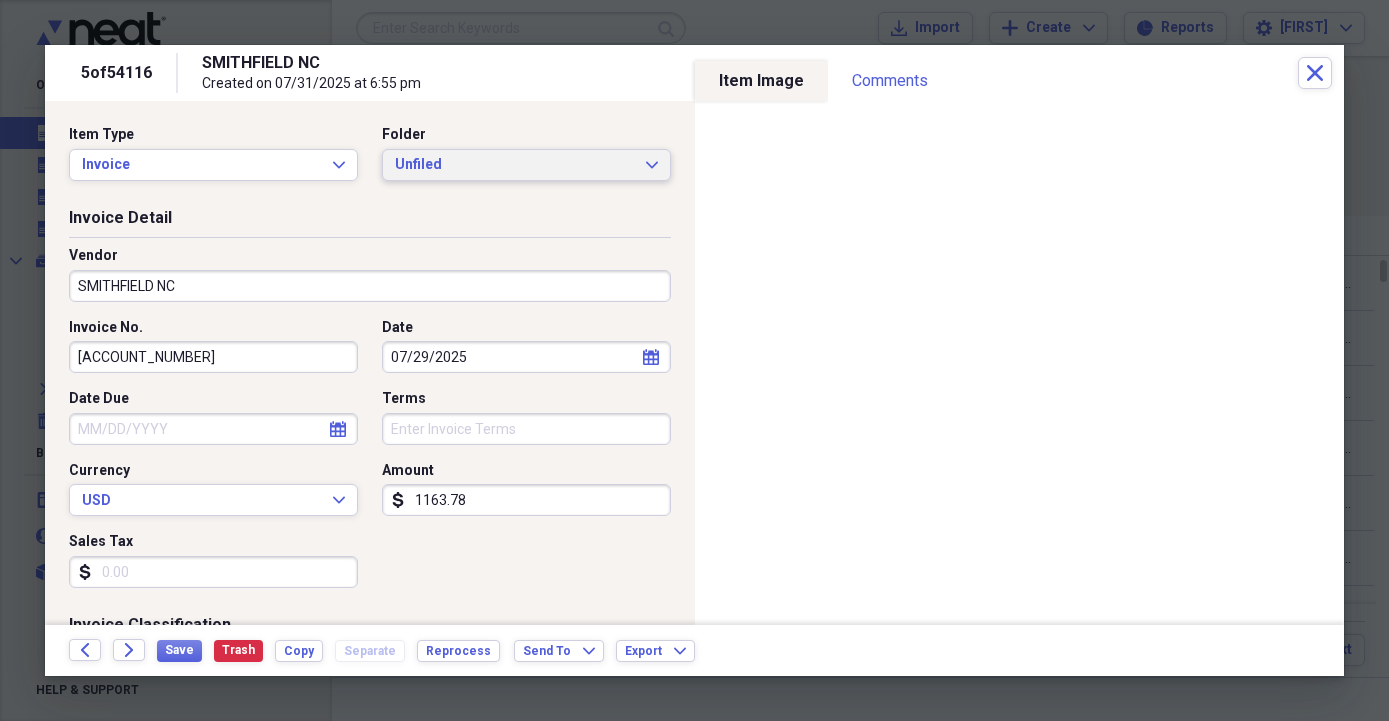 click on "Unfiled" at bounding box center [514, 165] 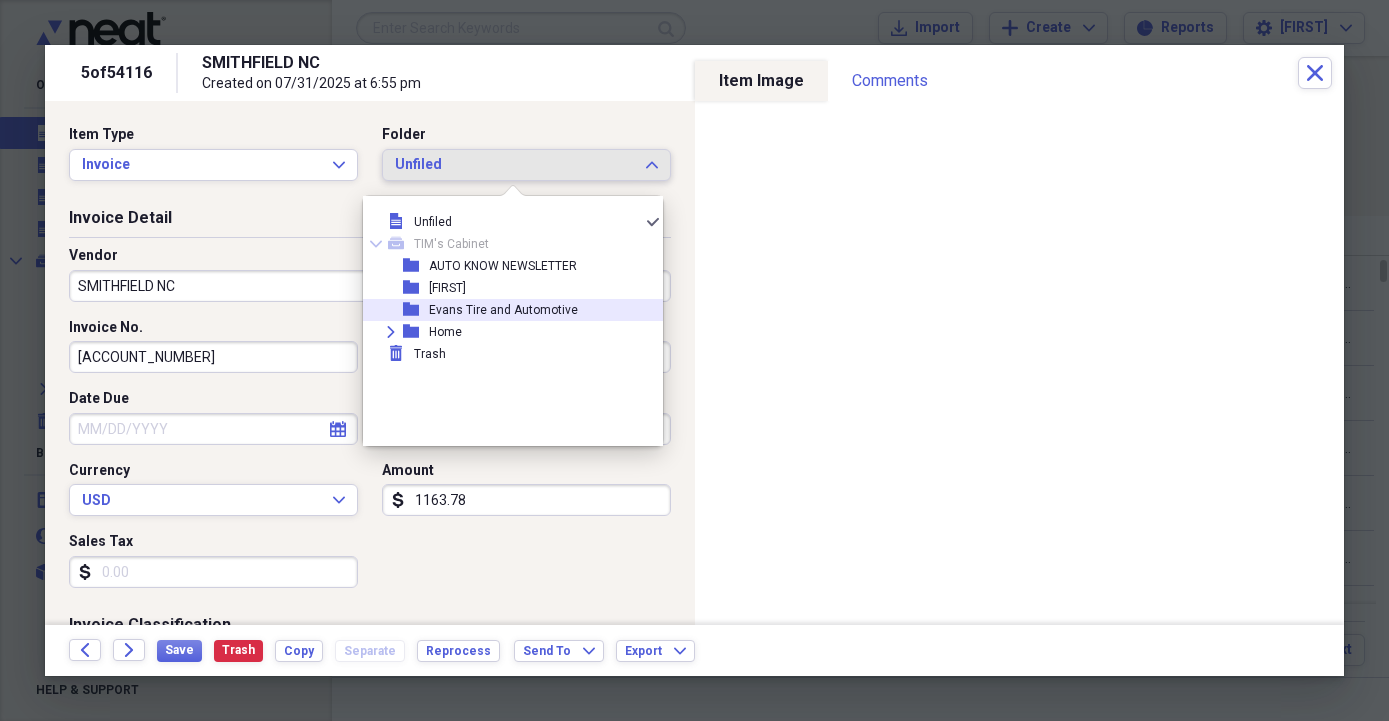 click on "Evans Tire and Automotive" at bounding box center [503, 310] 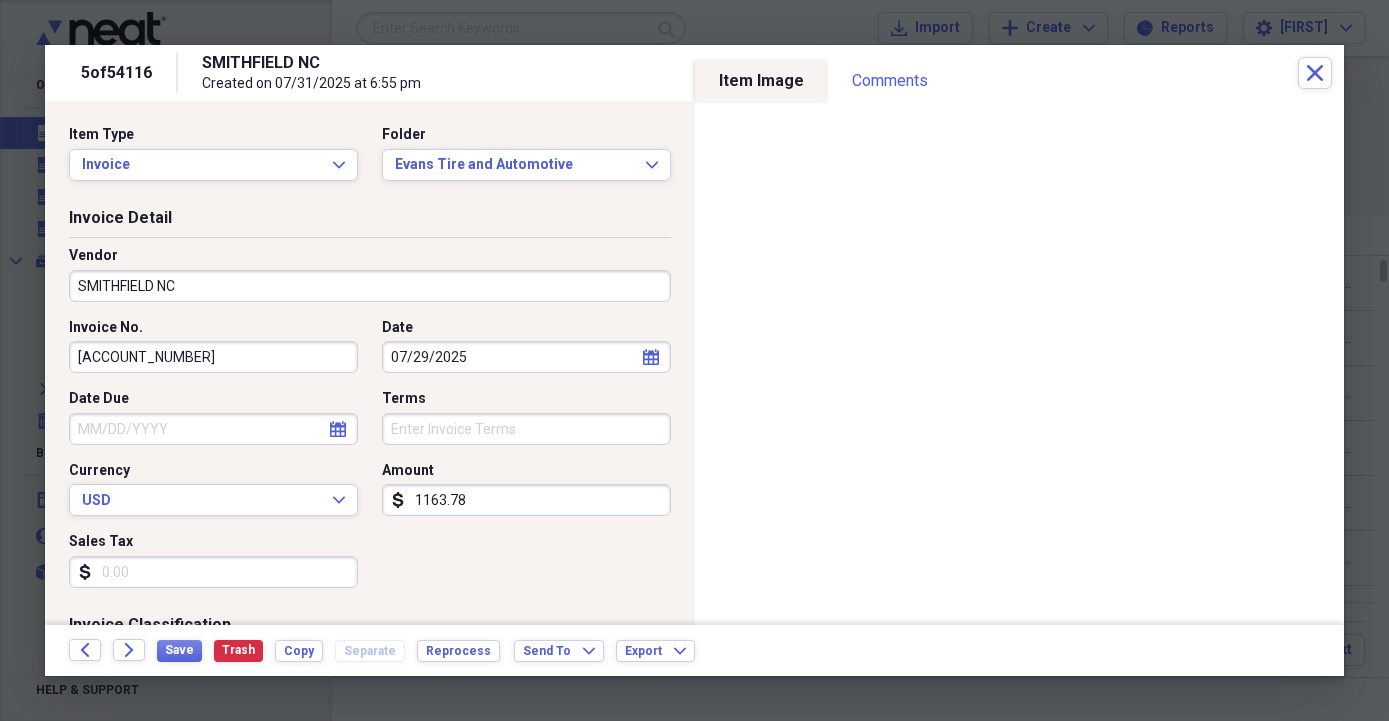 click on "SMITHFIELD NC" at bounding box center (370, 286) 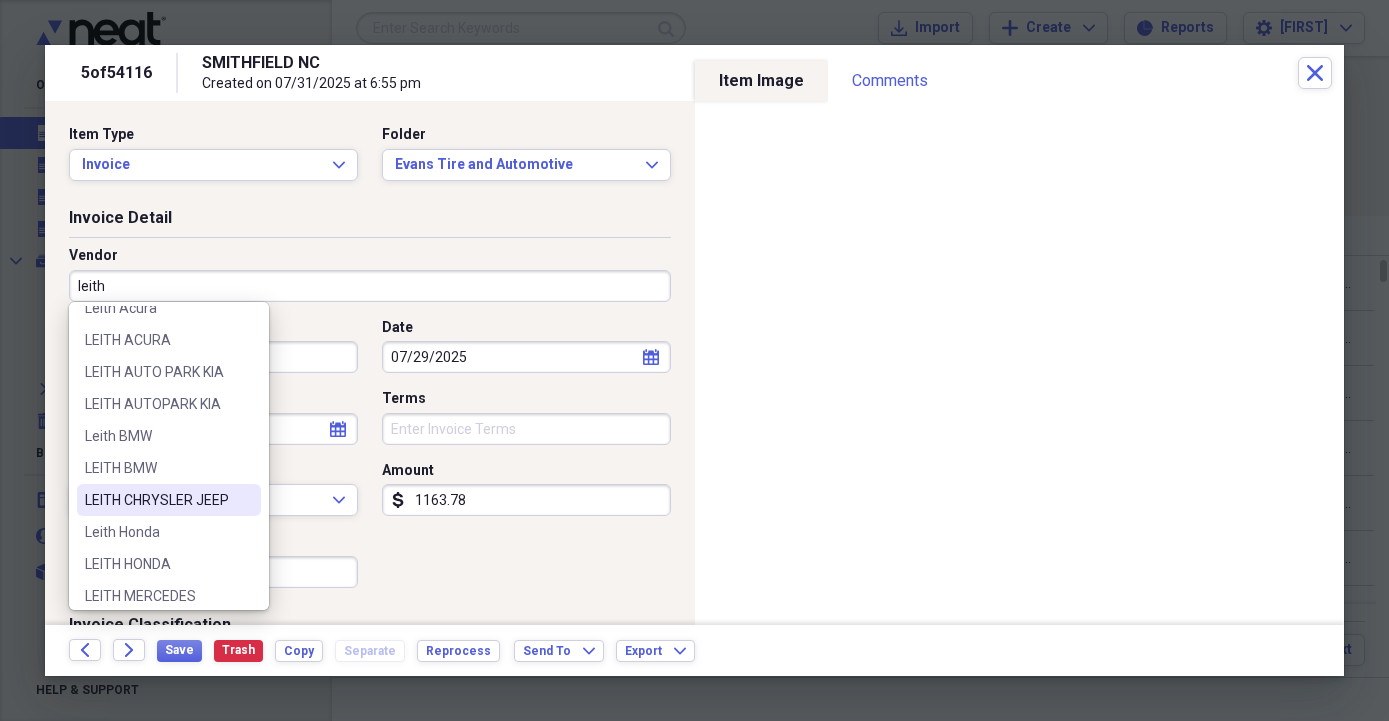 scroll, scrollTop: 228, scrollLeft: 0, axis: vertical 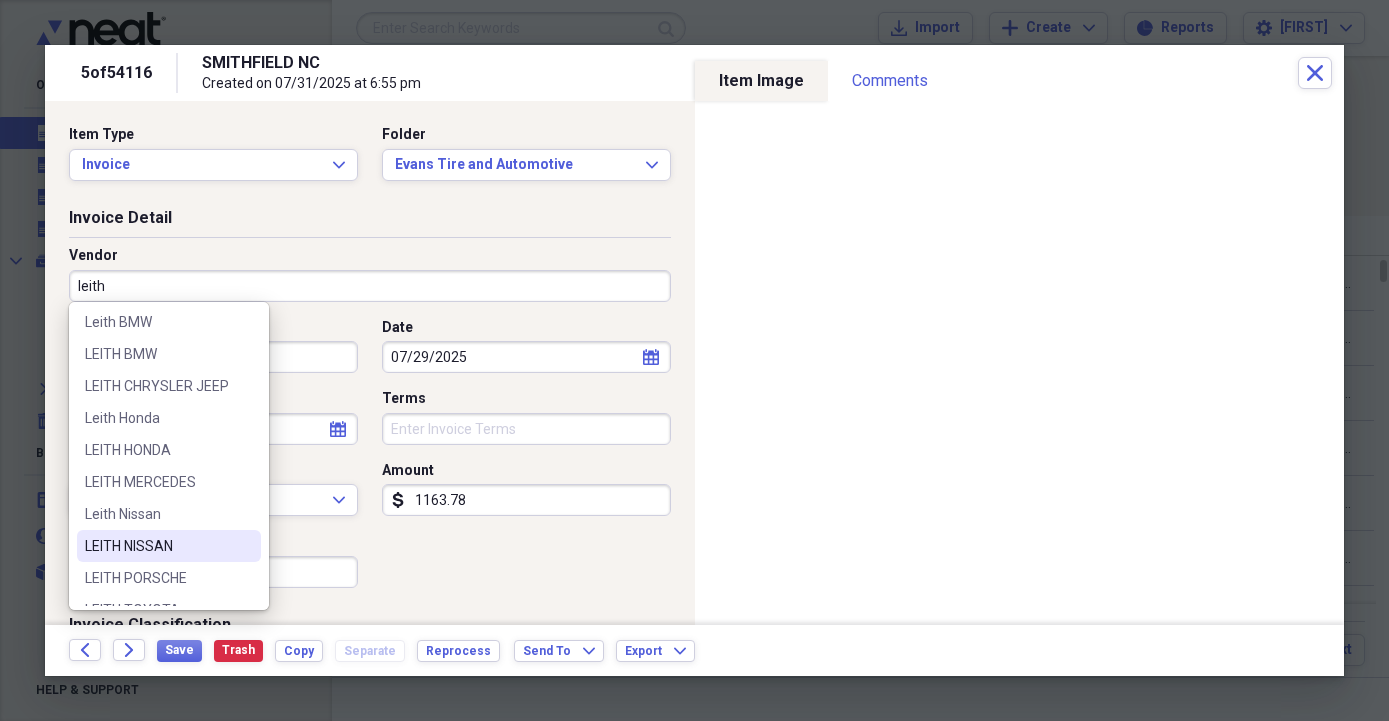 click on "LEITH NISSAN" at bounding box center [157, 546] 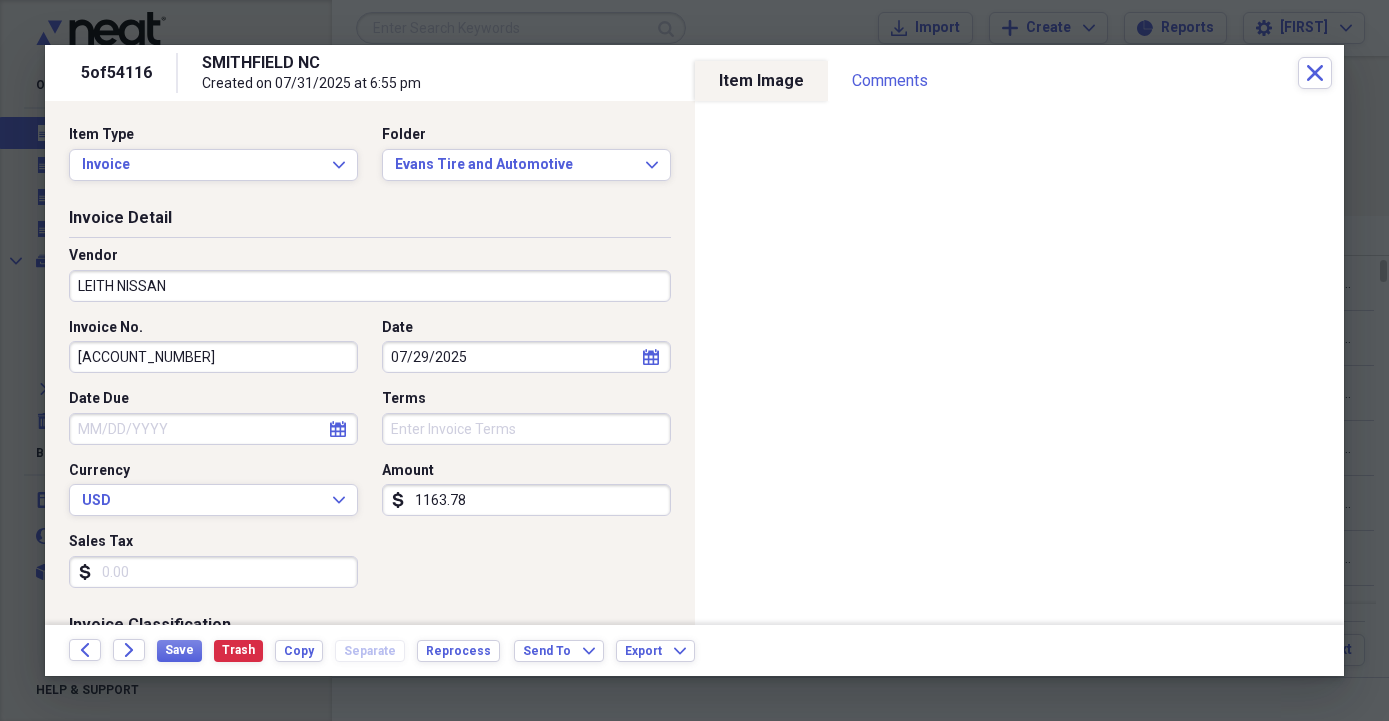 type on "GENERAL  RETAIL" 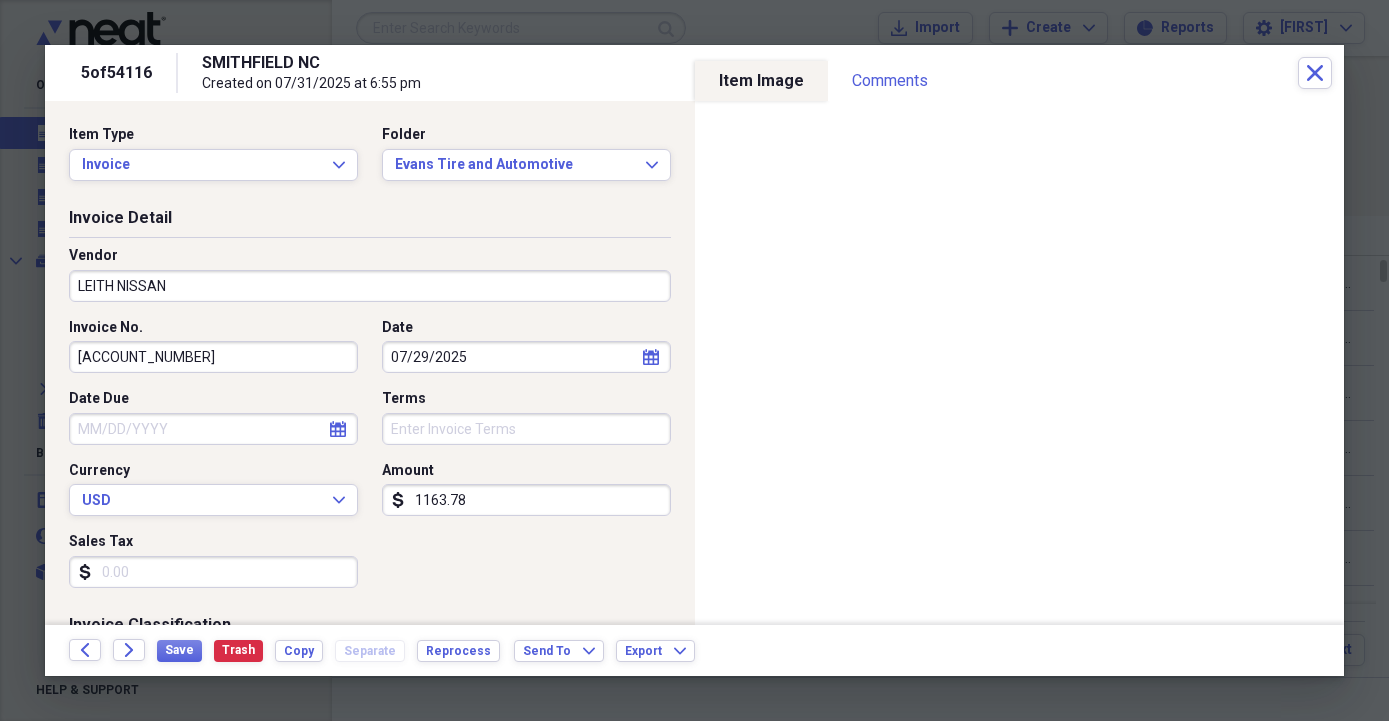click on "[ACCOUNT_NUMBER]" at bounding box center (213, 357) 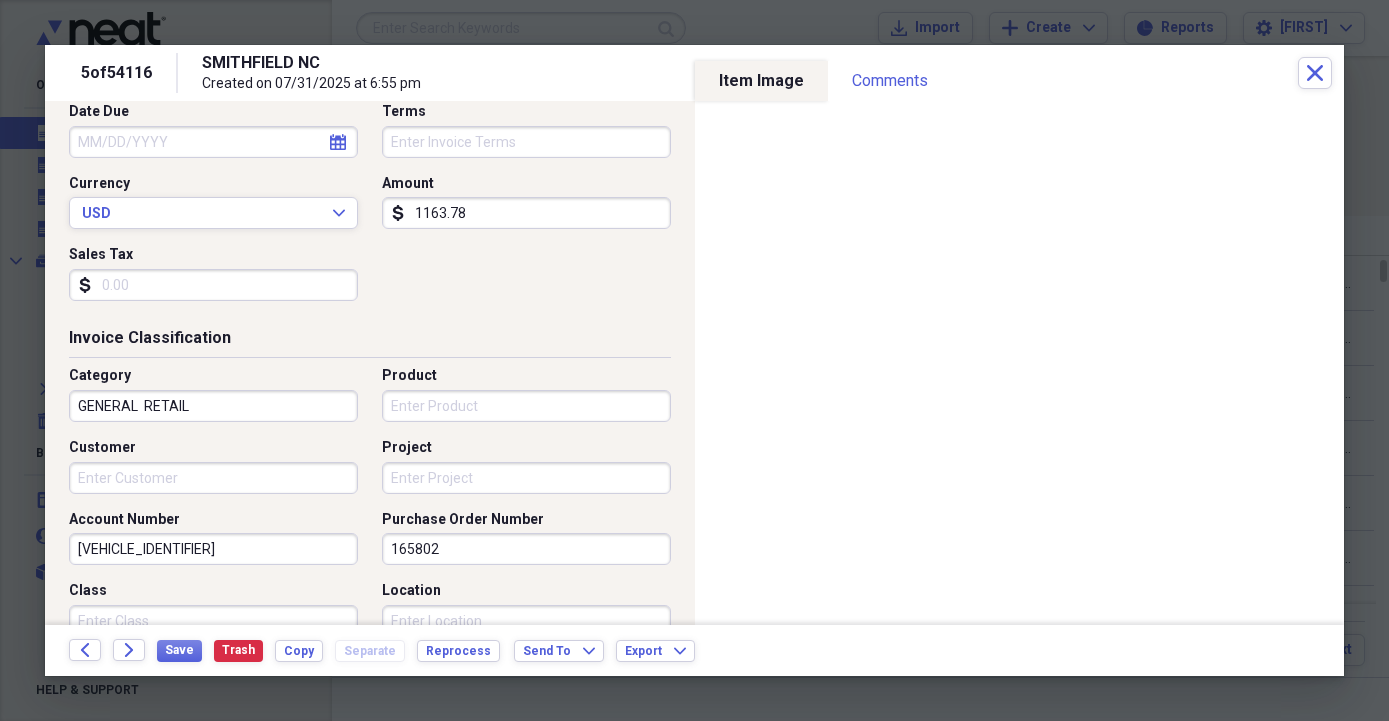 scroll, scrollTop: 342, scrollLeft: 0, axis: vertical 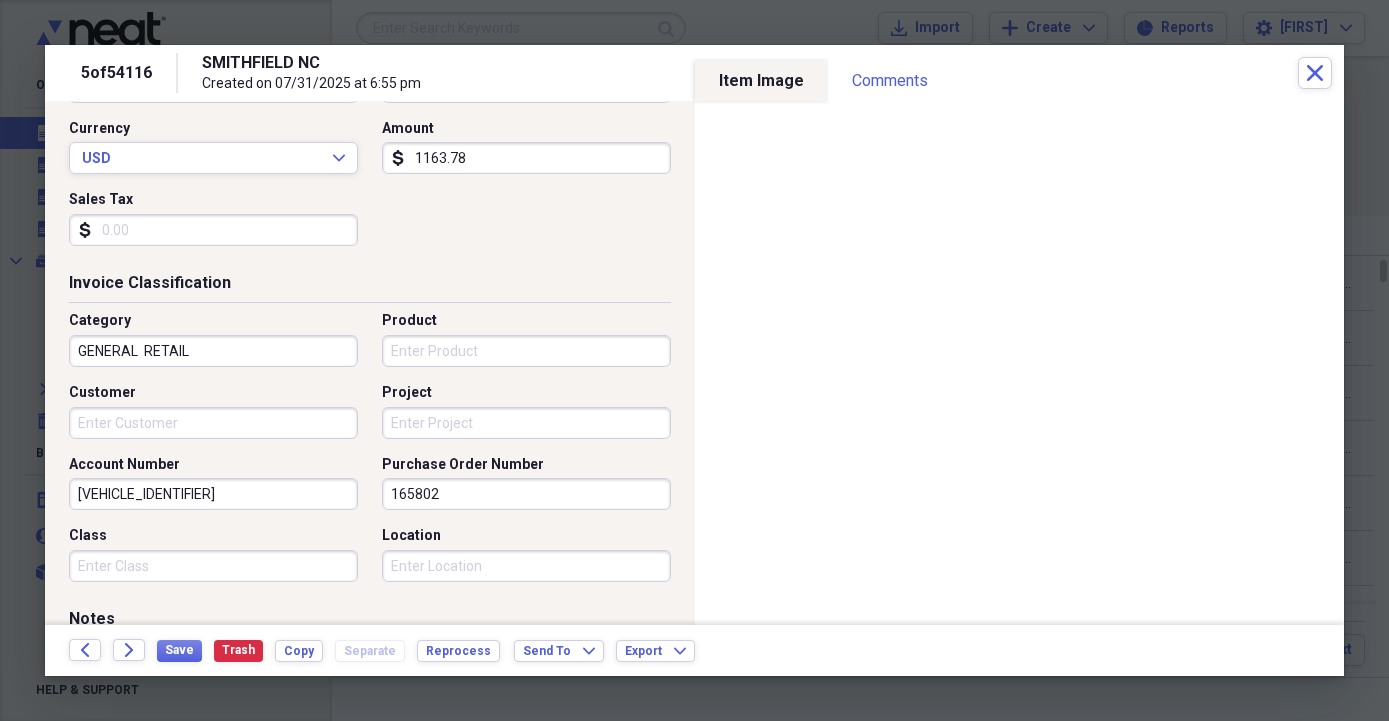 type on "137131" 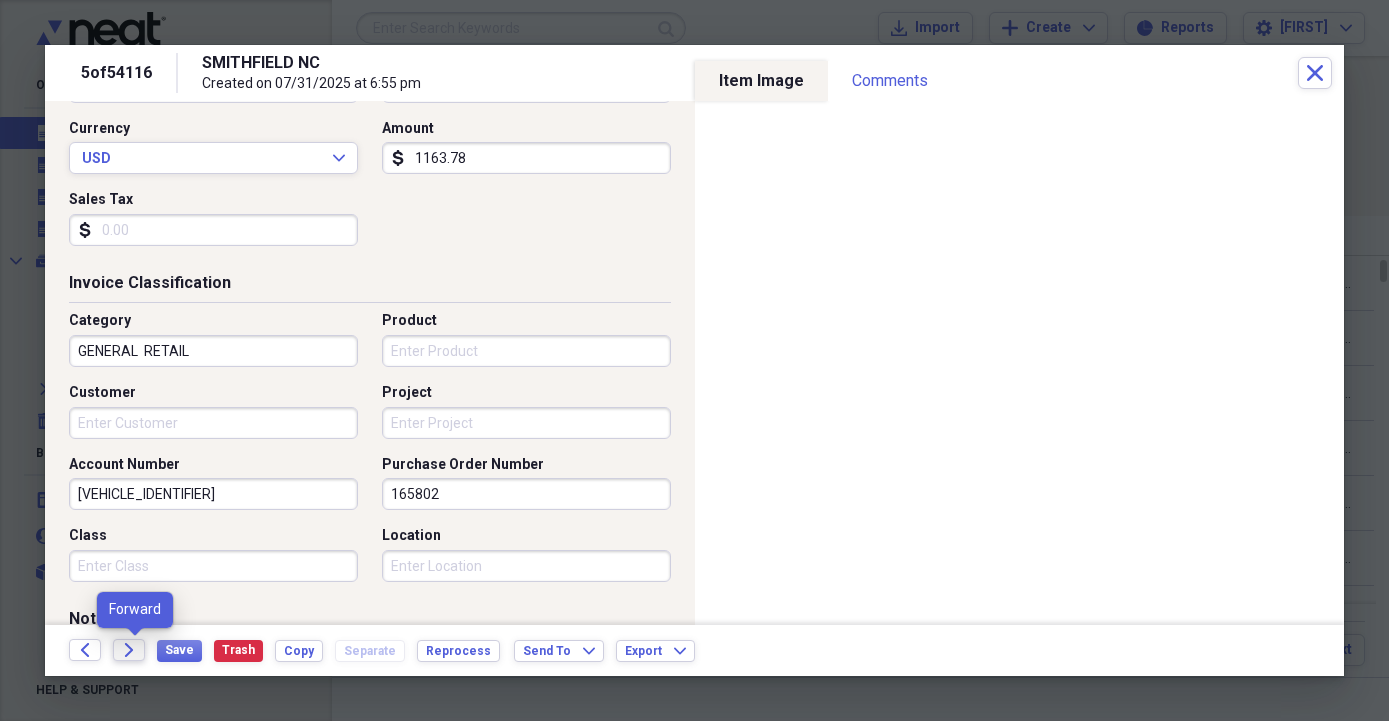 click on "Forward" 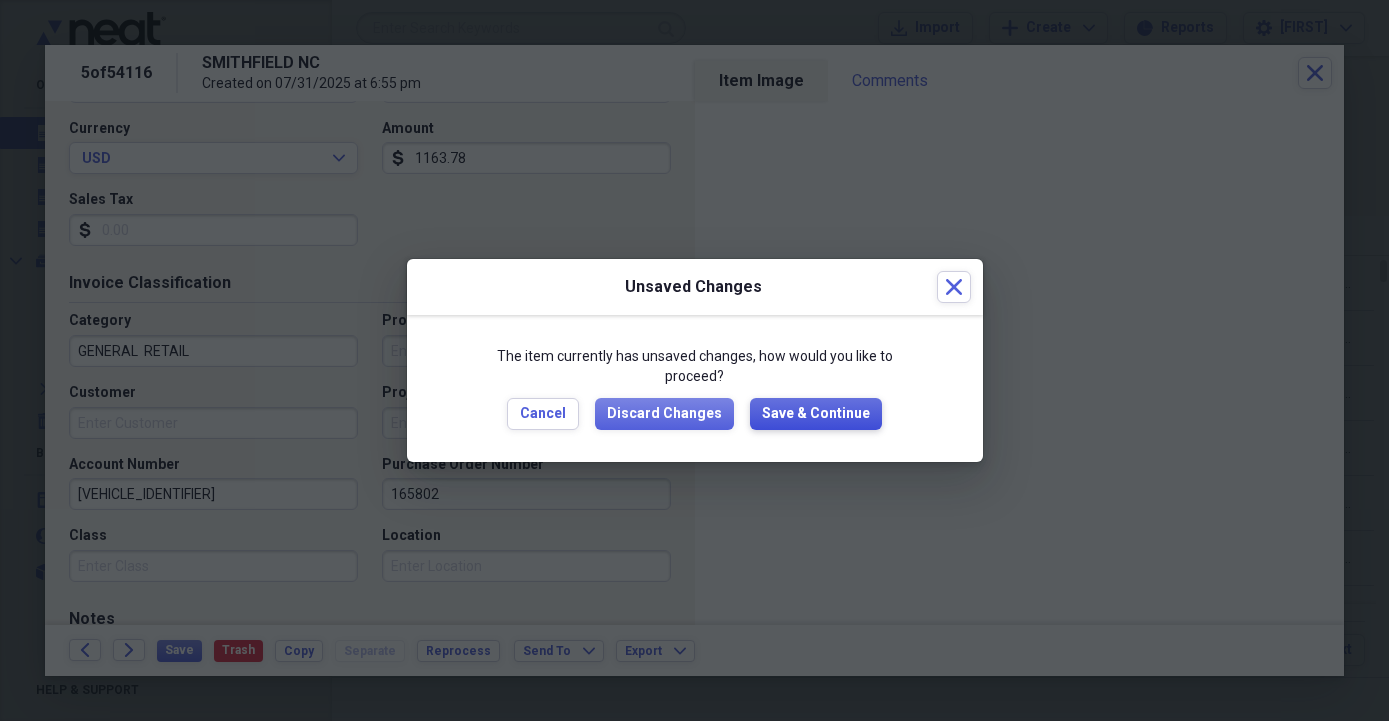 click on "Save & Continue" at bounding box center [816, 414] 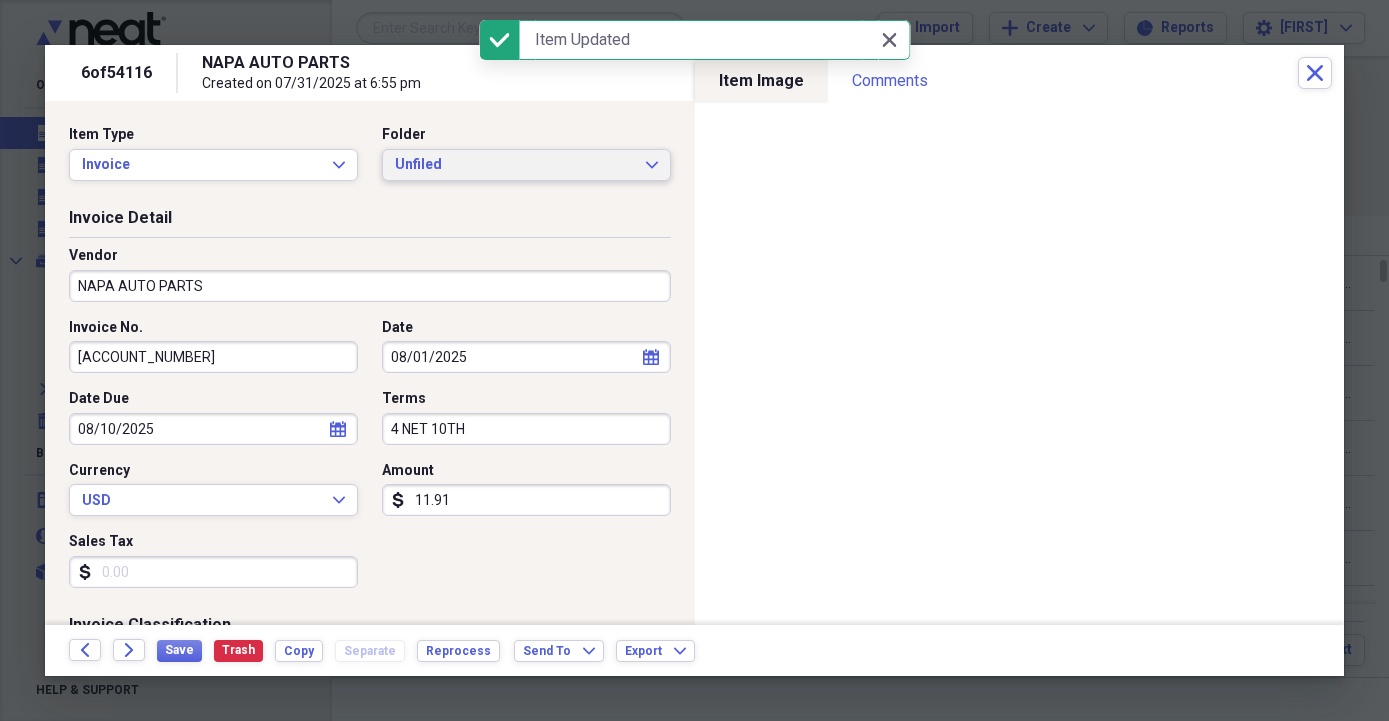 click on "Unfiled" at bounding box center (514, 165) 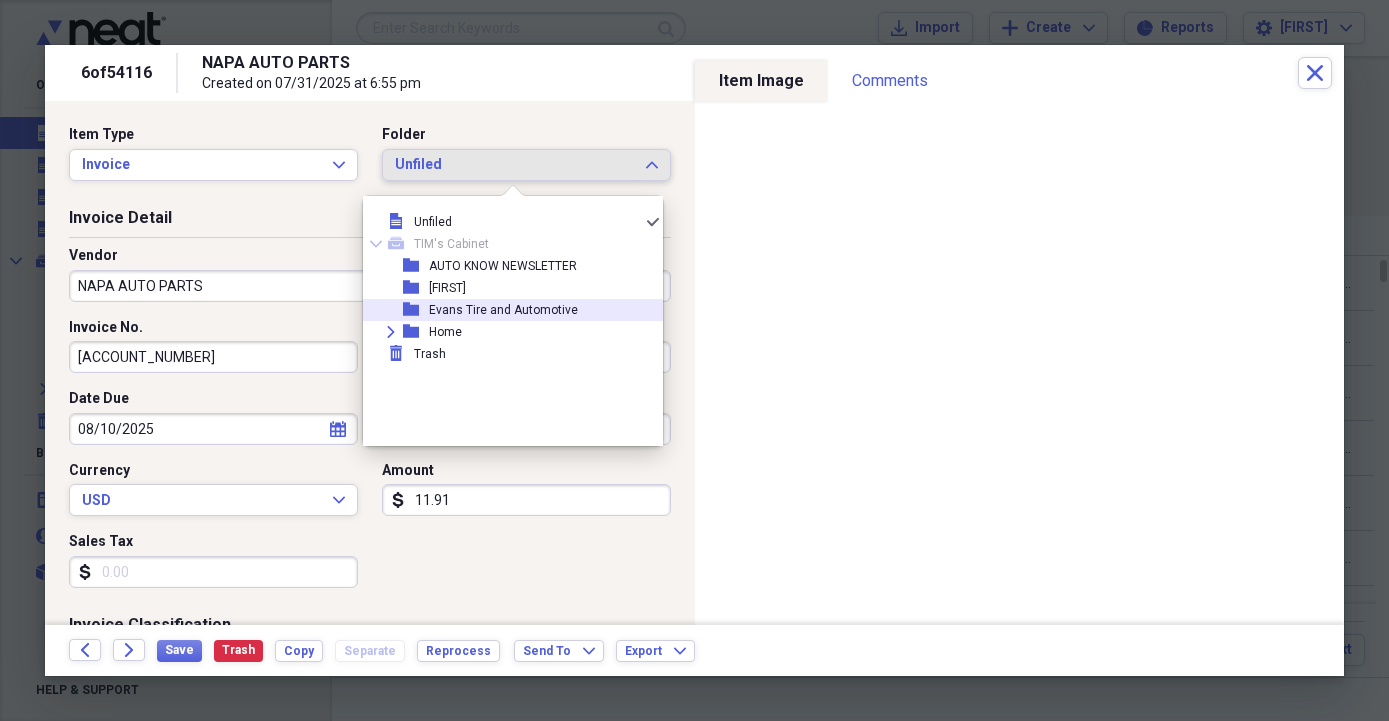 click on "Evans Tire and Automotive" at bounding box center [503, 310] 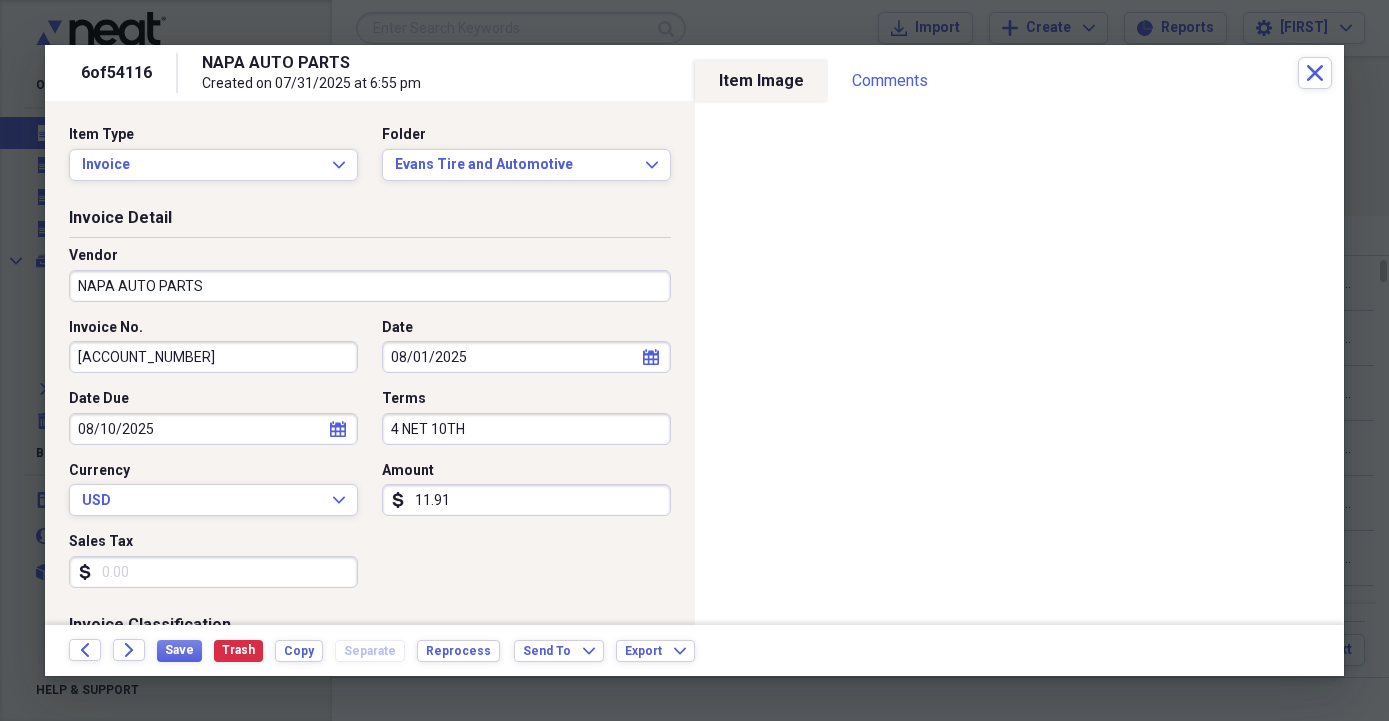 select on "7" 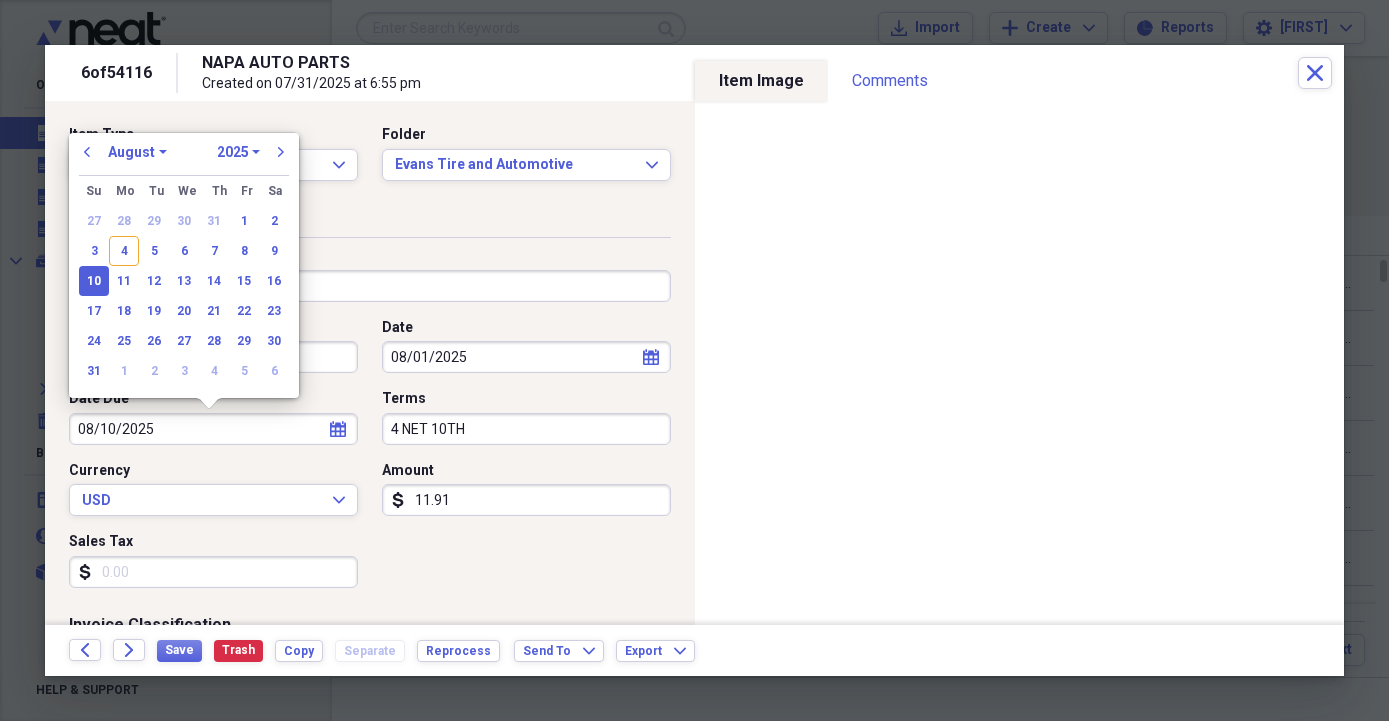drag, startPoint x: 192, startPoint y: 420, endPoint x: 0, endPoint y: 431, distance: 192.31485 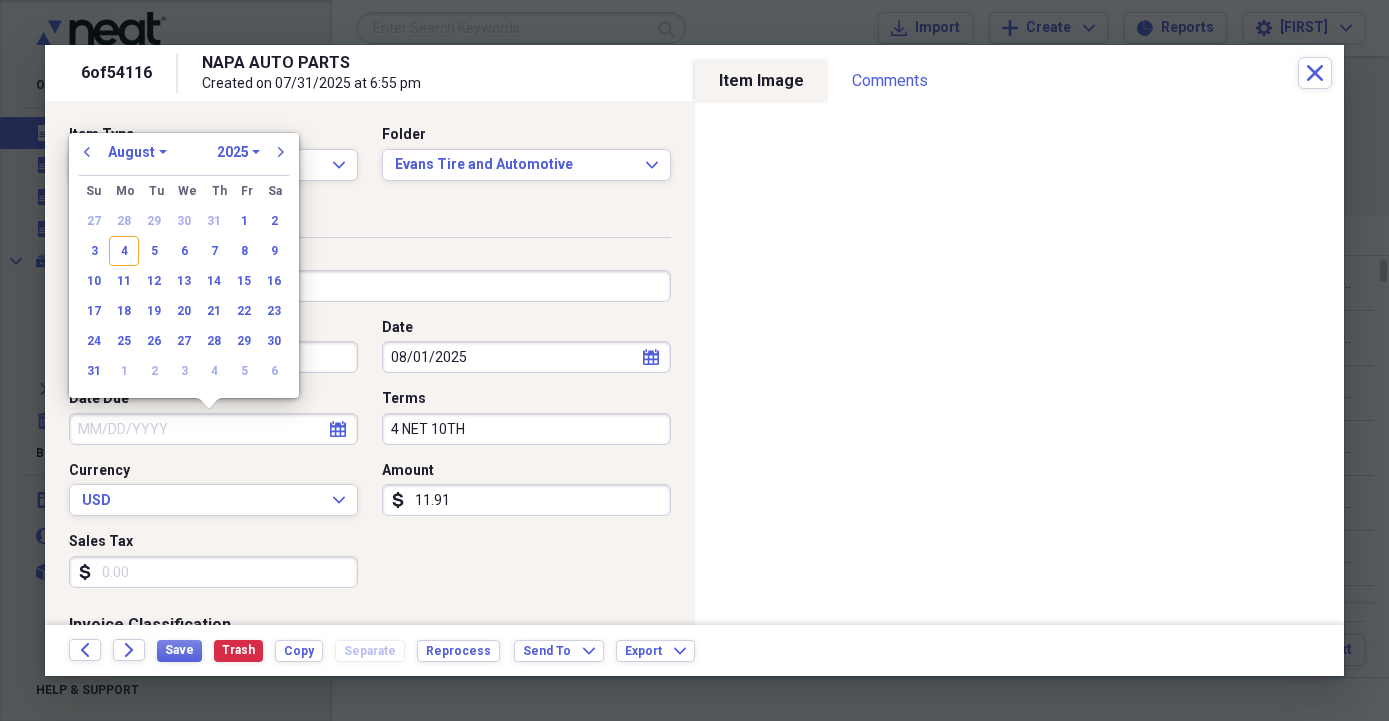 type 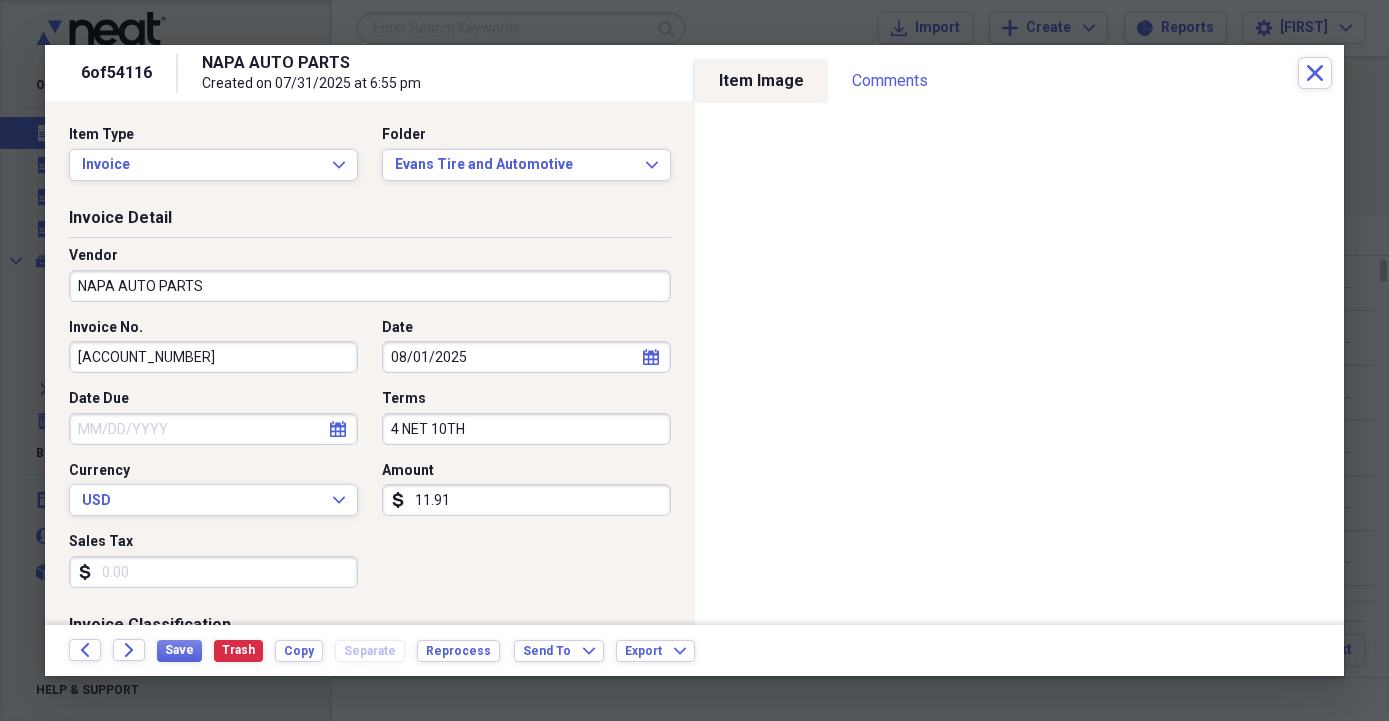 click on "4 NET 10TH" at bounding box center [526, 429] 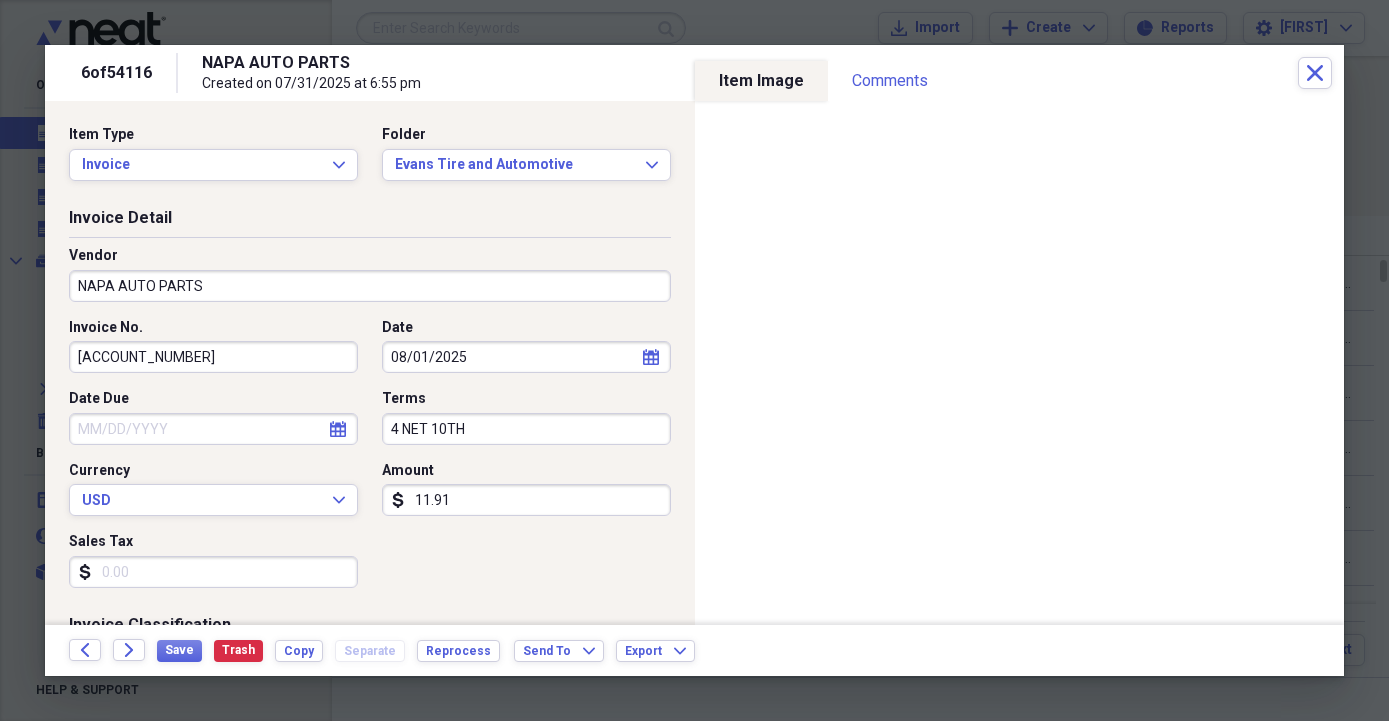 drag, startPoint x: 487, startPoint y: 419, endPoint x: 324, endPoint y: 426, distance: 163.15024 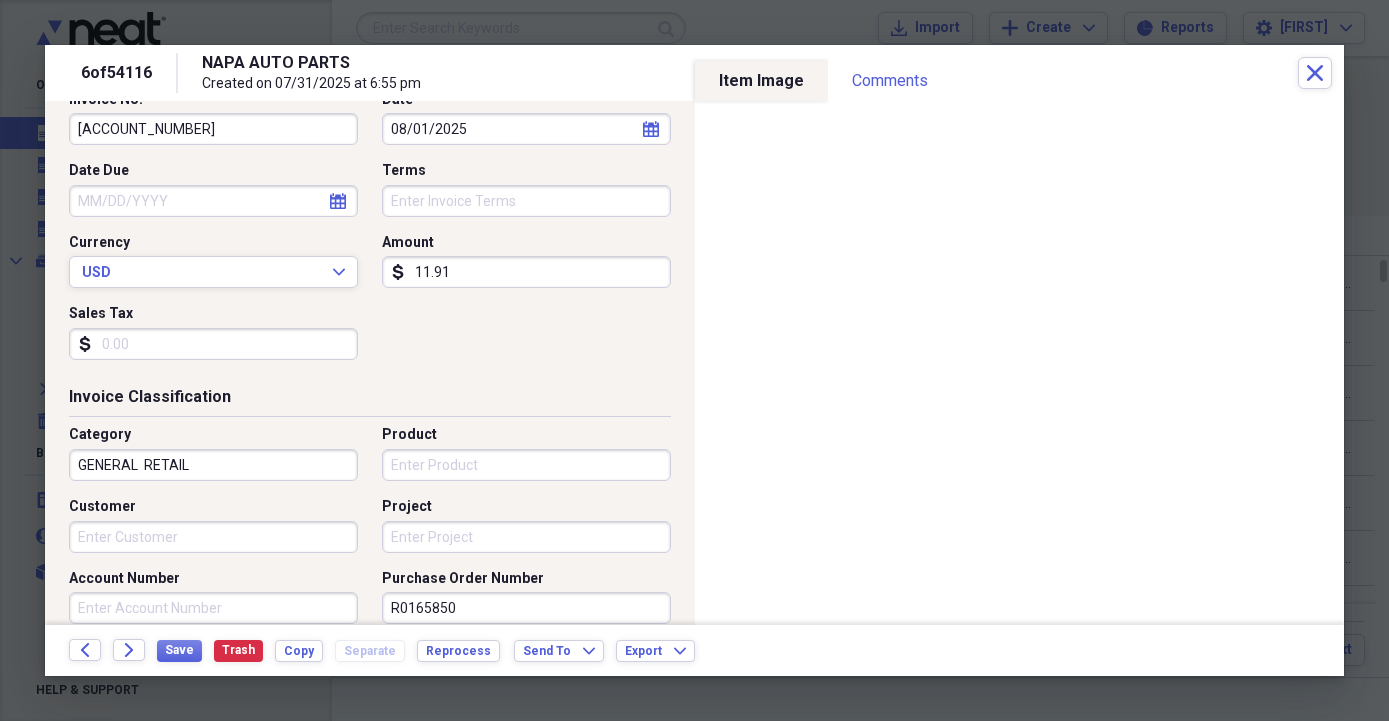 scroll, scrollTop: 342, scrollLeft: 0, axis: vertical 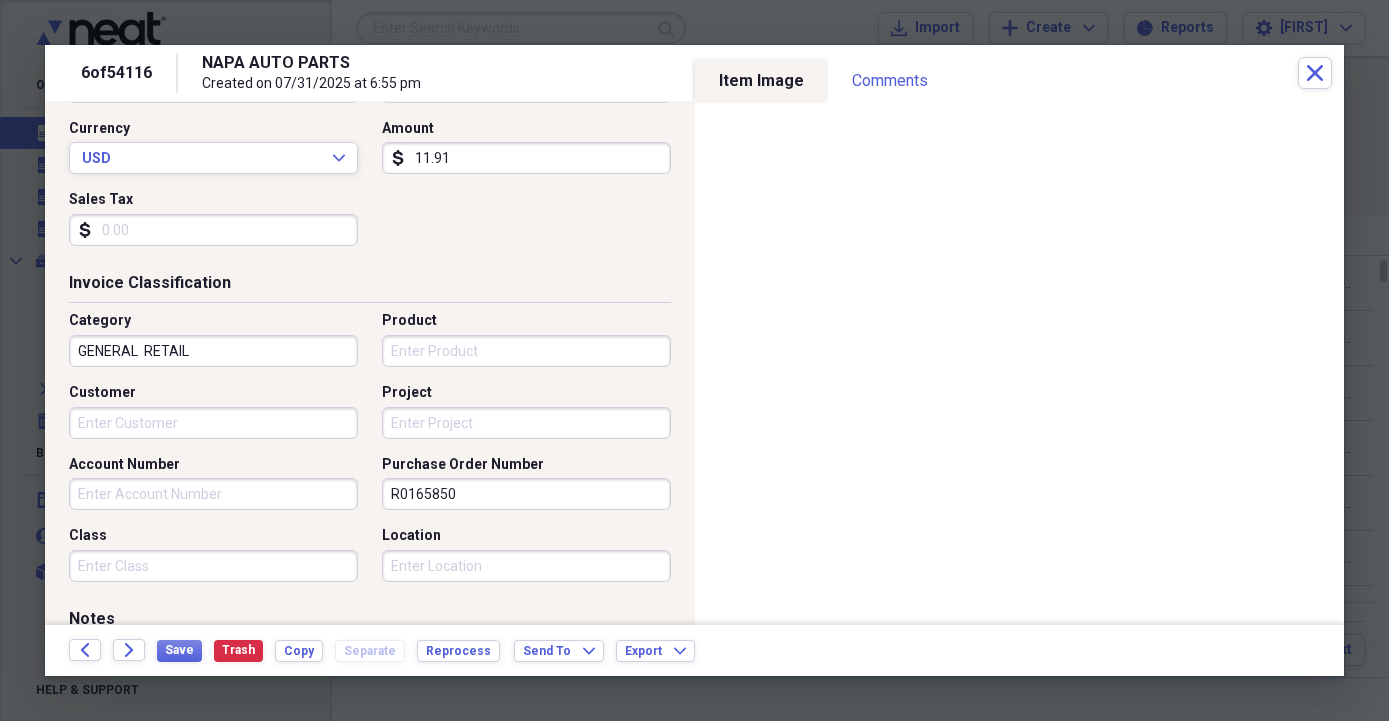 type 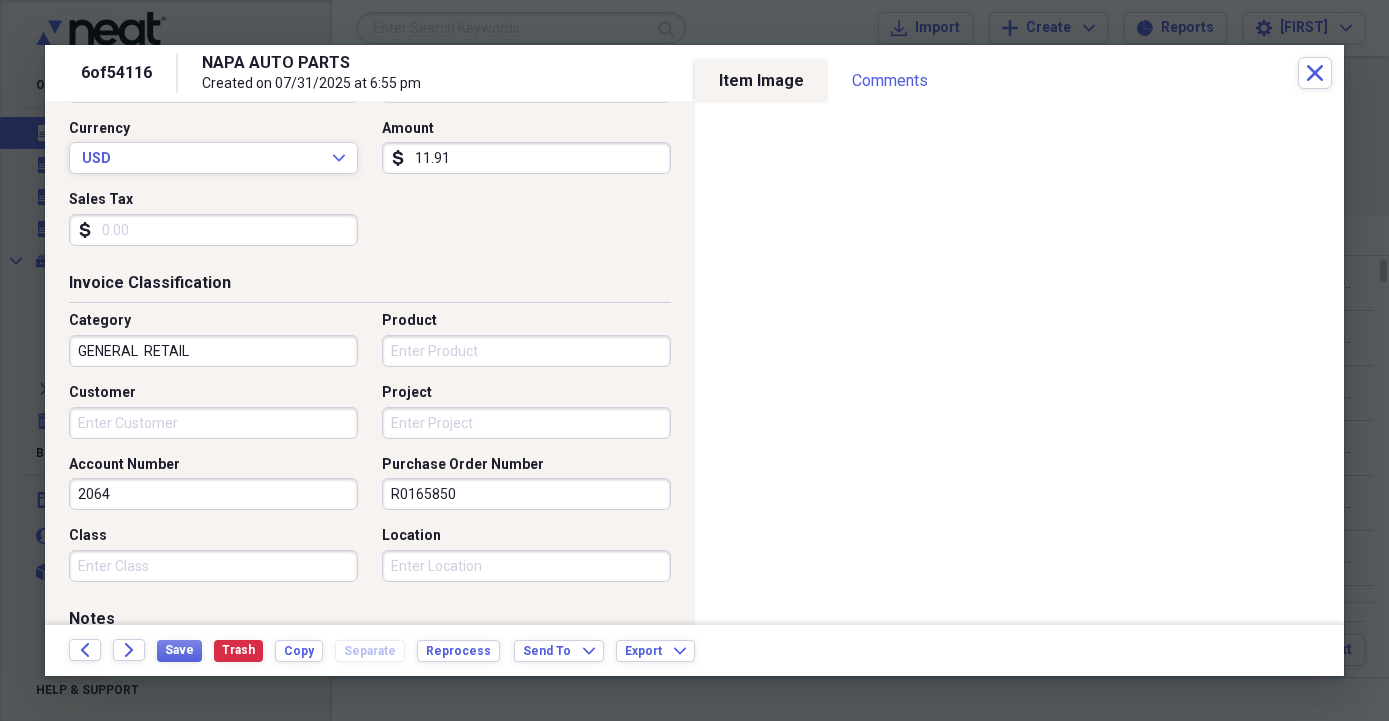 type on "2064" 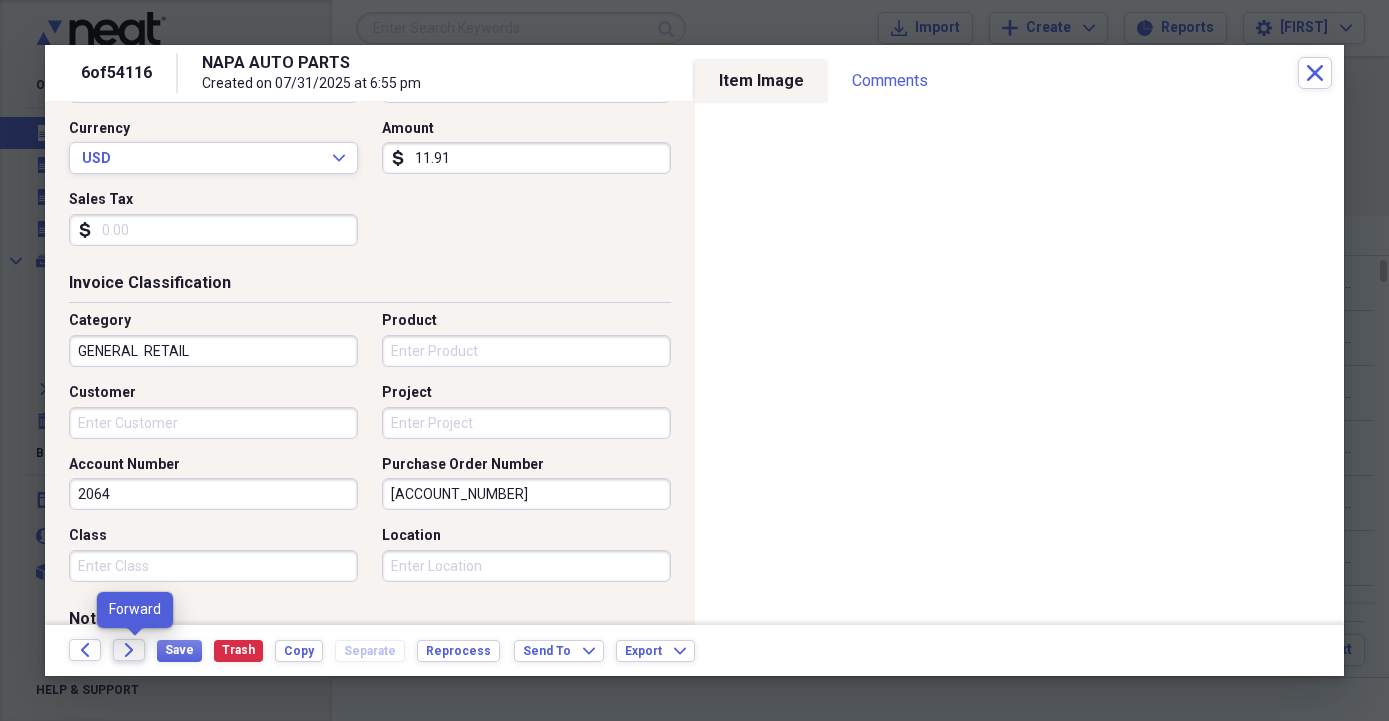 type on "[ACCOUNT_NUMBER]" 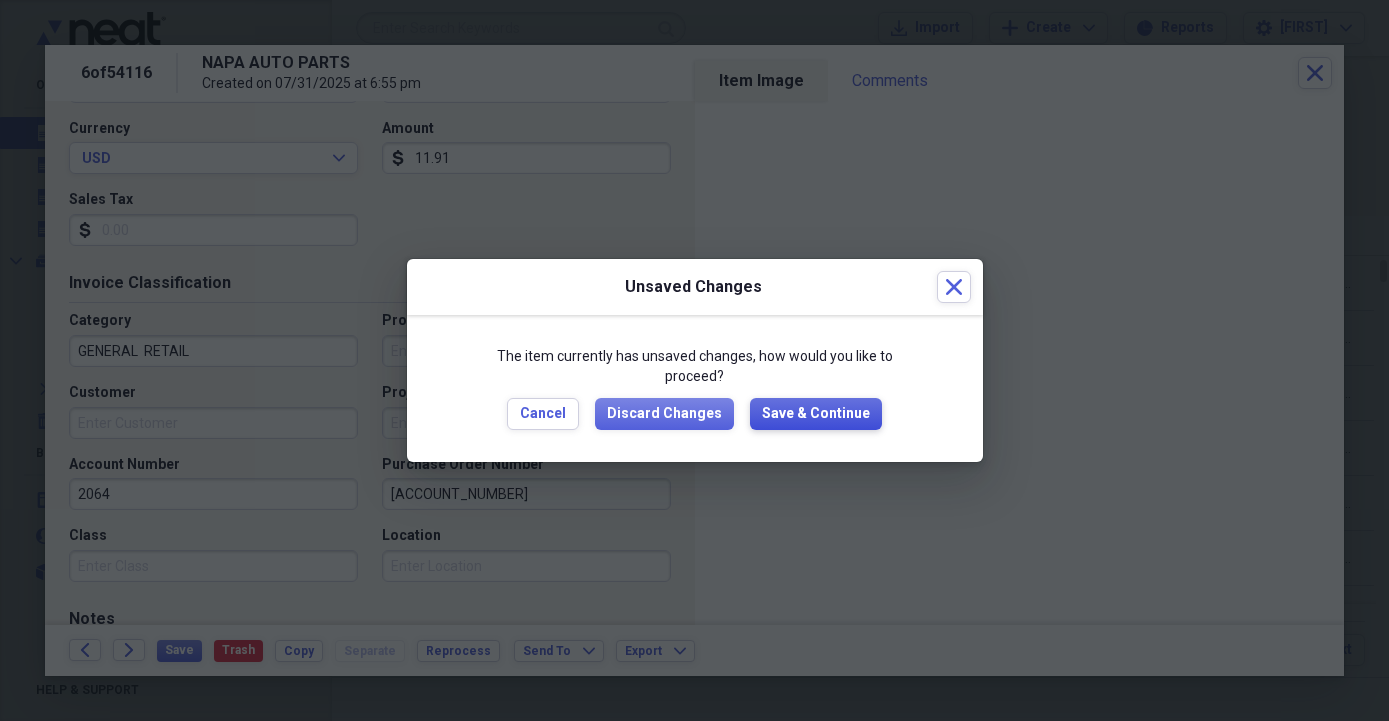 click on "Save & Continue" at bounding box center [816, 414] 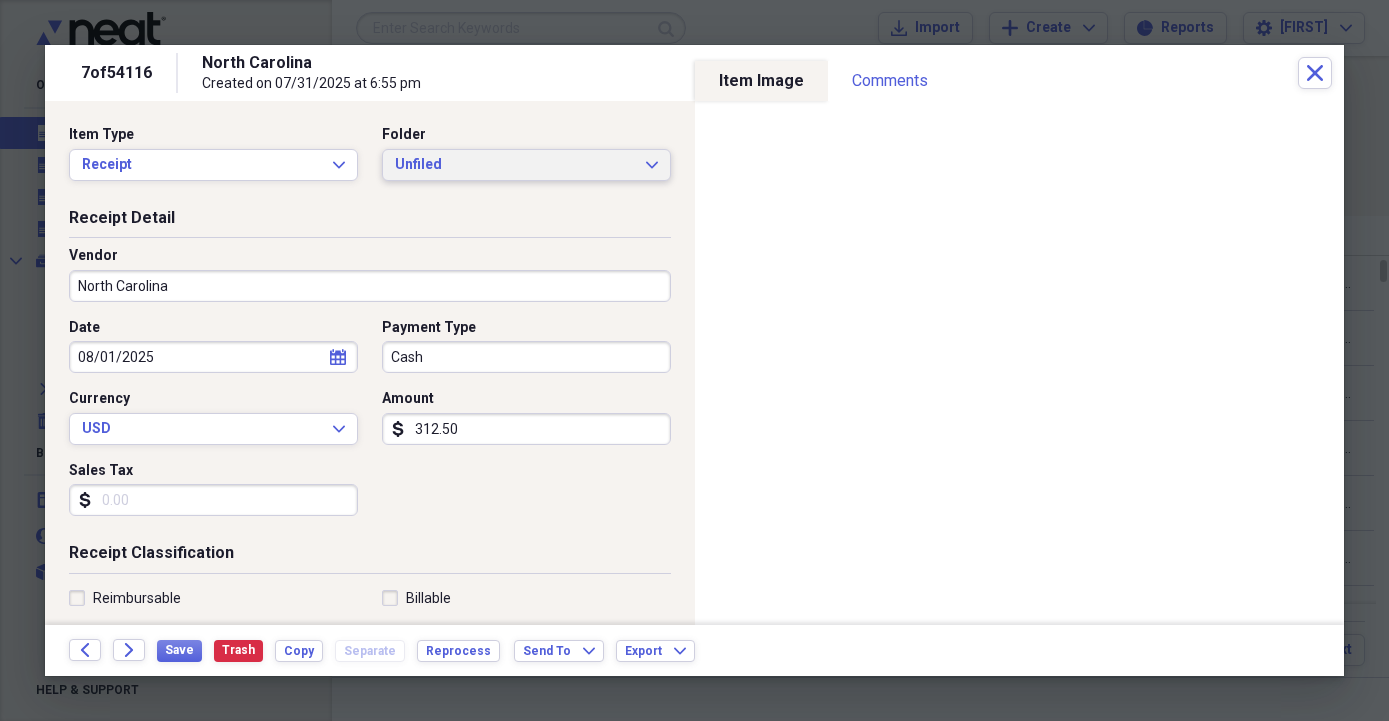 click on "Unfiled" at bounding box center (514, 165) 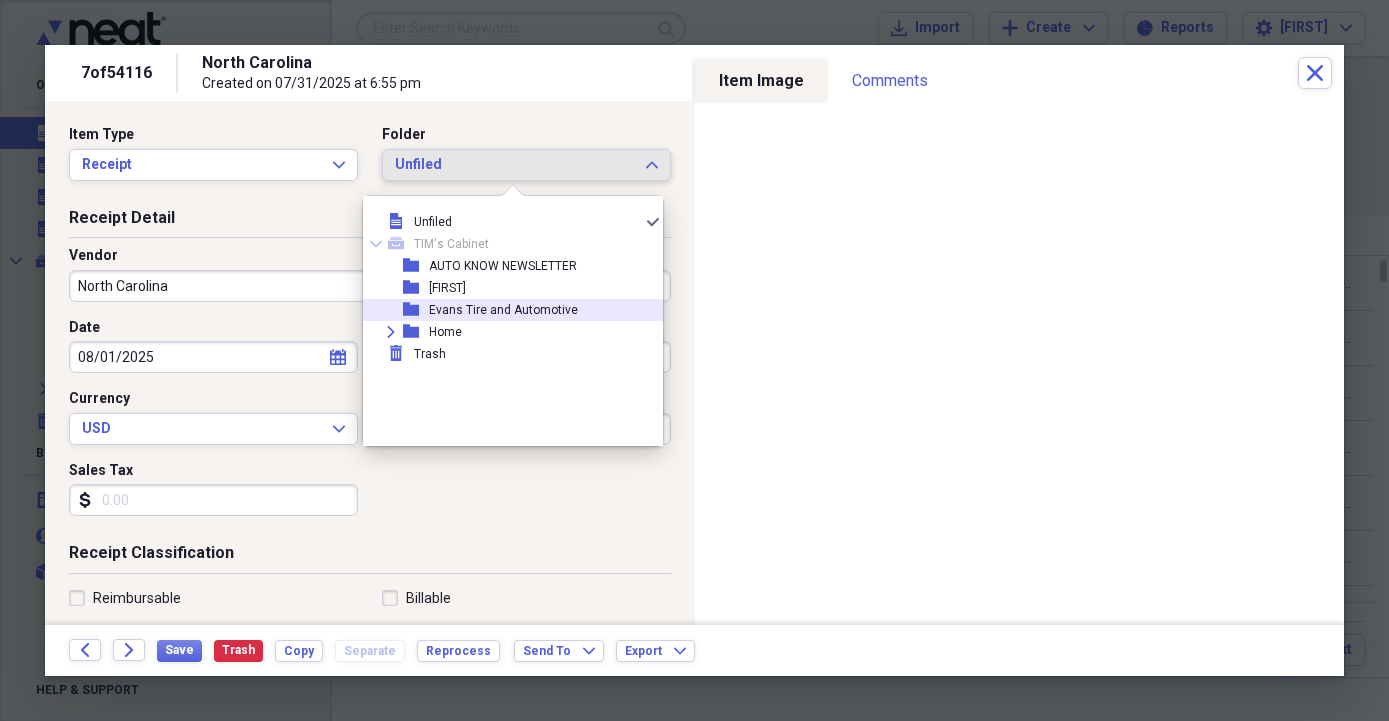 click on "Evans Tire and Automotive" at bounding box center [503, 310] 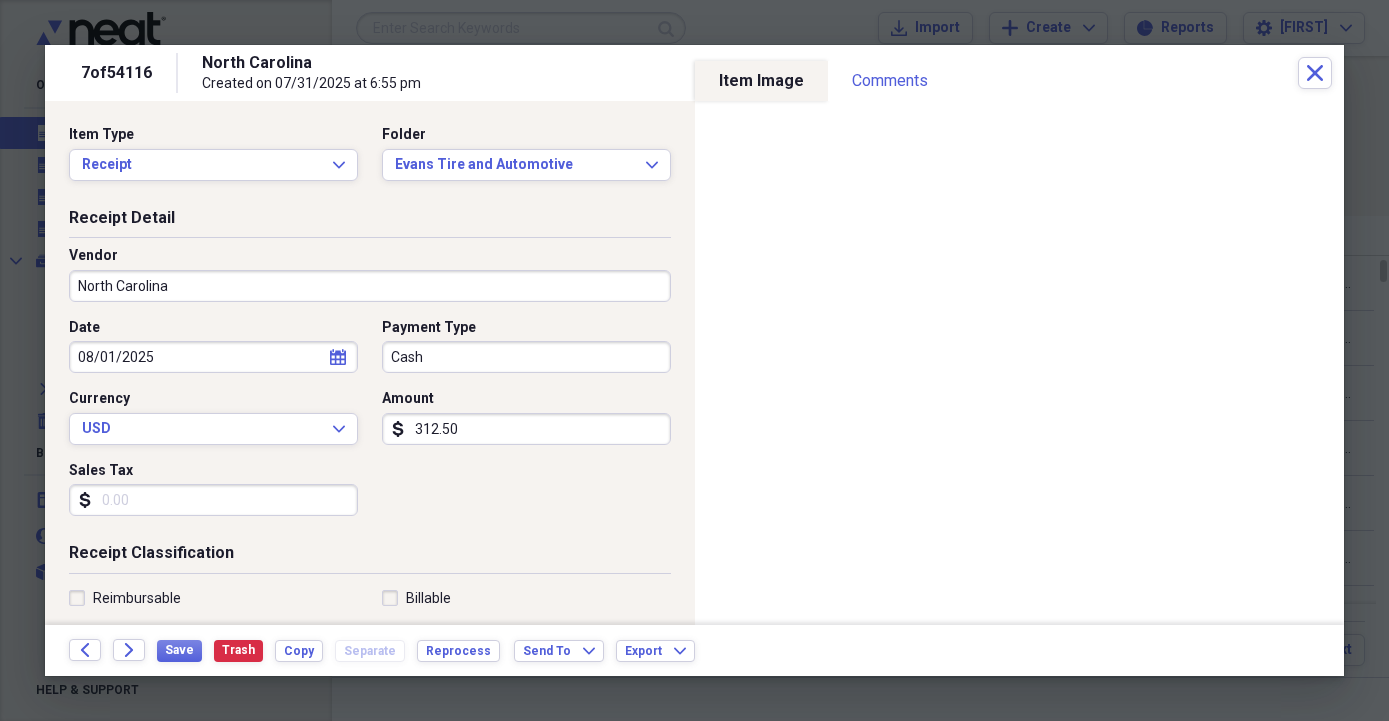 click on "North Carolina" at bounding box center [370, 286] 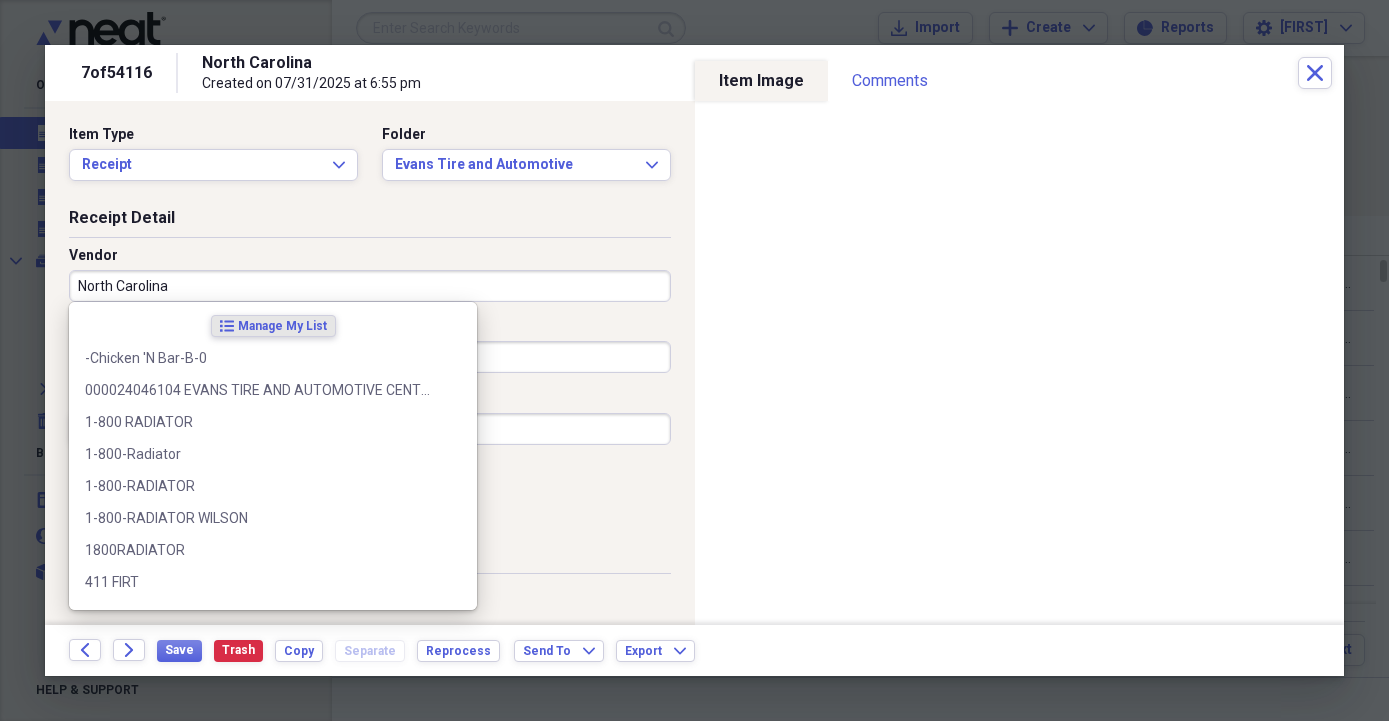click on "North Carolina" at bounding box center (370, 286) 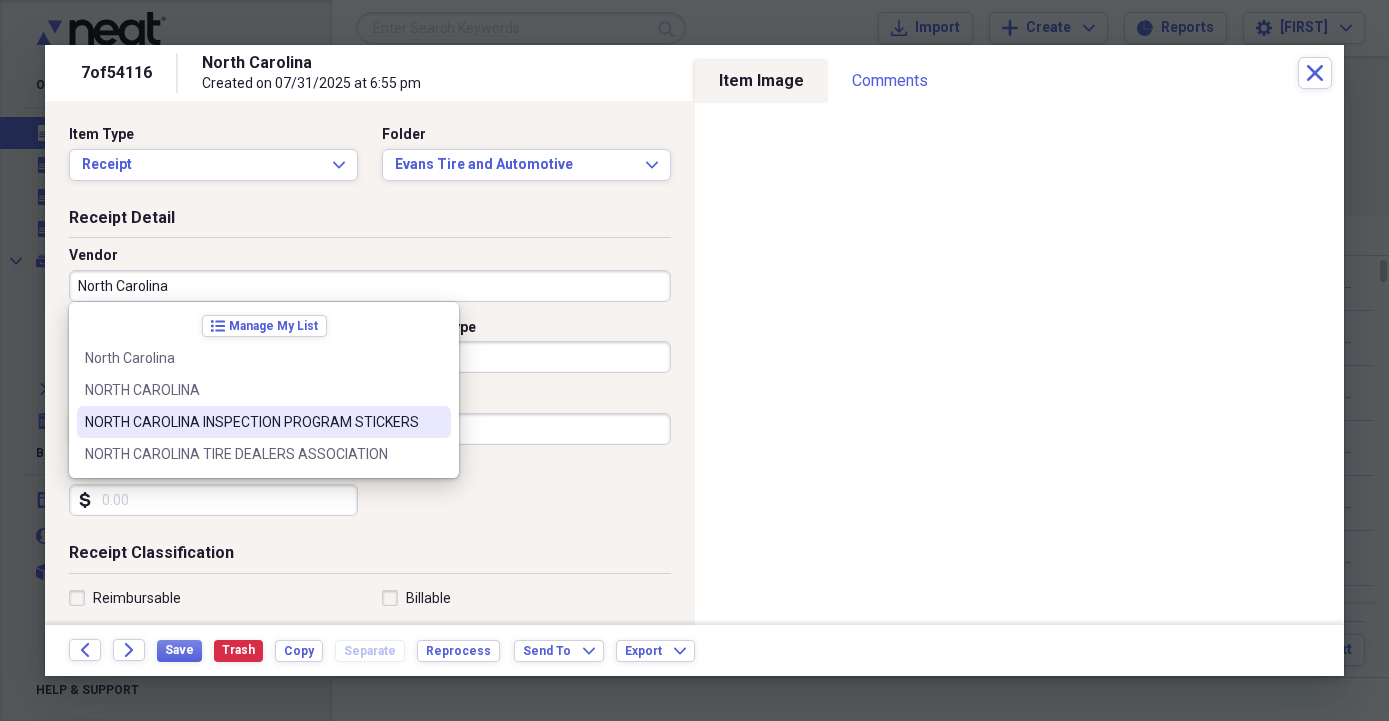 click on "NORTH CAROLINA INSPECTION PROGRAM STICKERS" at bounding box center (264, 422) 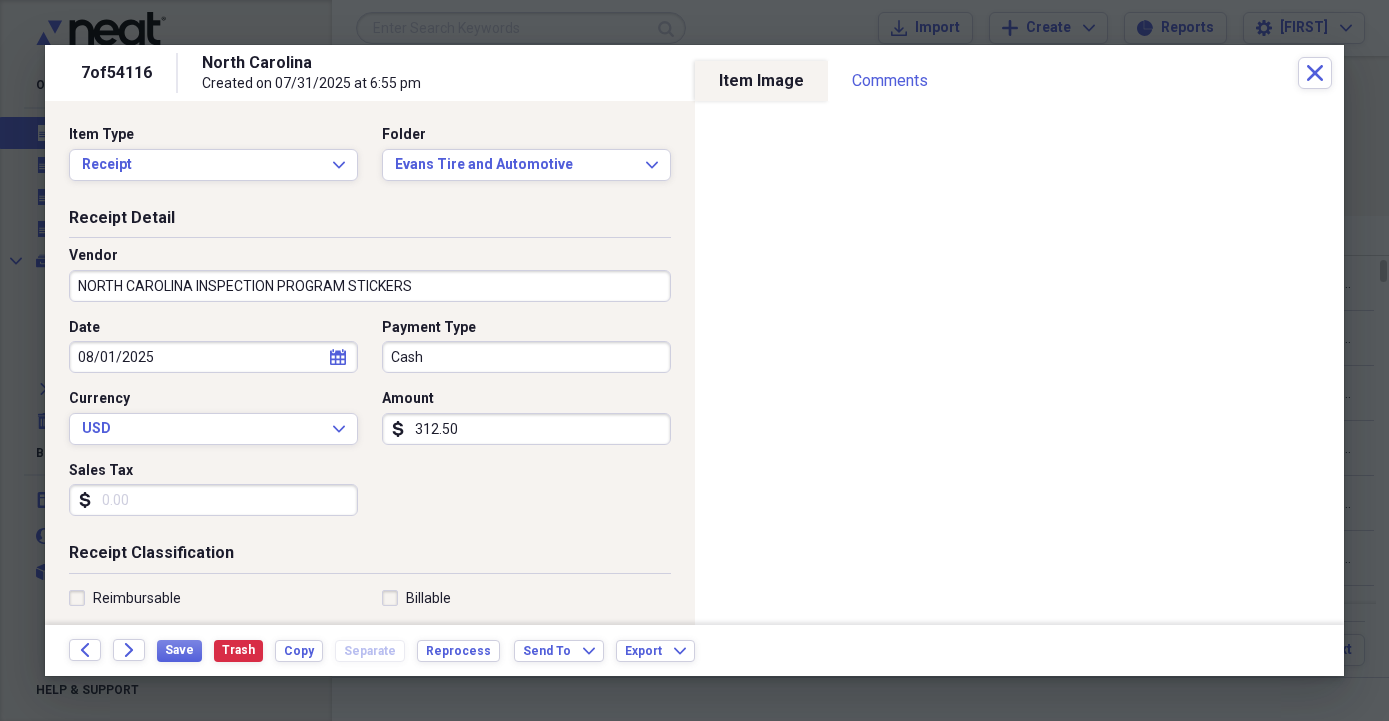 type on "GENERAL RETAIL" 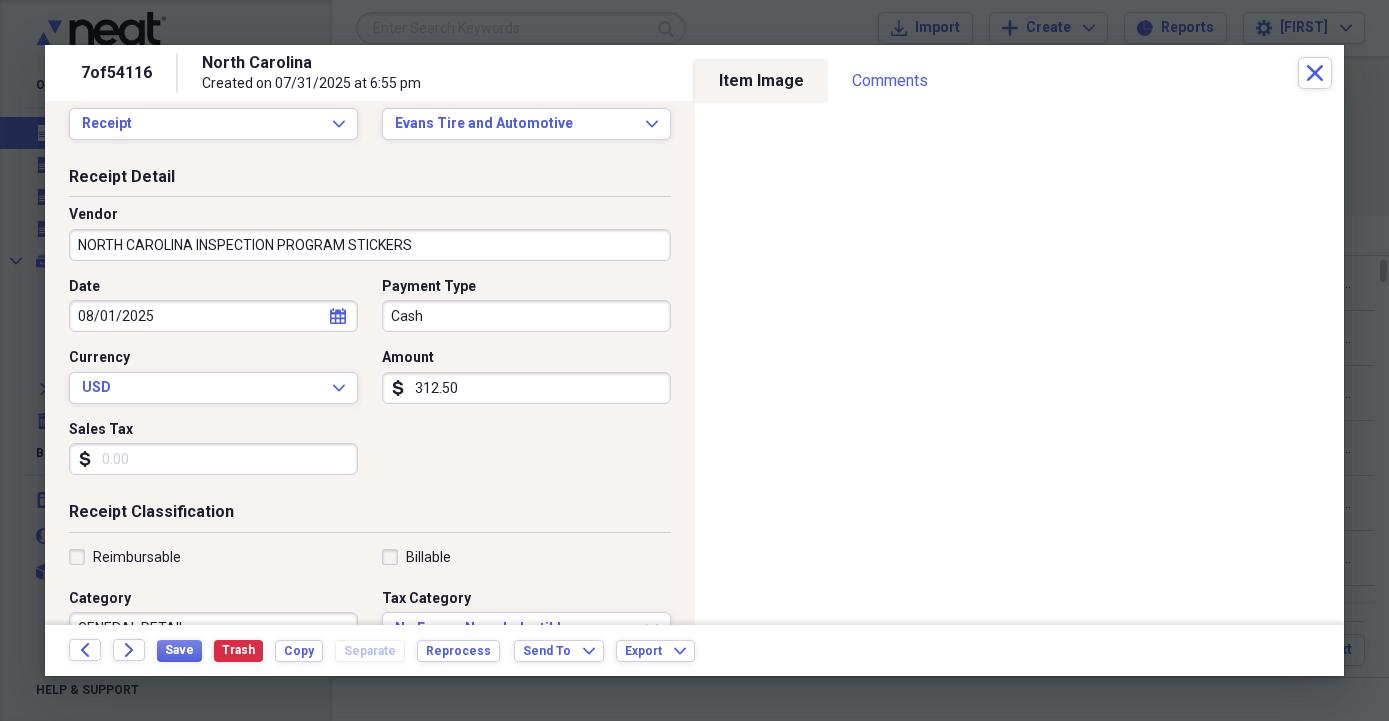 scroll, scrollTop: 0, scrollLeft: 0, axis: both 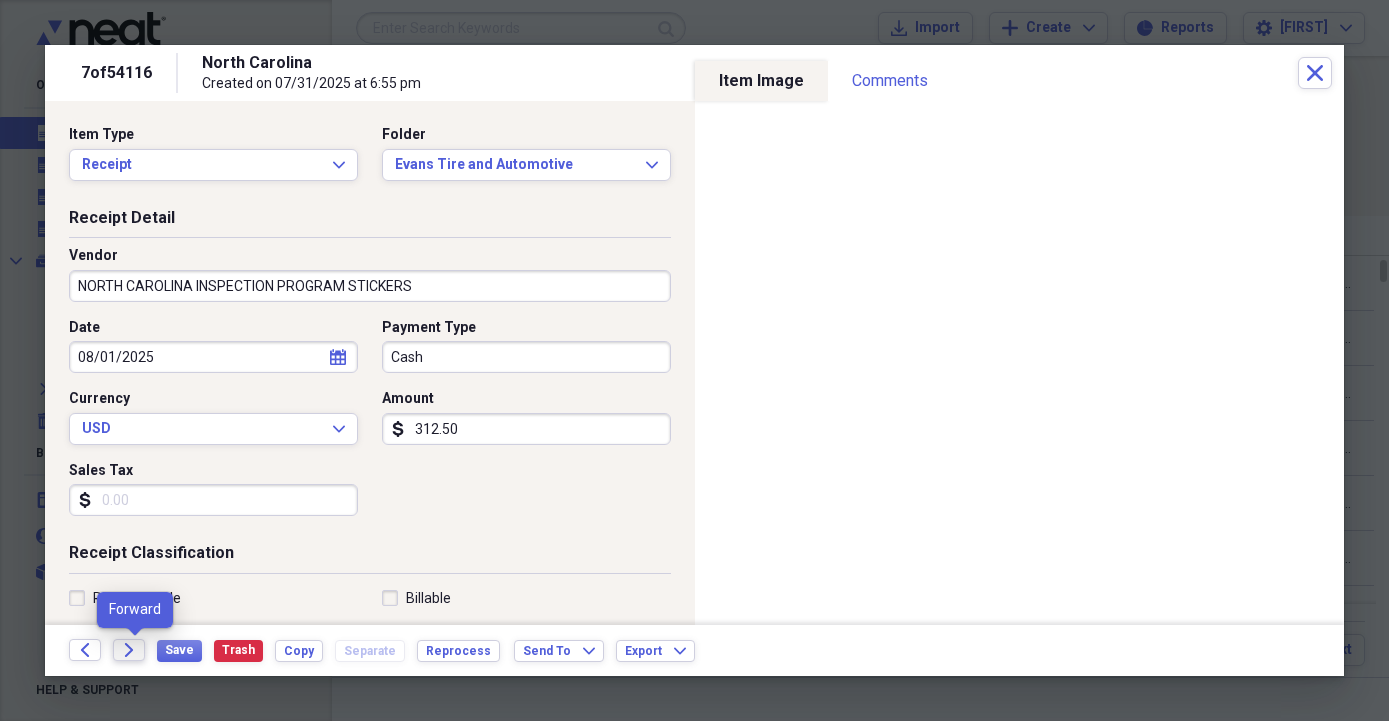 click 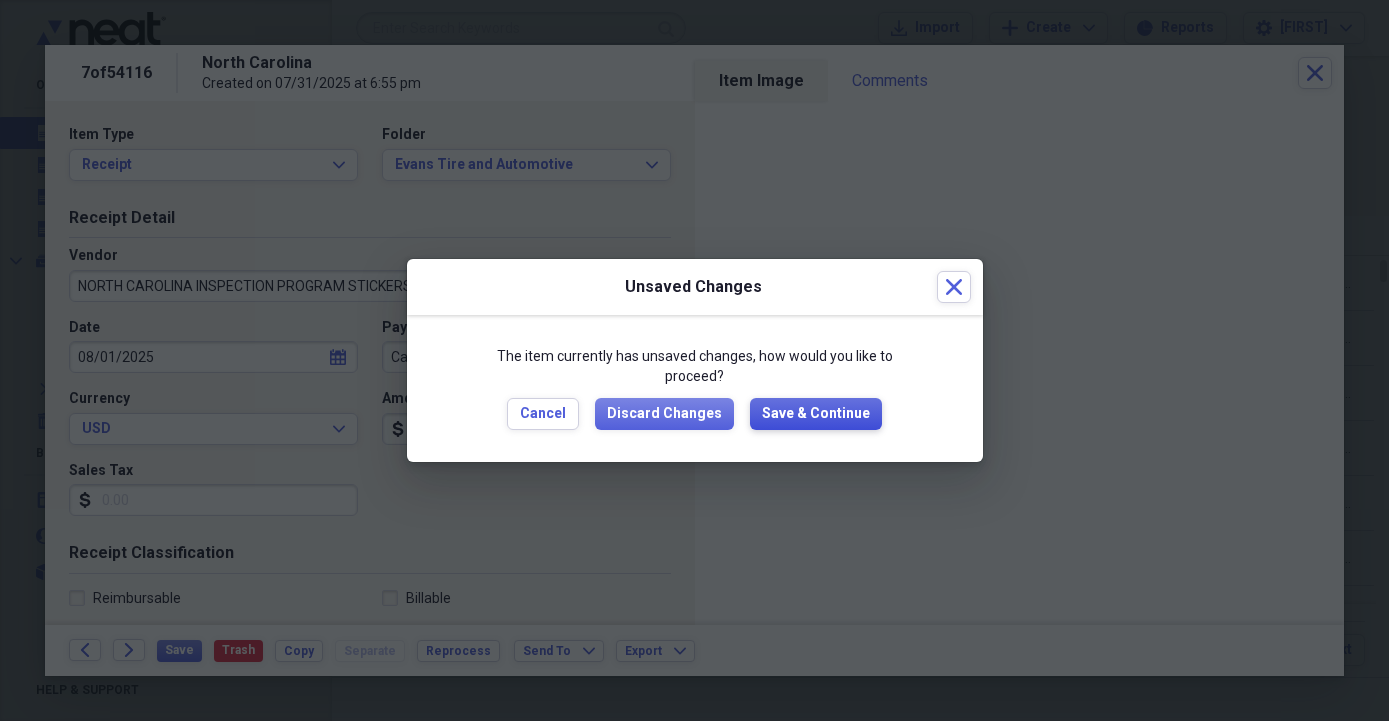 click on "Save & Continue" at bounding box center [816, 414] 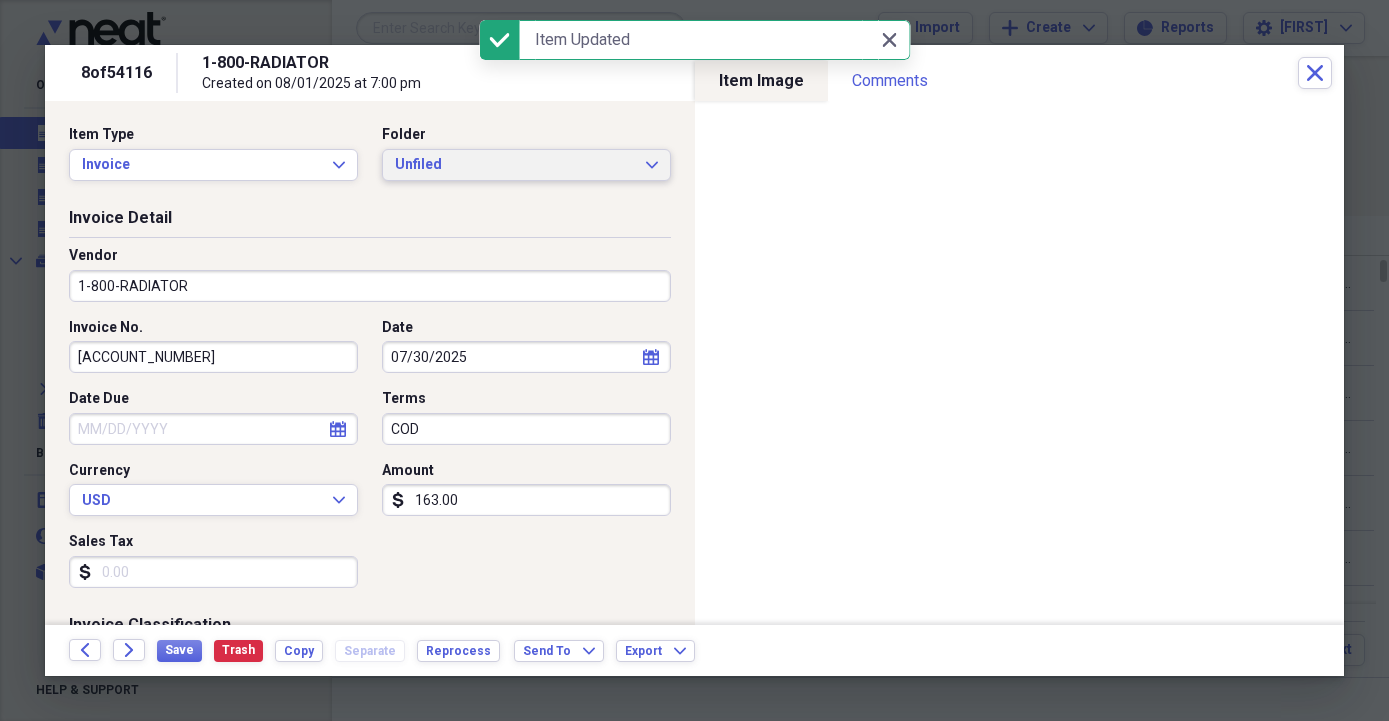 click on "Unfiled" at bounding box center [514, 165] 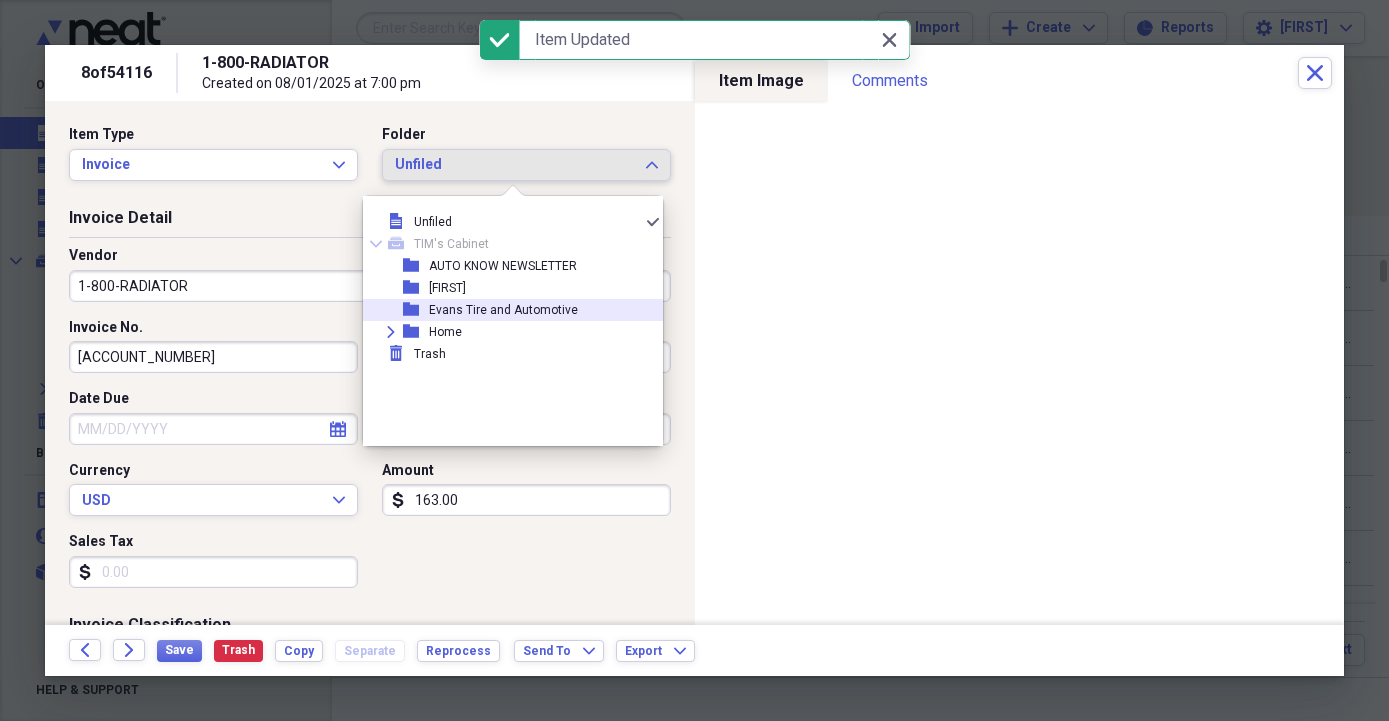 click on "Evans Tire and Automotive" at bounding box center [503, 310] 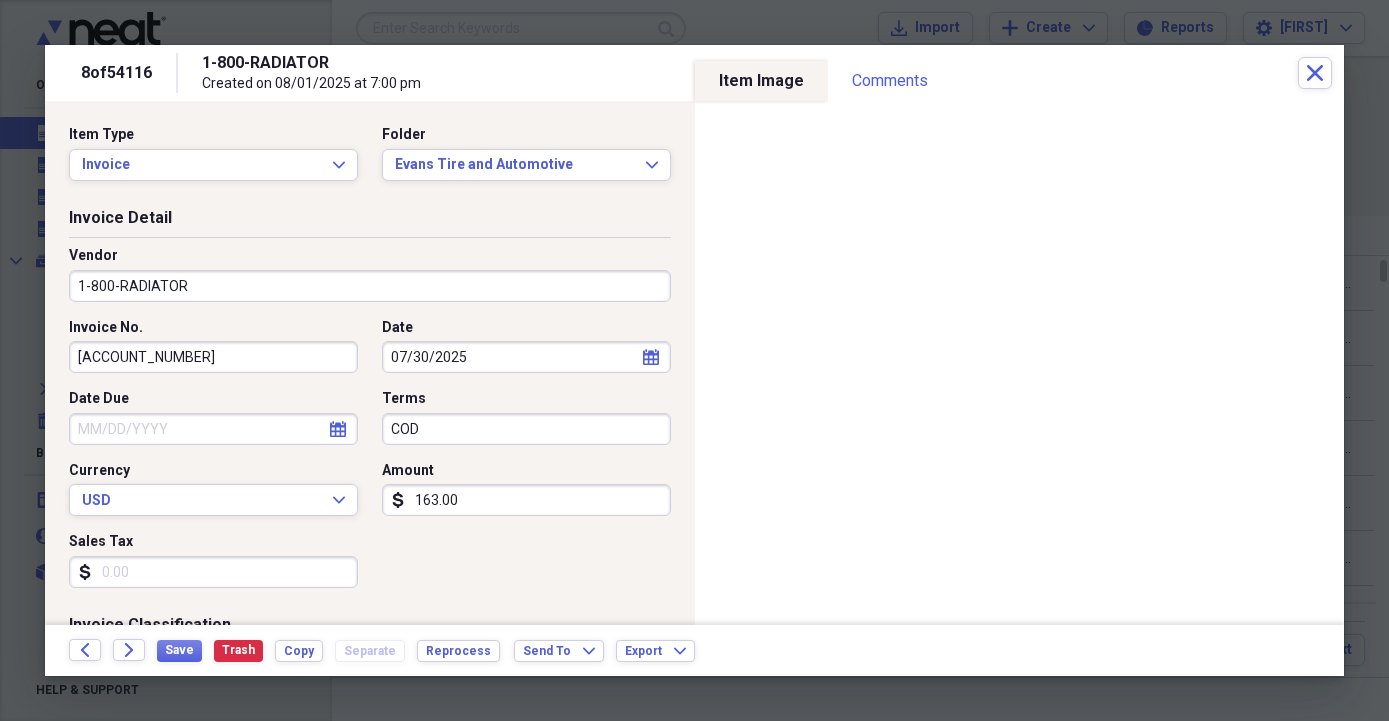 drag, startPoint x: 429, startPoint y: 413, endPoint x: 339, endPoint y: 426, distance: 90.934044 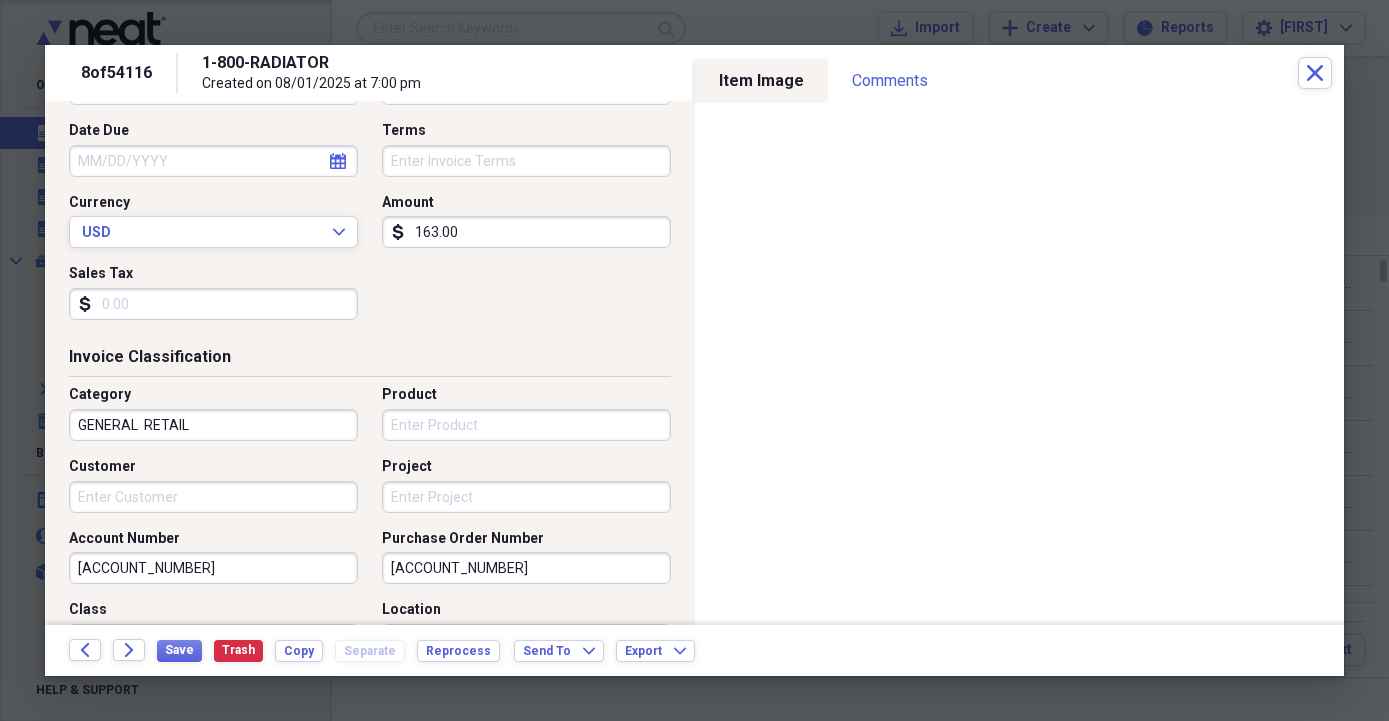 scroll, scrollTop: 342, scrollLeft: 0, axis: vertical 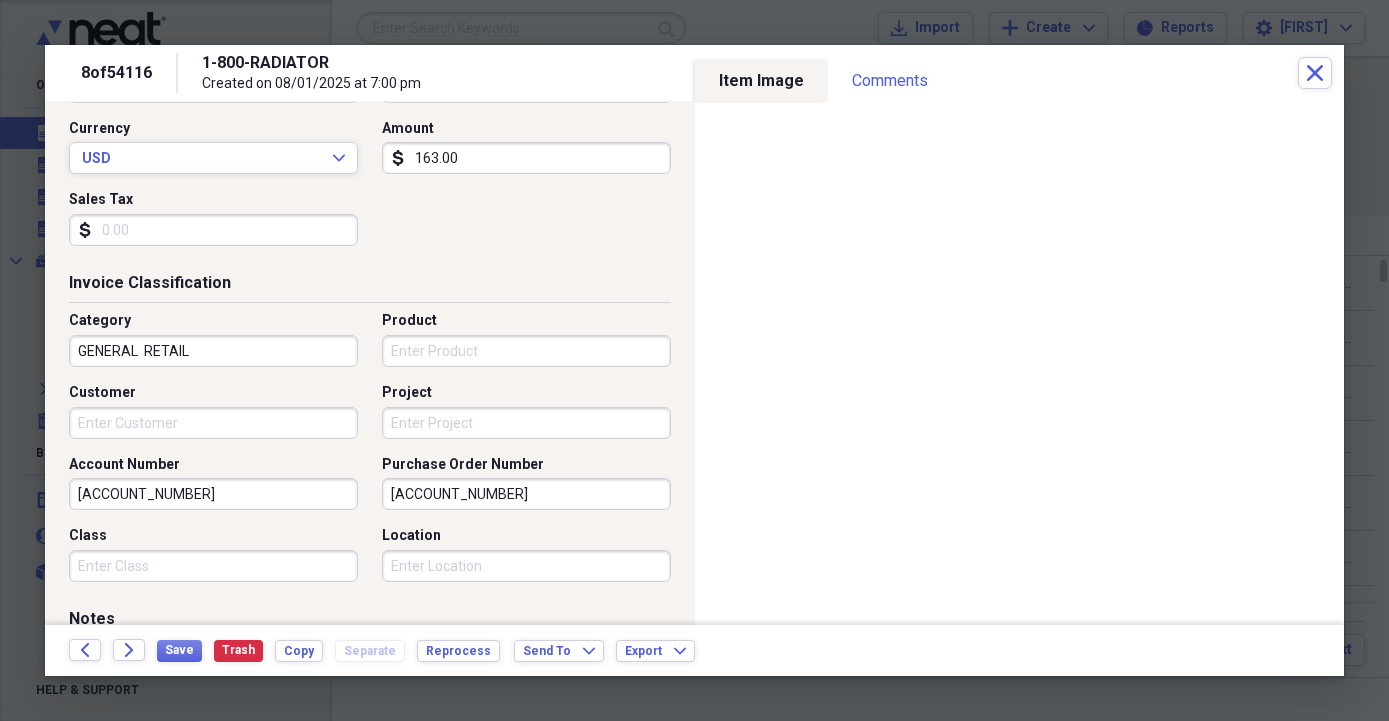 type 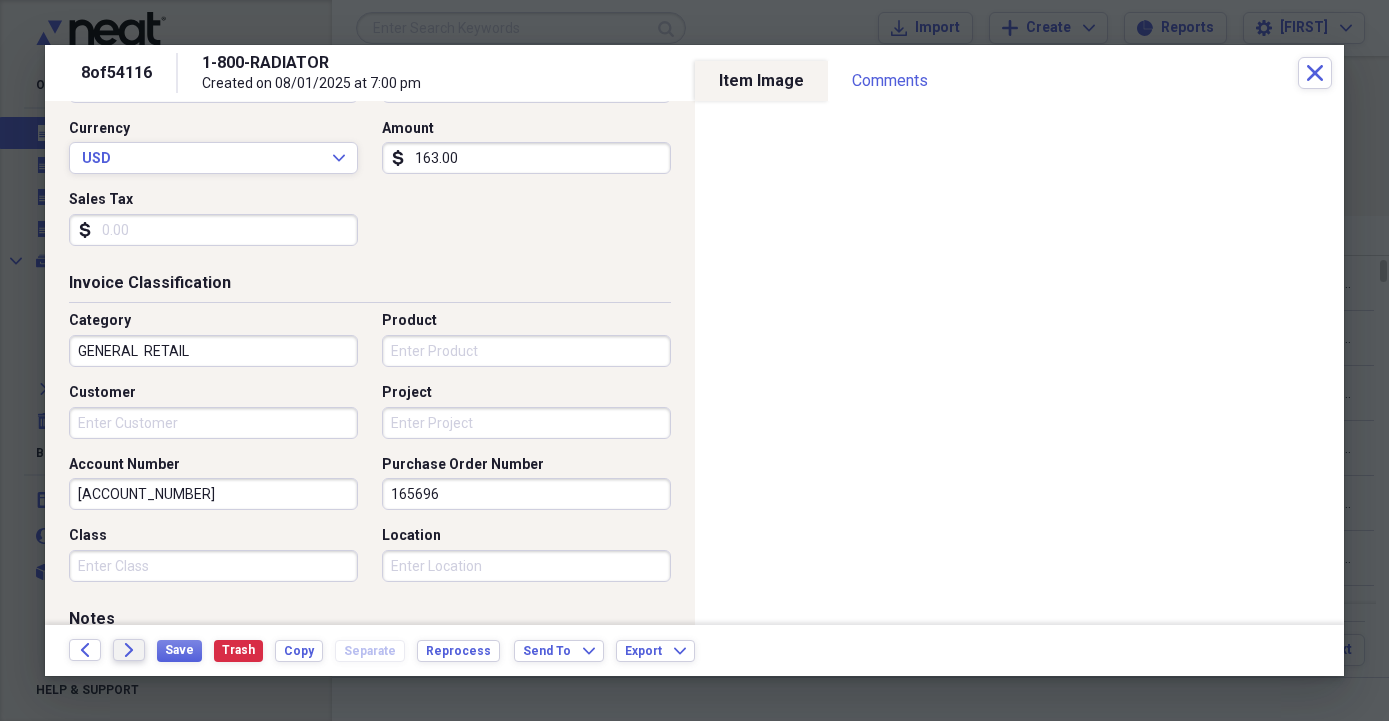 type on "165696" 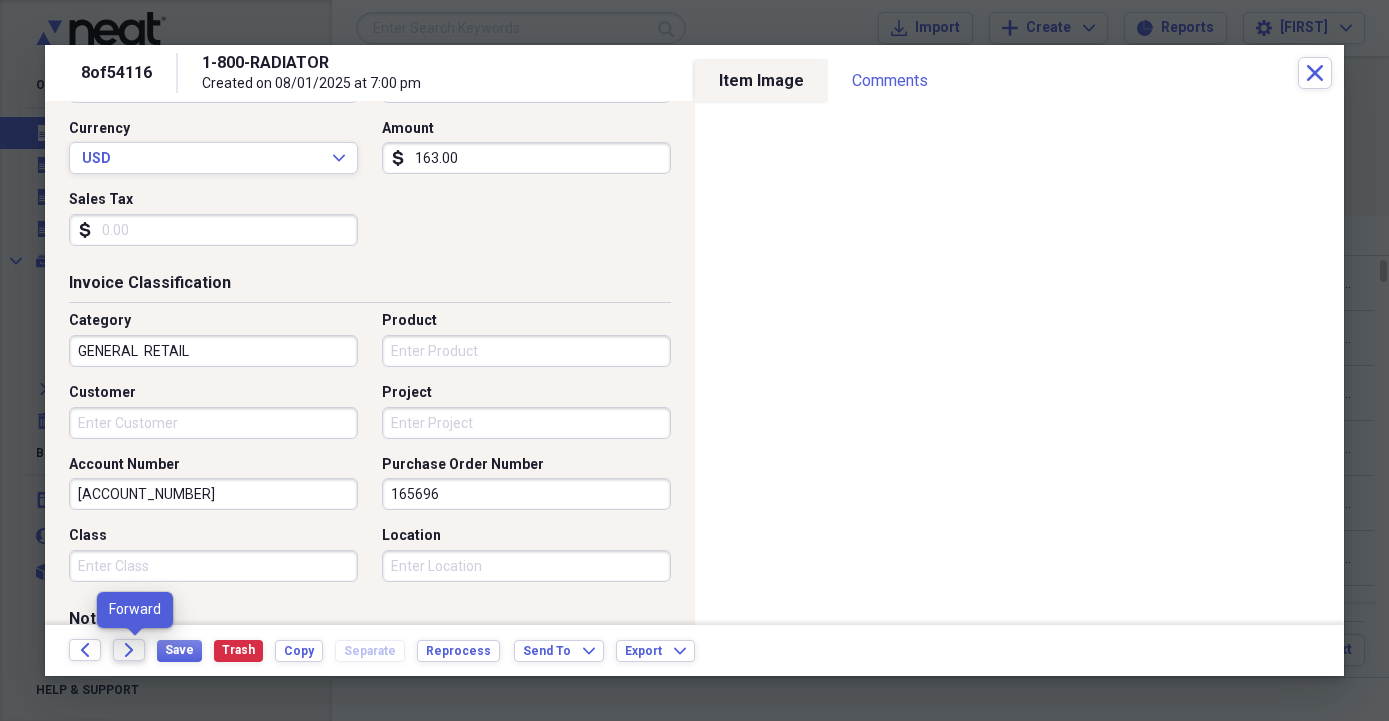 click on "Forward" 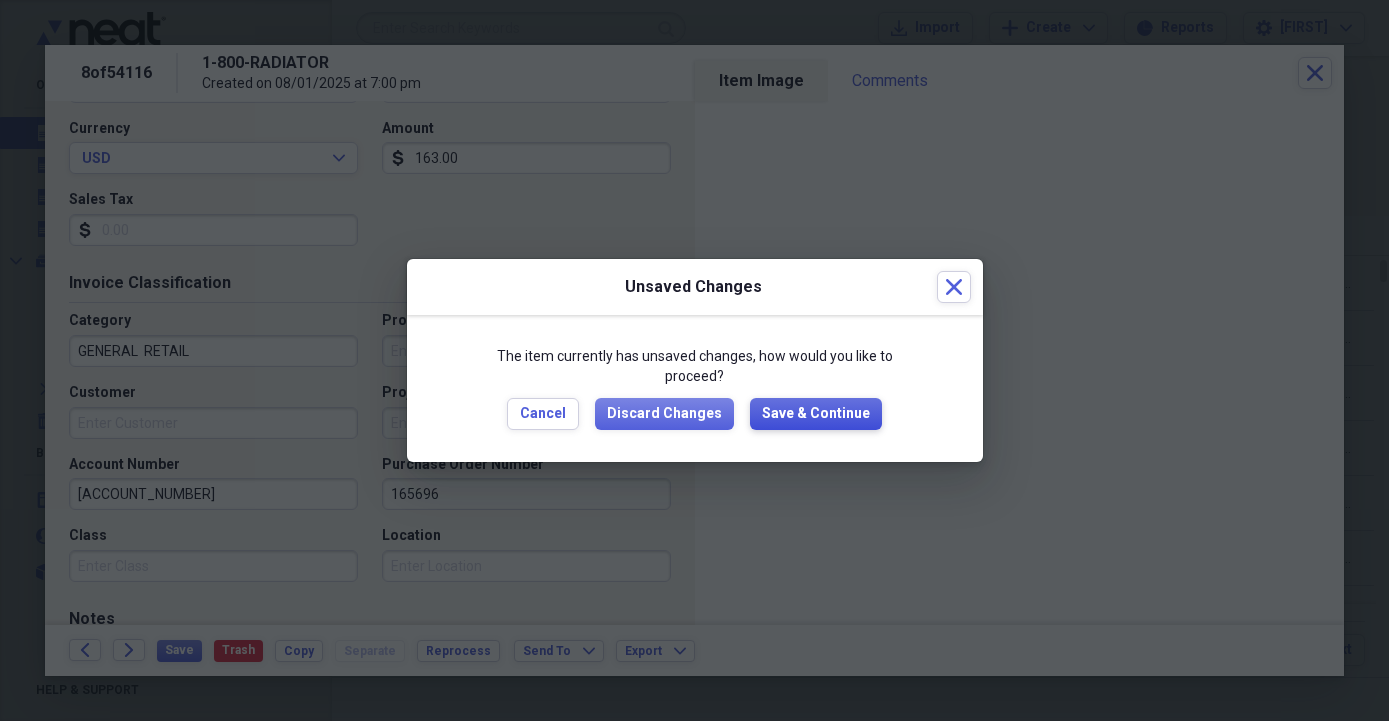click on "Save & Continue" at bounding box center (816, 414) 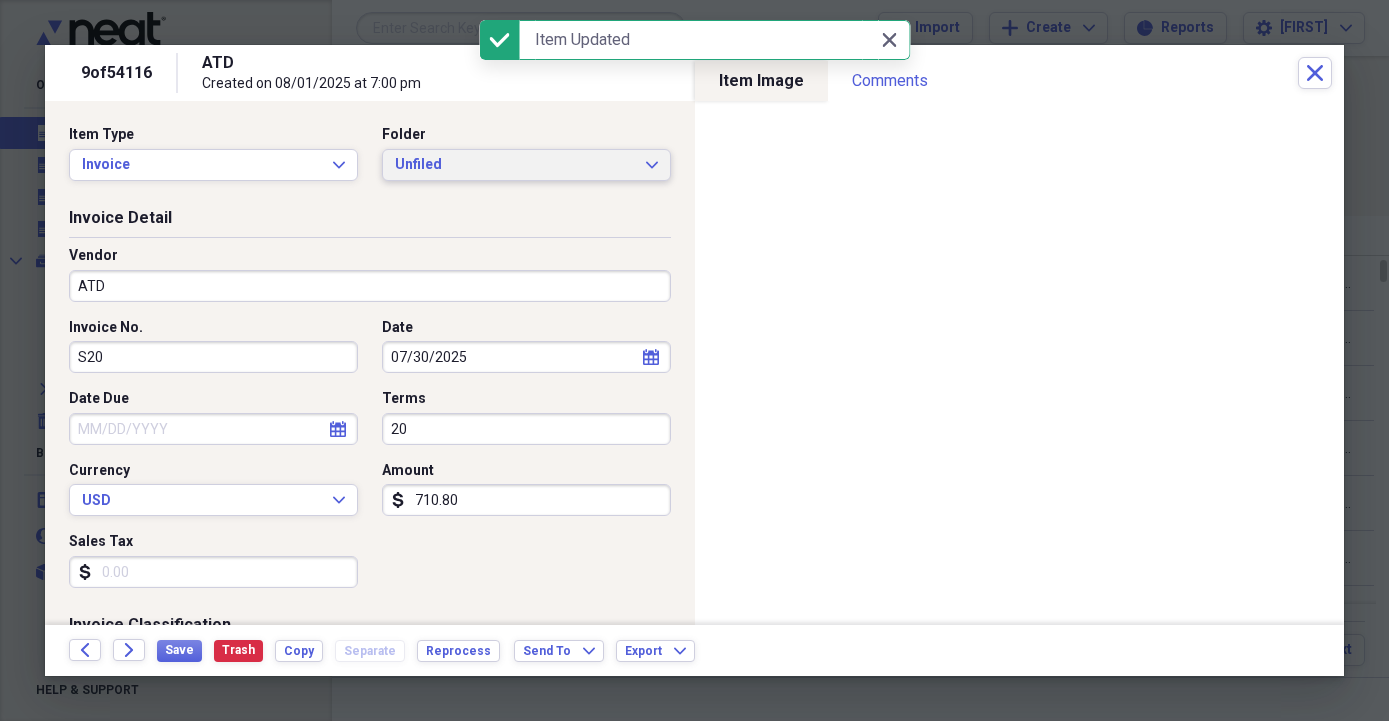 click on "Unfiled" at bounding box center [514, 165] 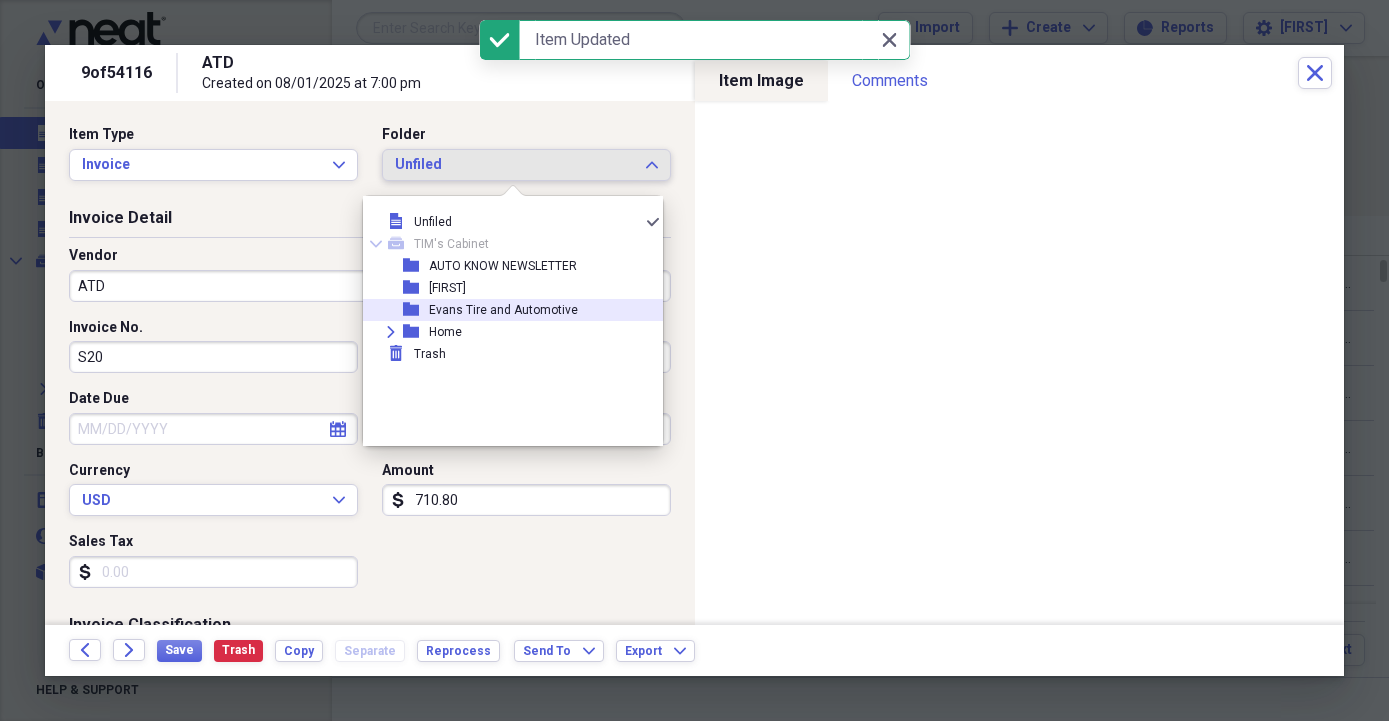 click on "Evans Tire and Automotive" at bounding box center (503, 310) 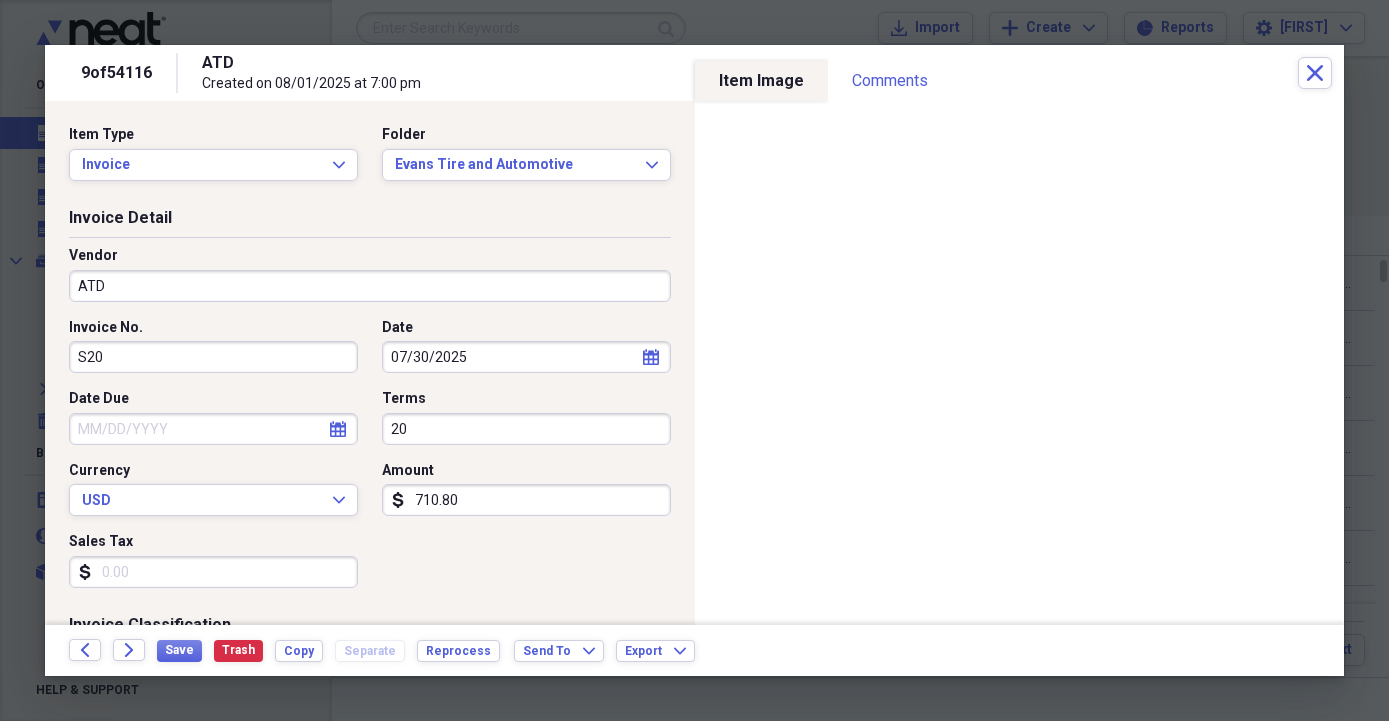click on "S20" at bounding box center (213, 357) 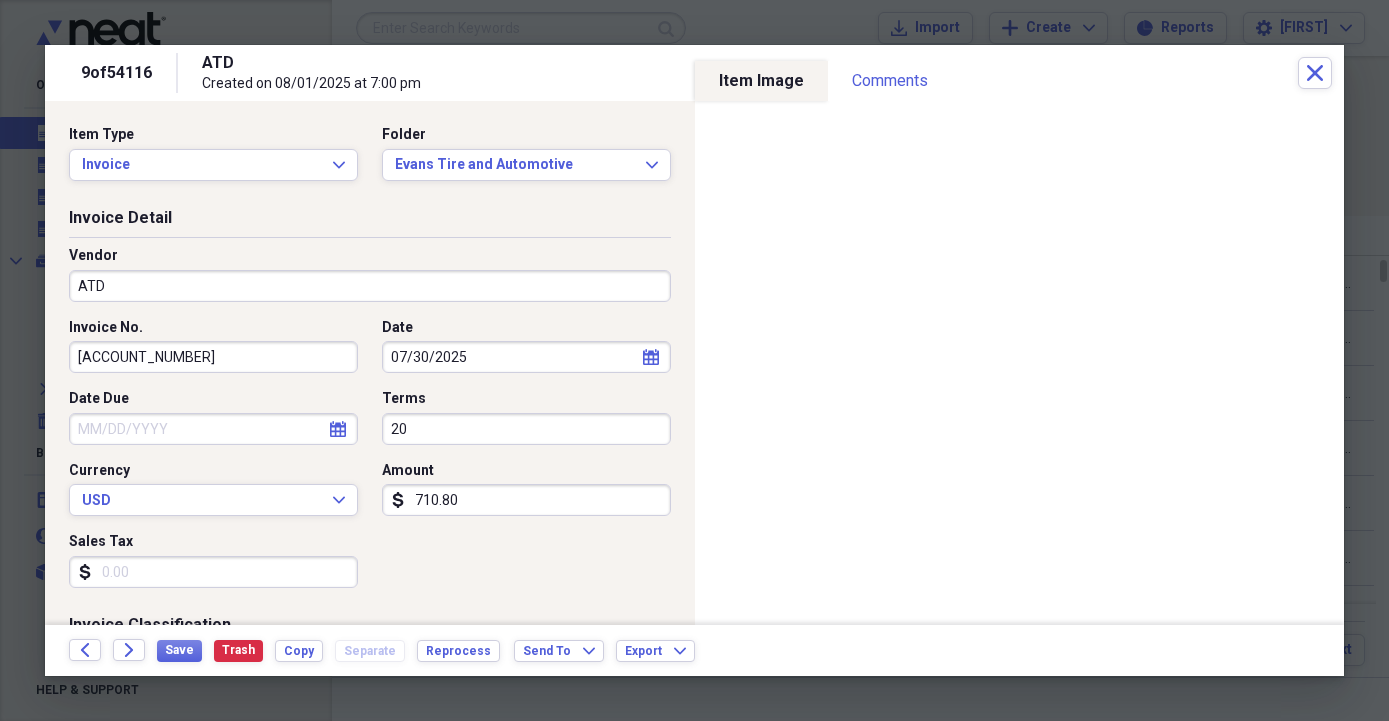 type on "[ACCOUNT_NUMBER]" 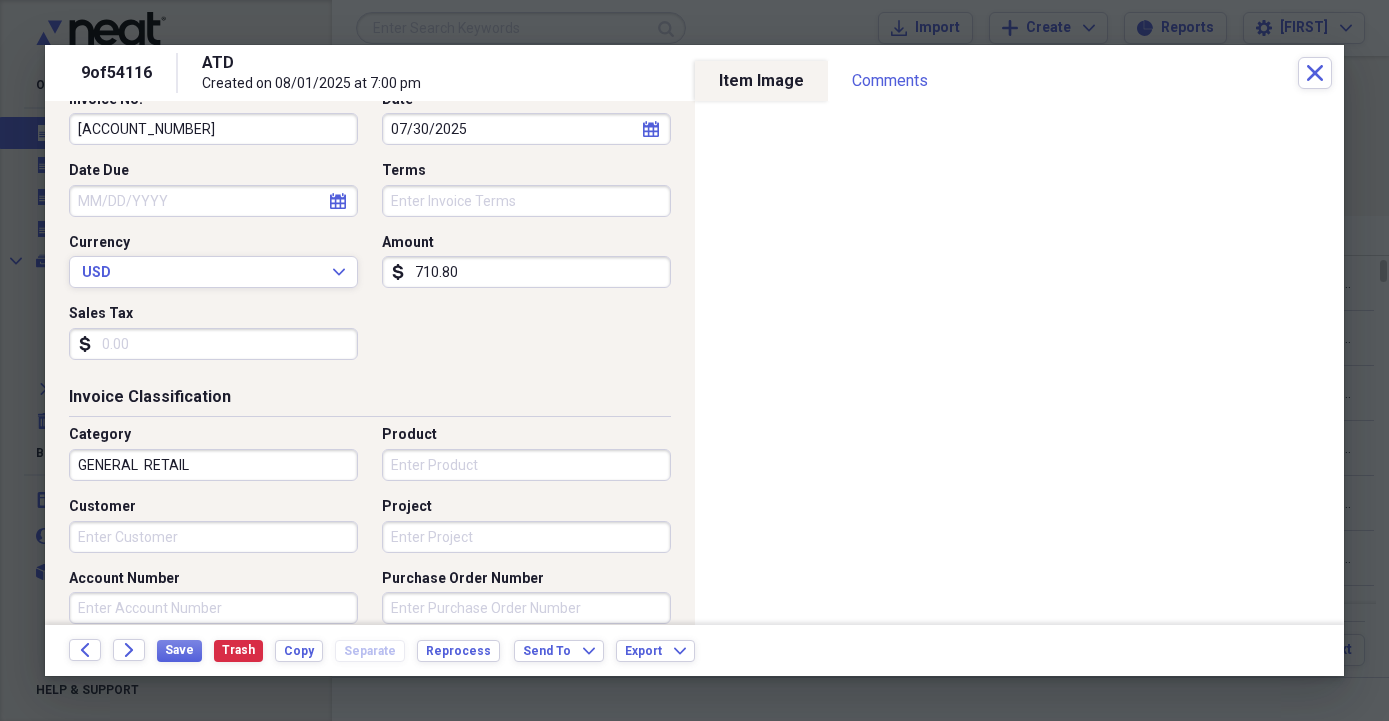scroll, scrollTop: 342, scrollLeft: 0, axis: vertical 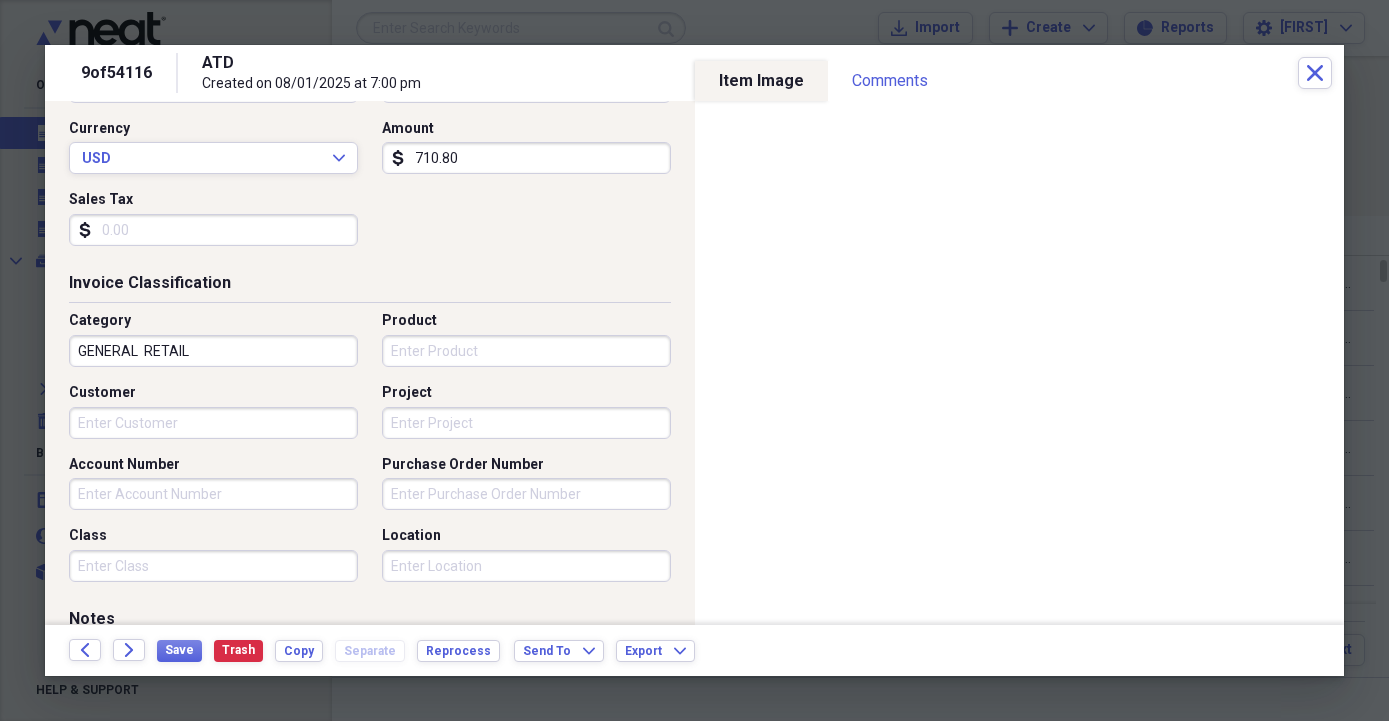 type 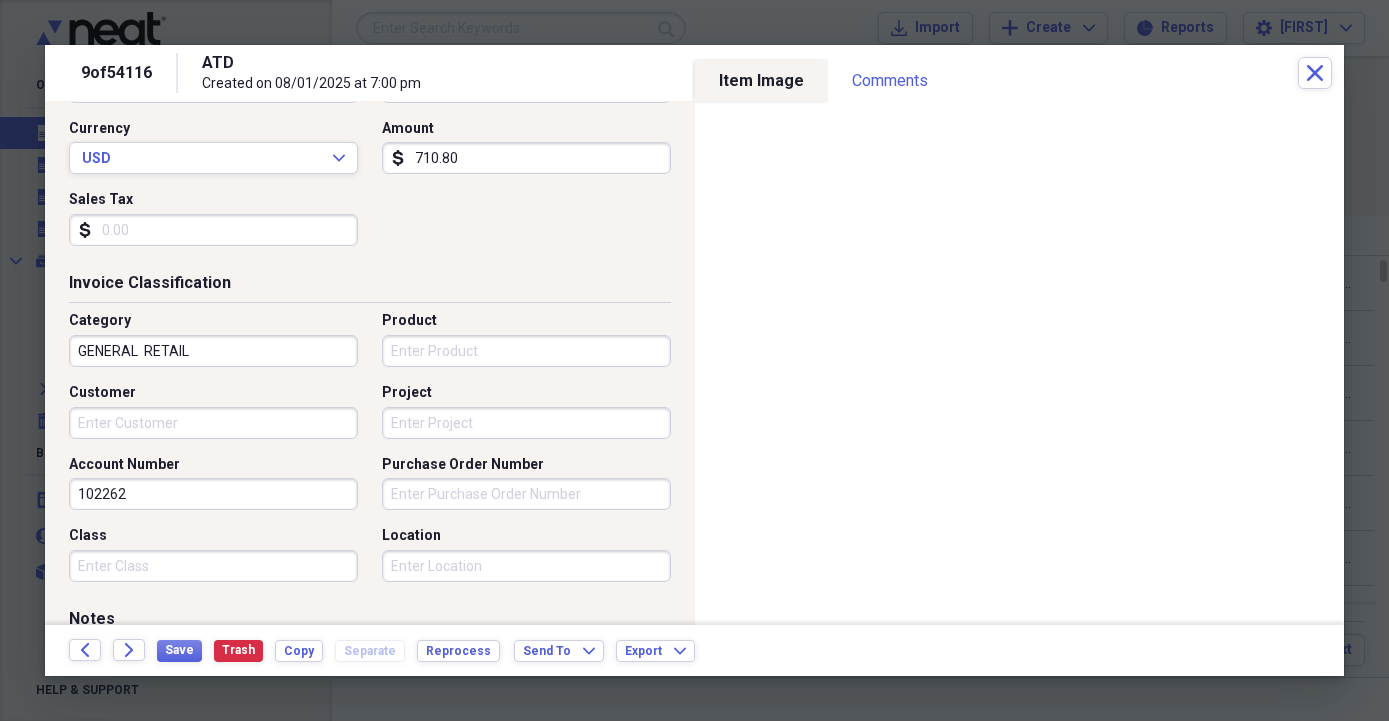 type on "102262" 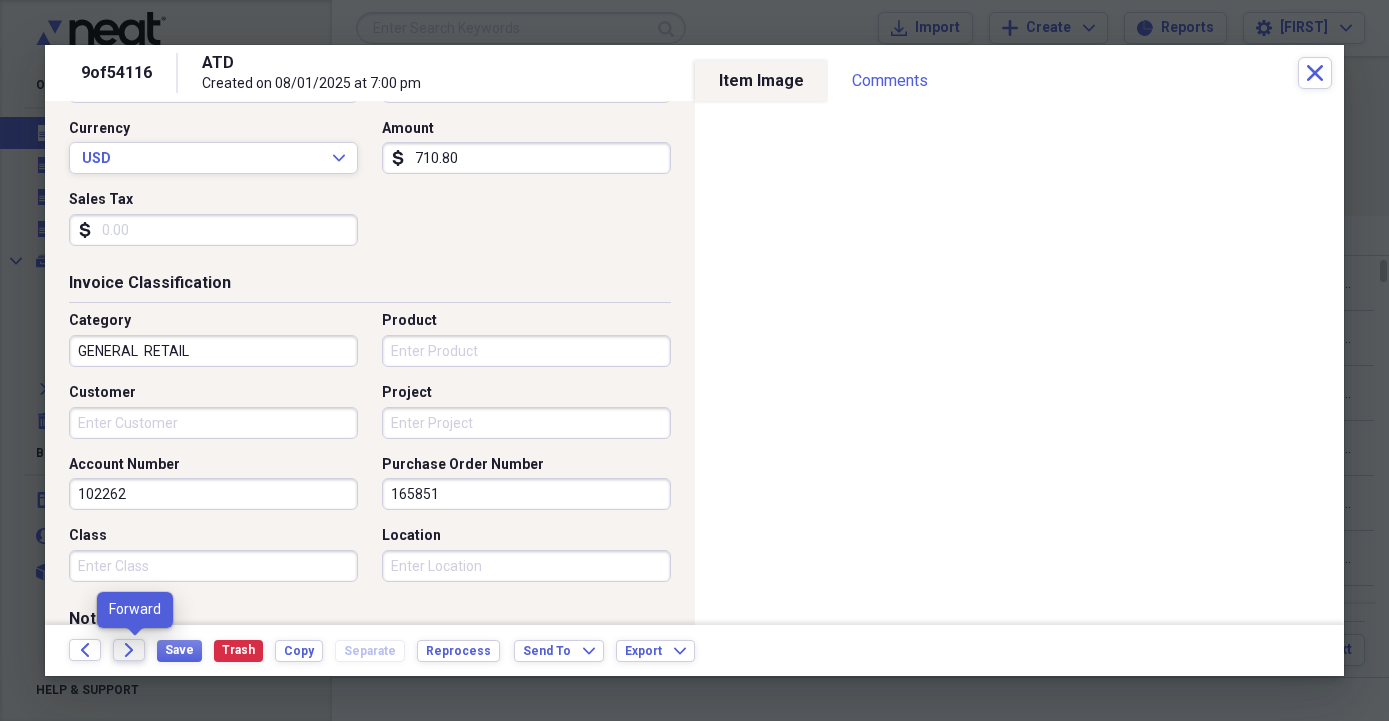 type on "165851" 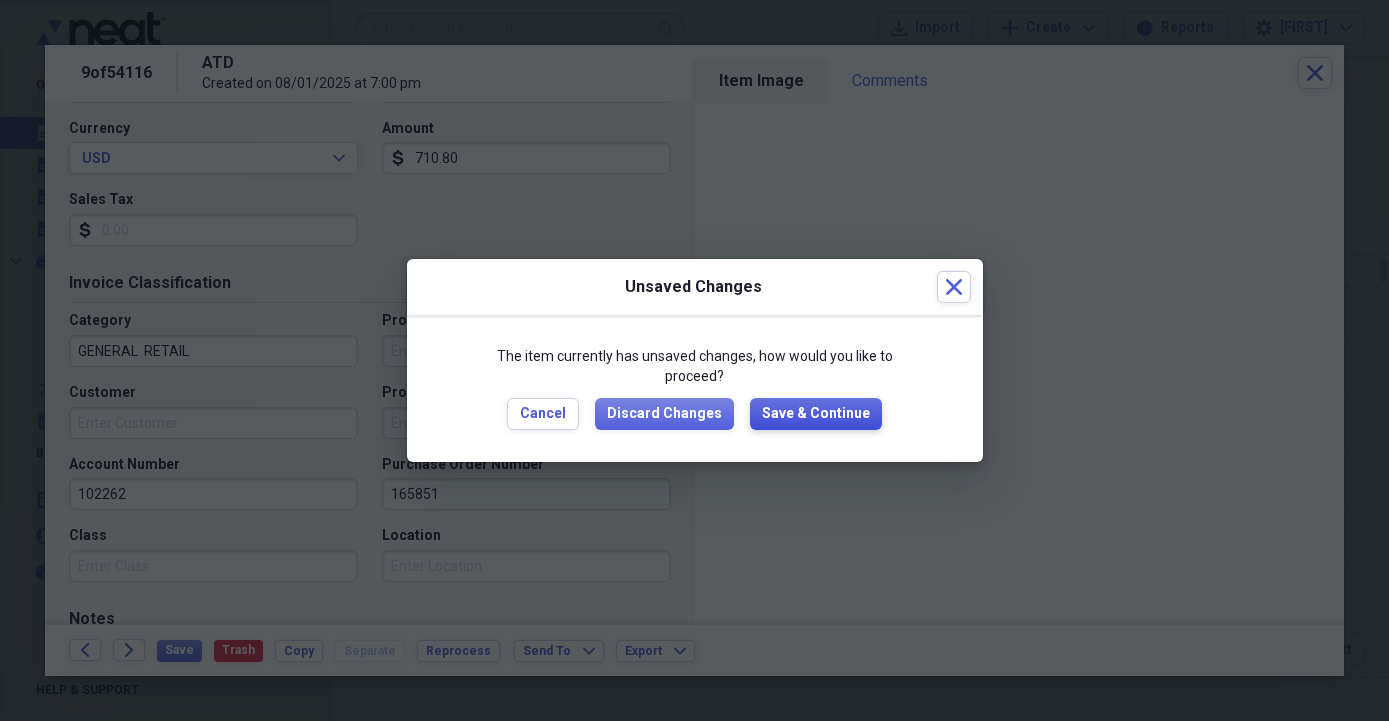 click on "Save & Continue" at bounding box center (816, 414) 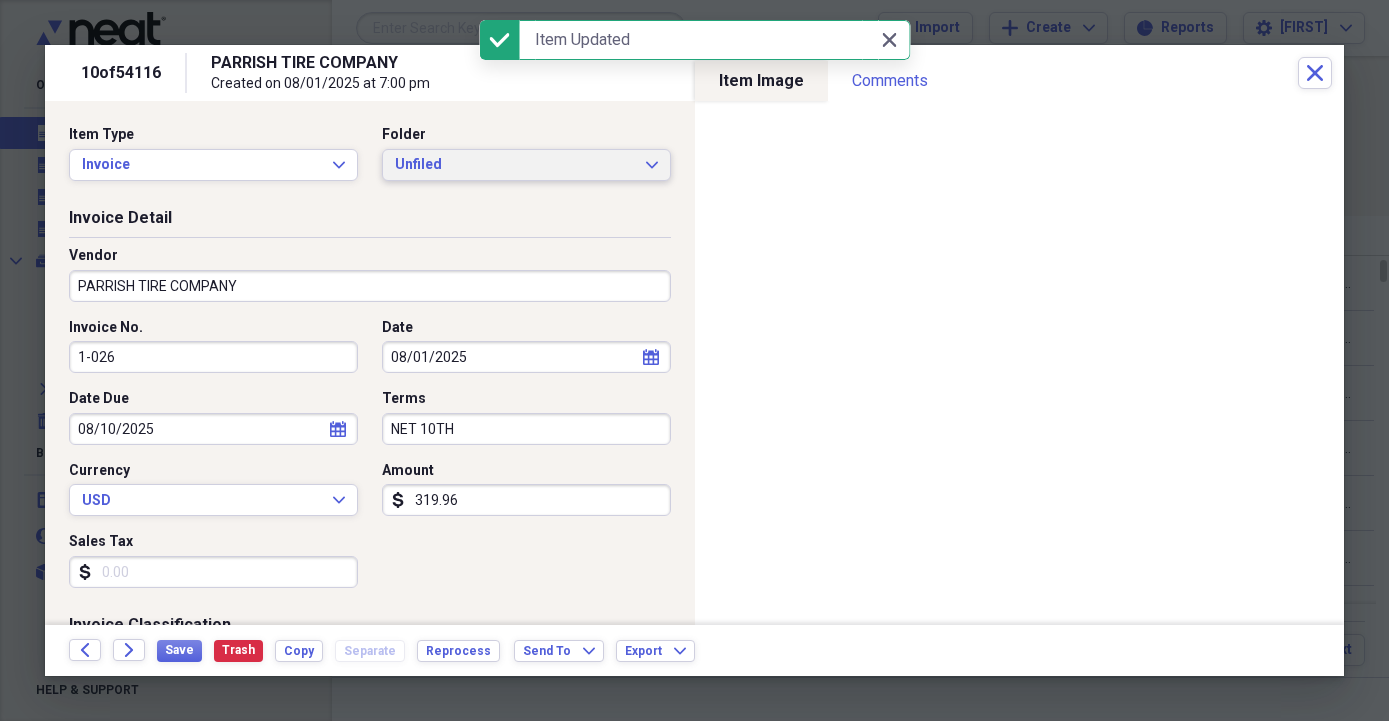 click on "Unfiled" at bounding box center [514, 165] 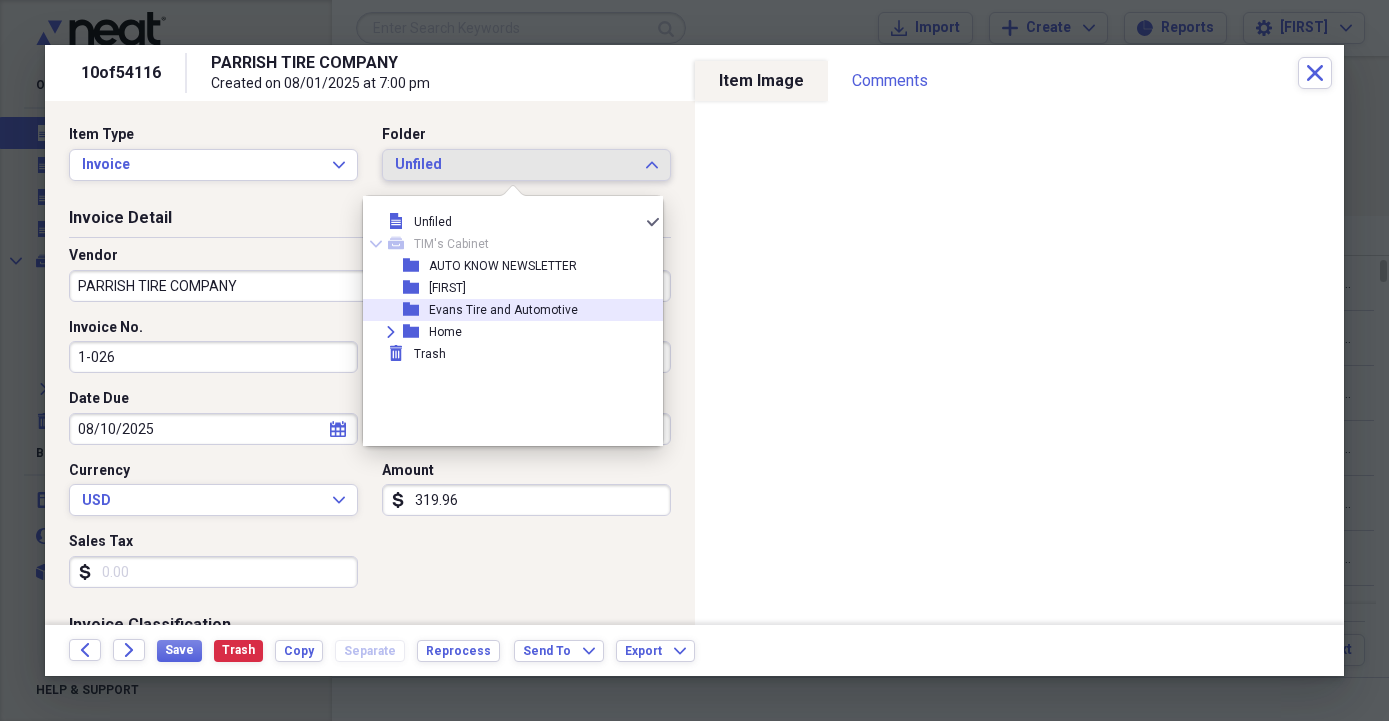 click on "Evans Tire and Automotive" at bounding box center [503, 310] 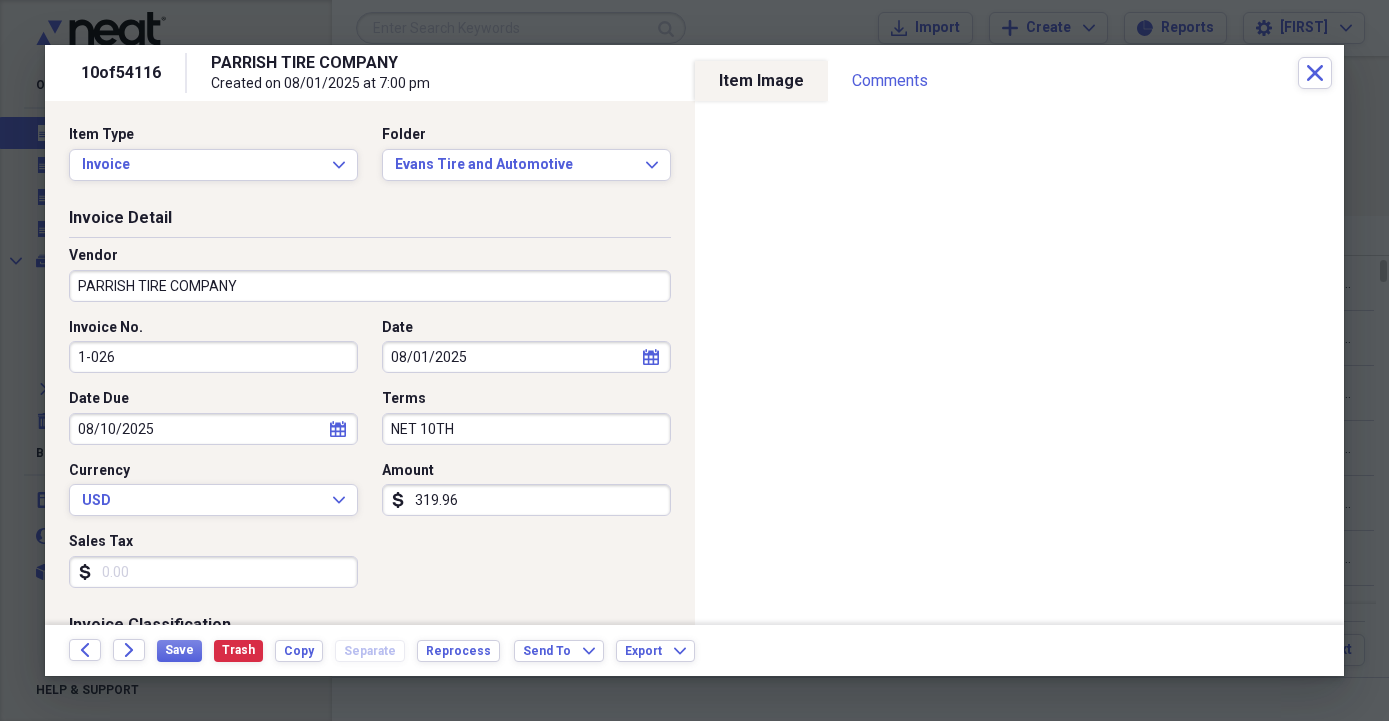click on "1-026" at bounding box center [213, 357] 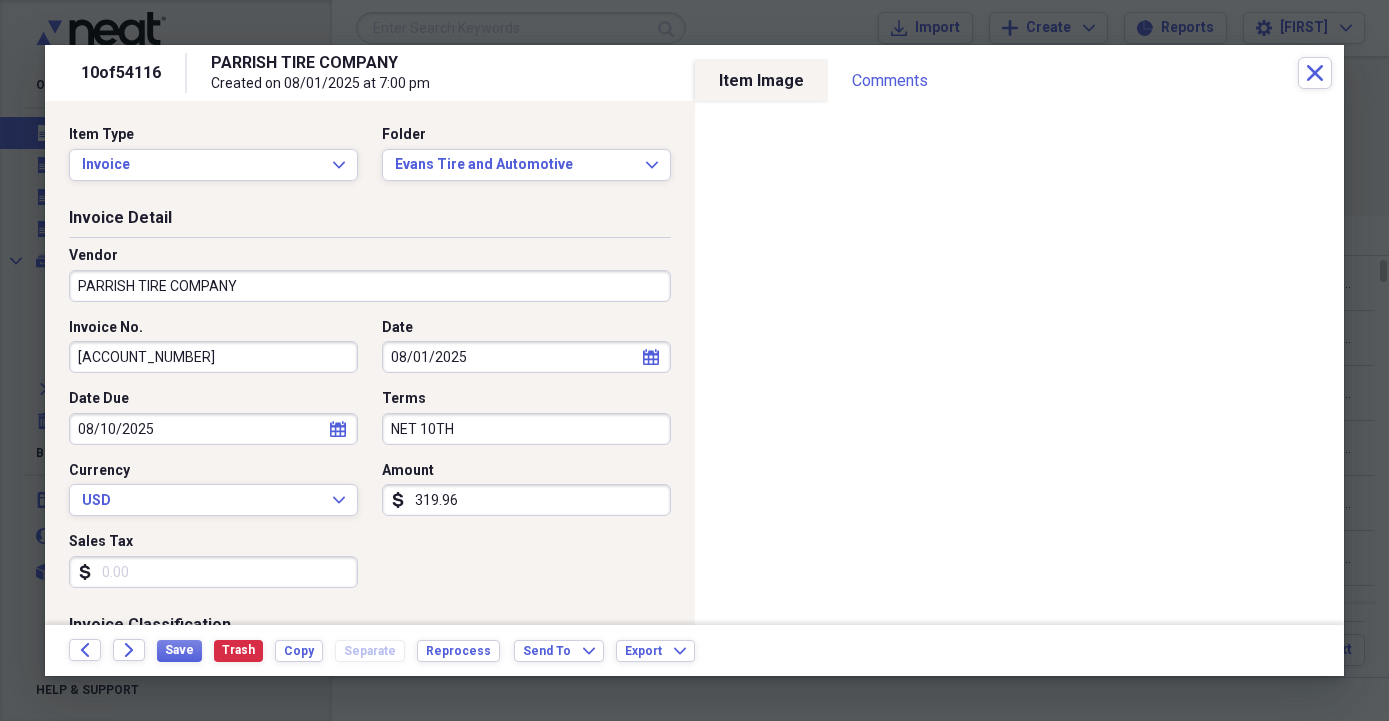 type on "[ACCOUNT_NUMBER]" 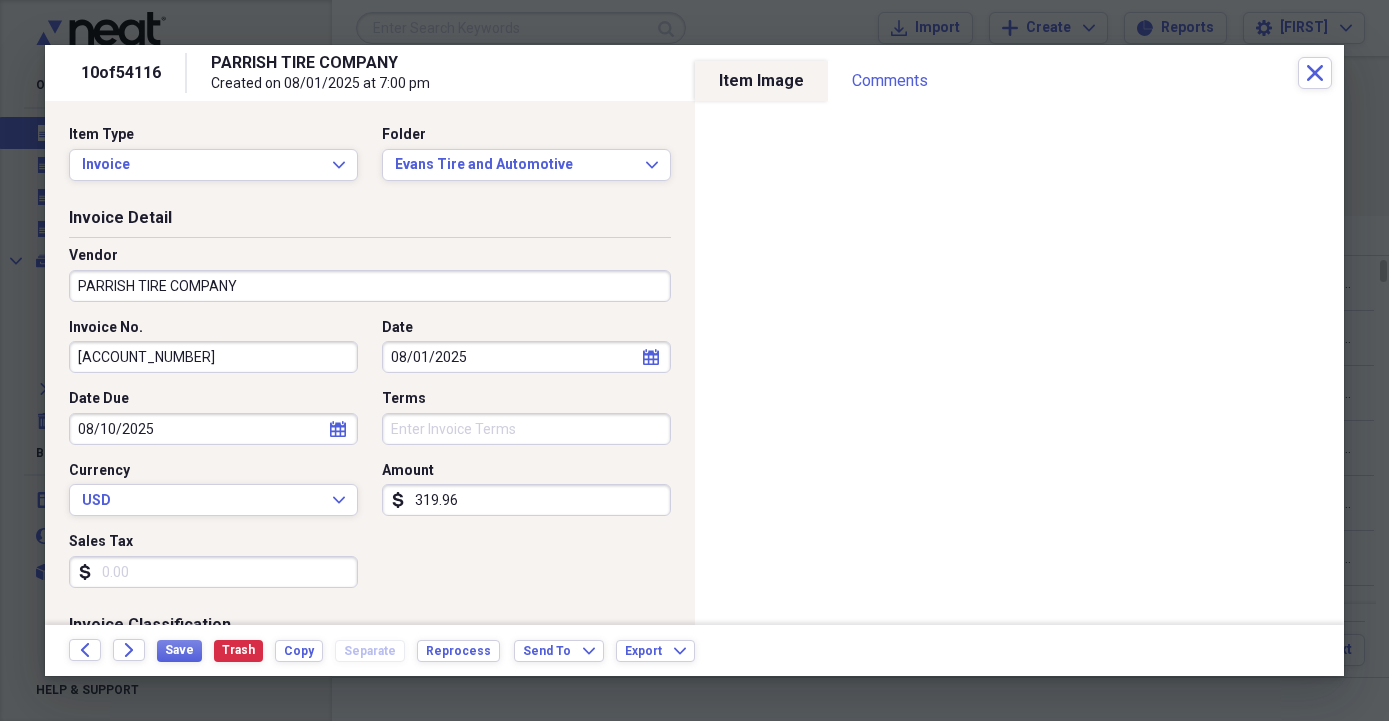 type 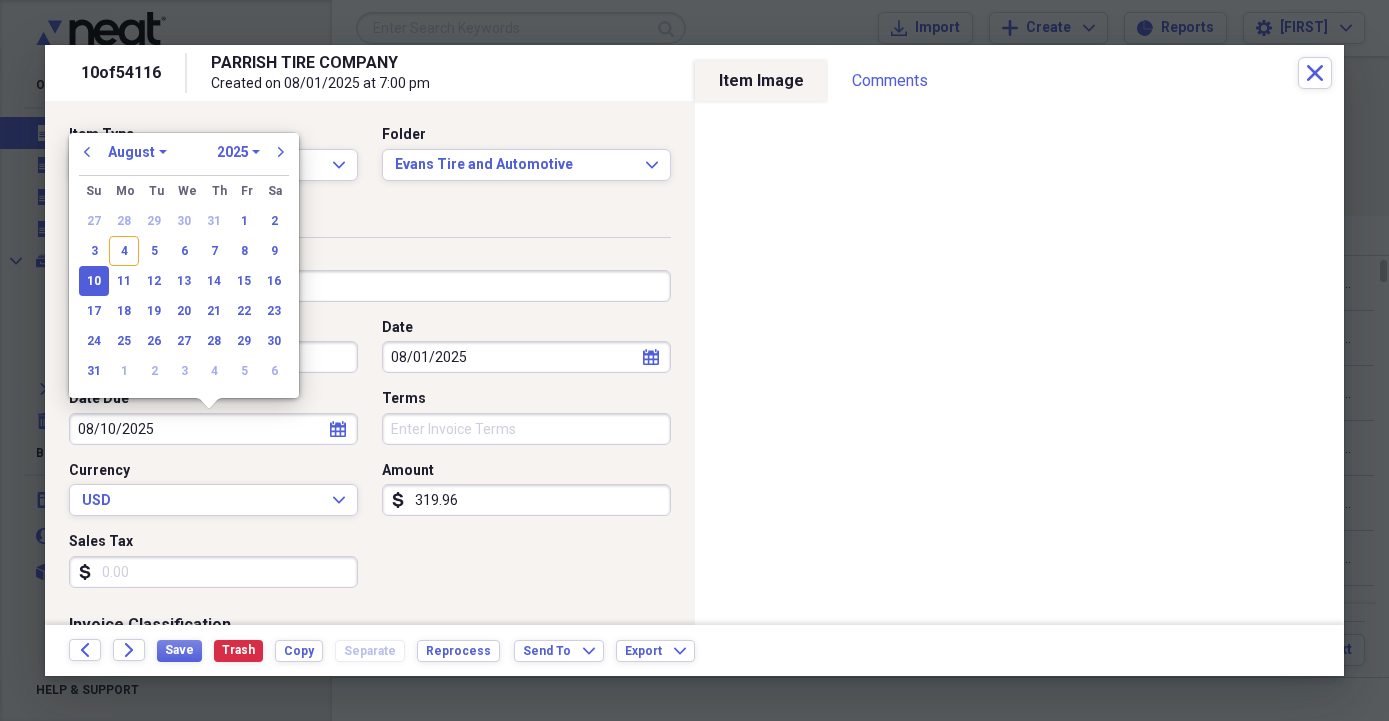 drag, startPoint x: 156, startPoint y: 418, endPoint x: 7, endPoint y: 427, distance: 149.27156 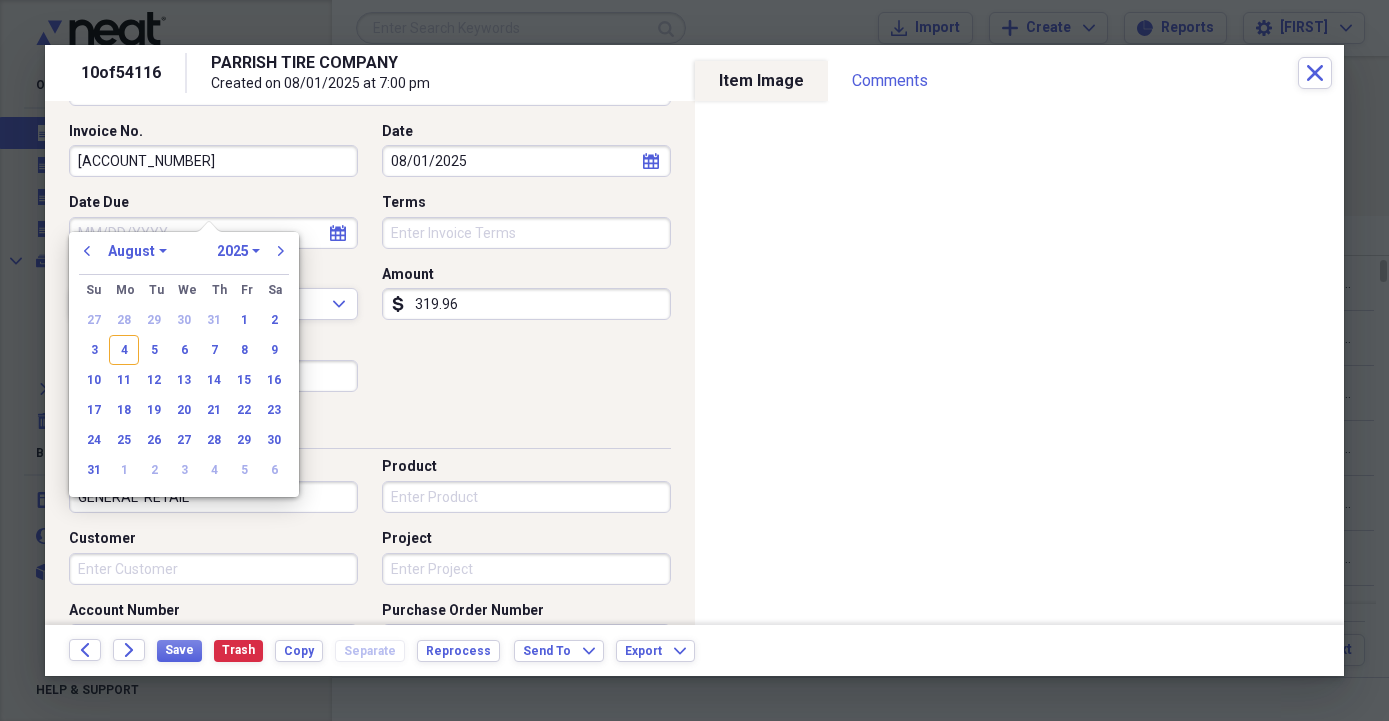 scroll, scrollTop: 228, scrollLeft: 0, axis: vertical 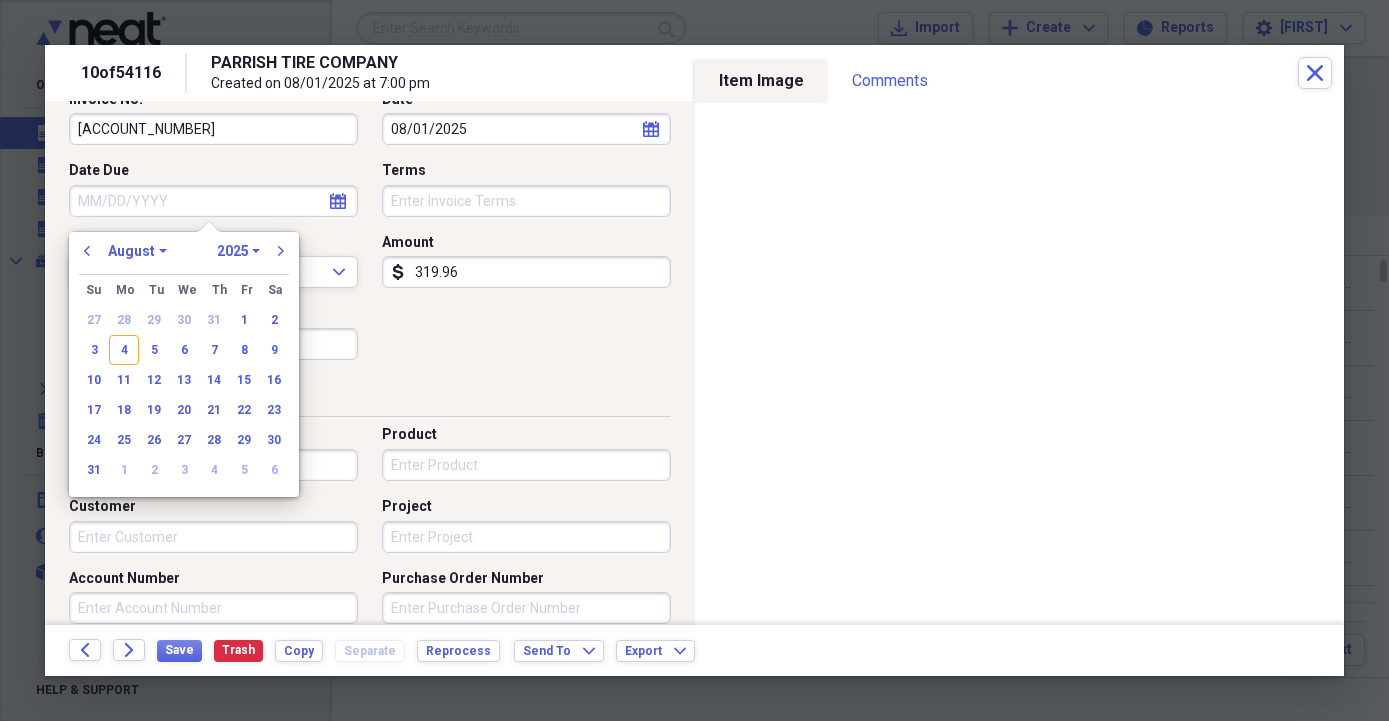 type 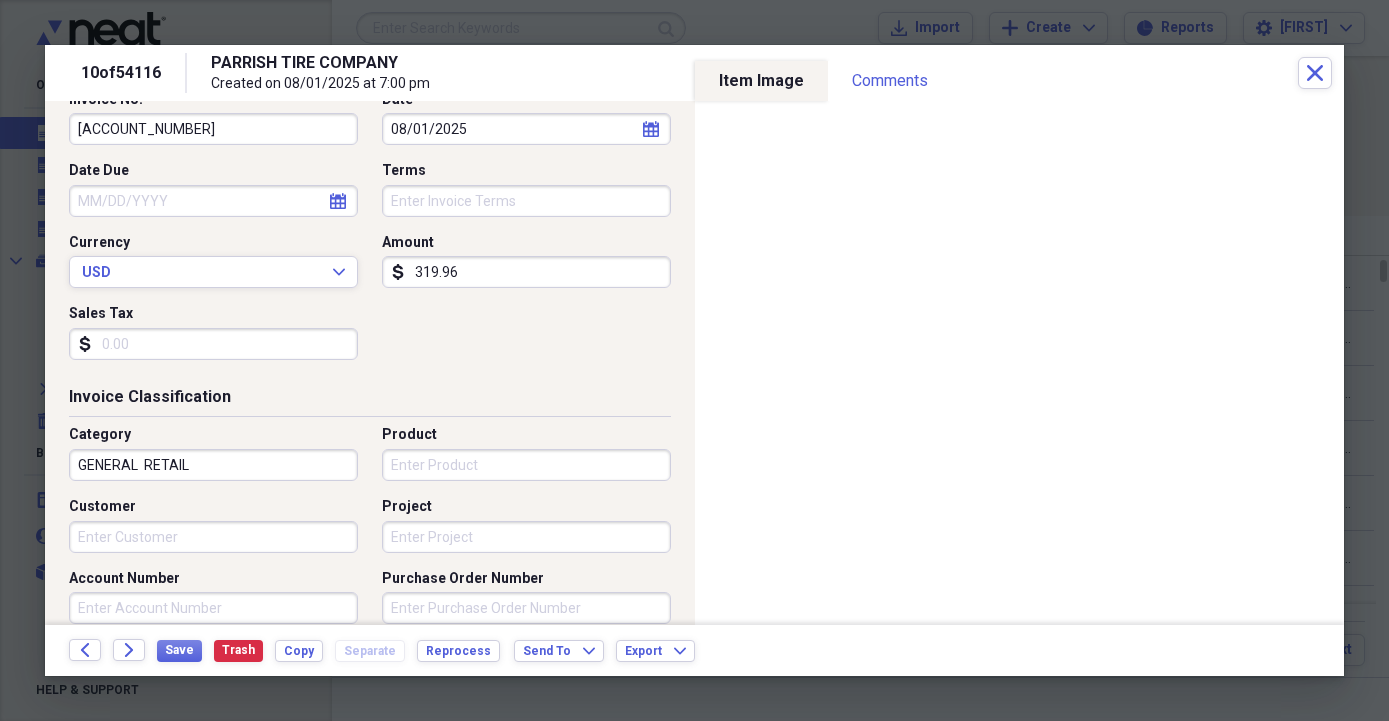 scroll, scrollTop: 342, scrollLeft: 0, axis: vertical 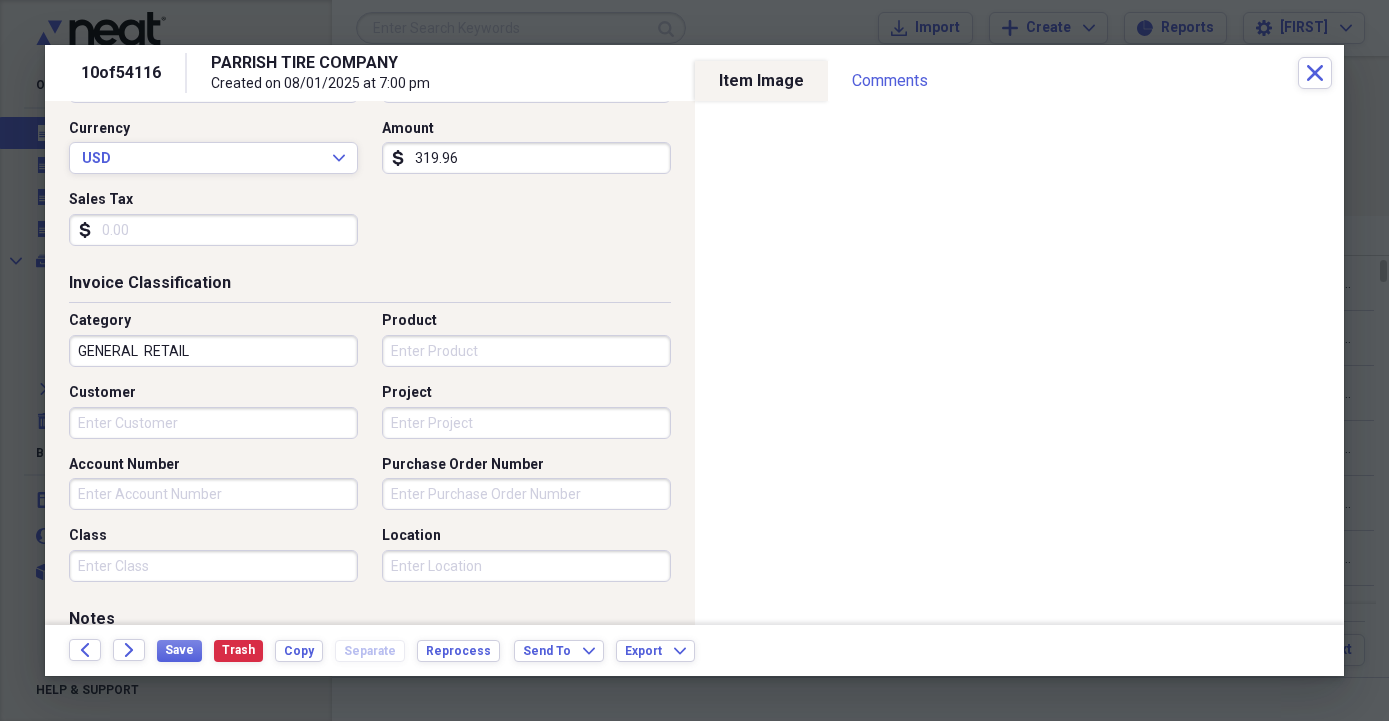 click on "Account Number" at bounding box center [213, 494] 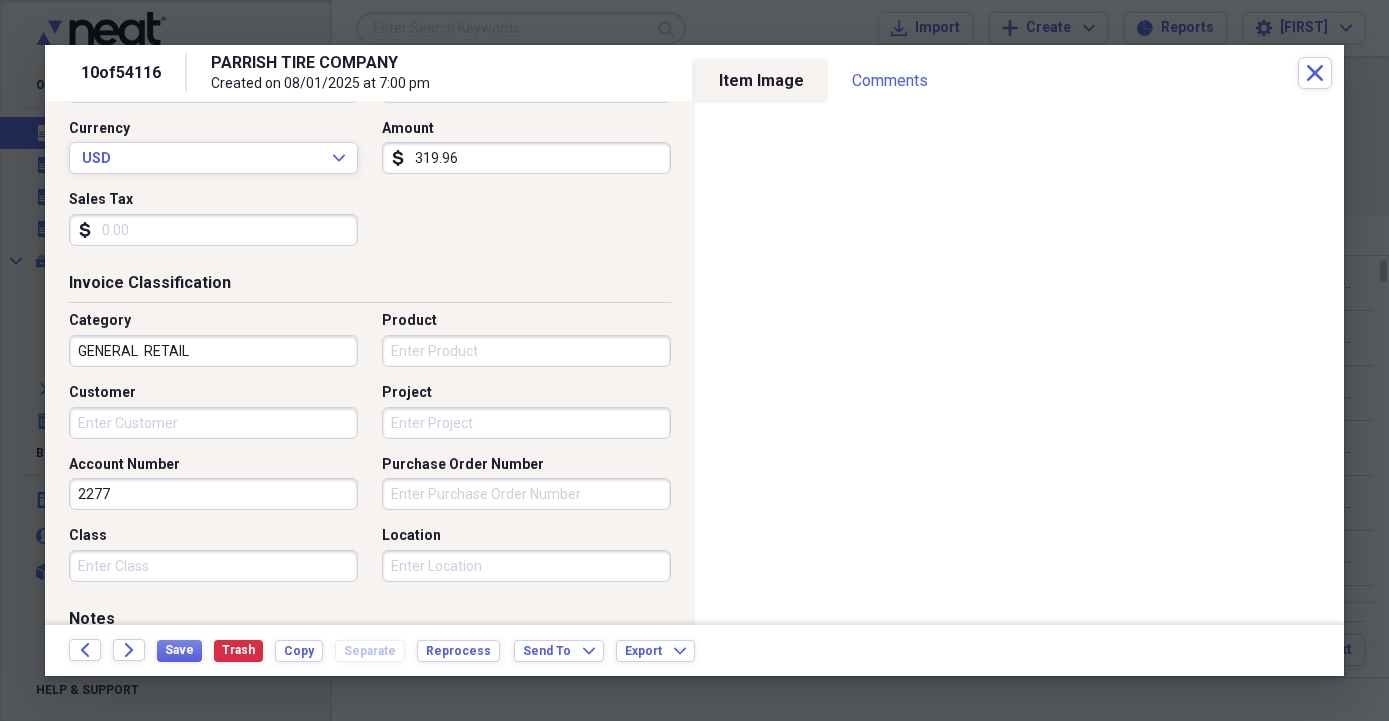type on "2277" 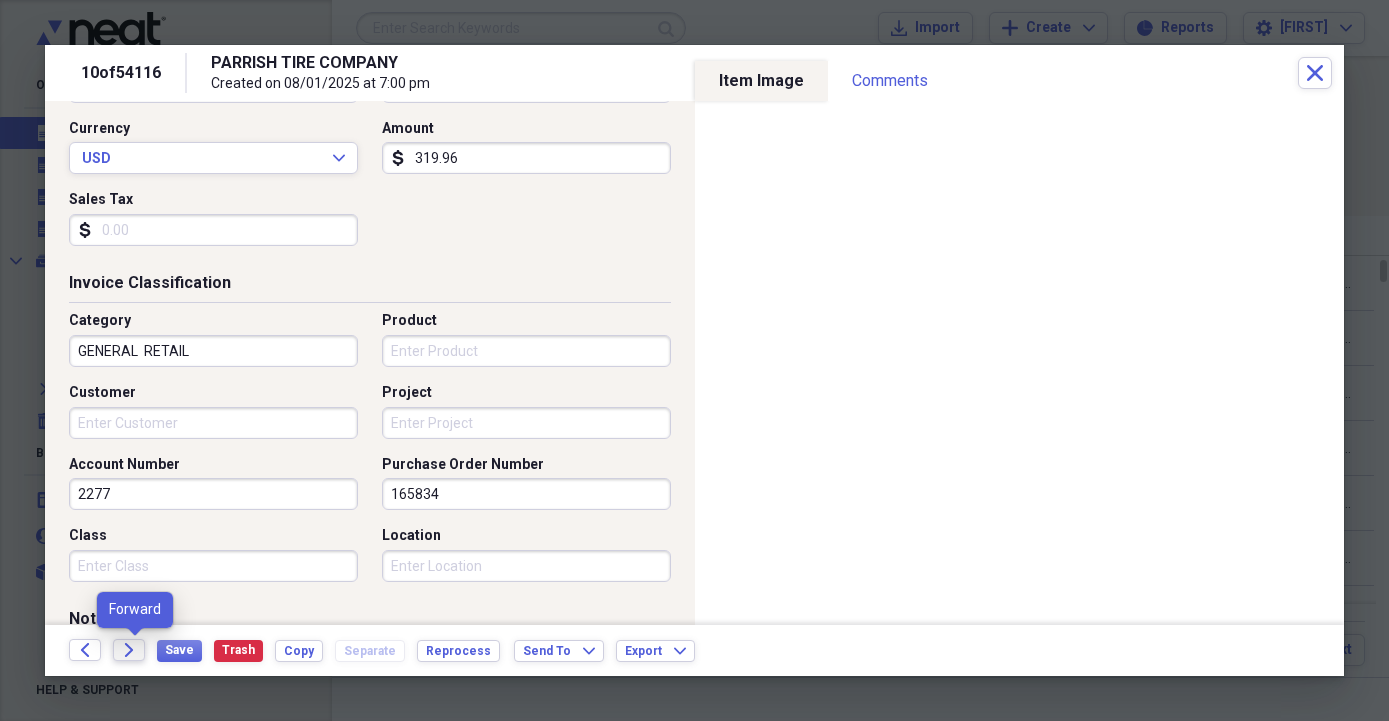 type on "165834" 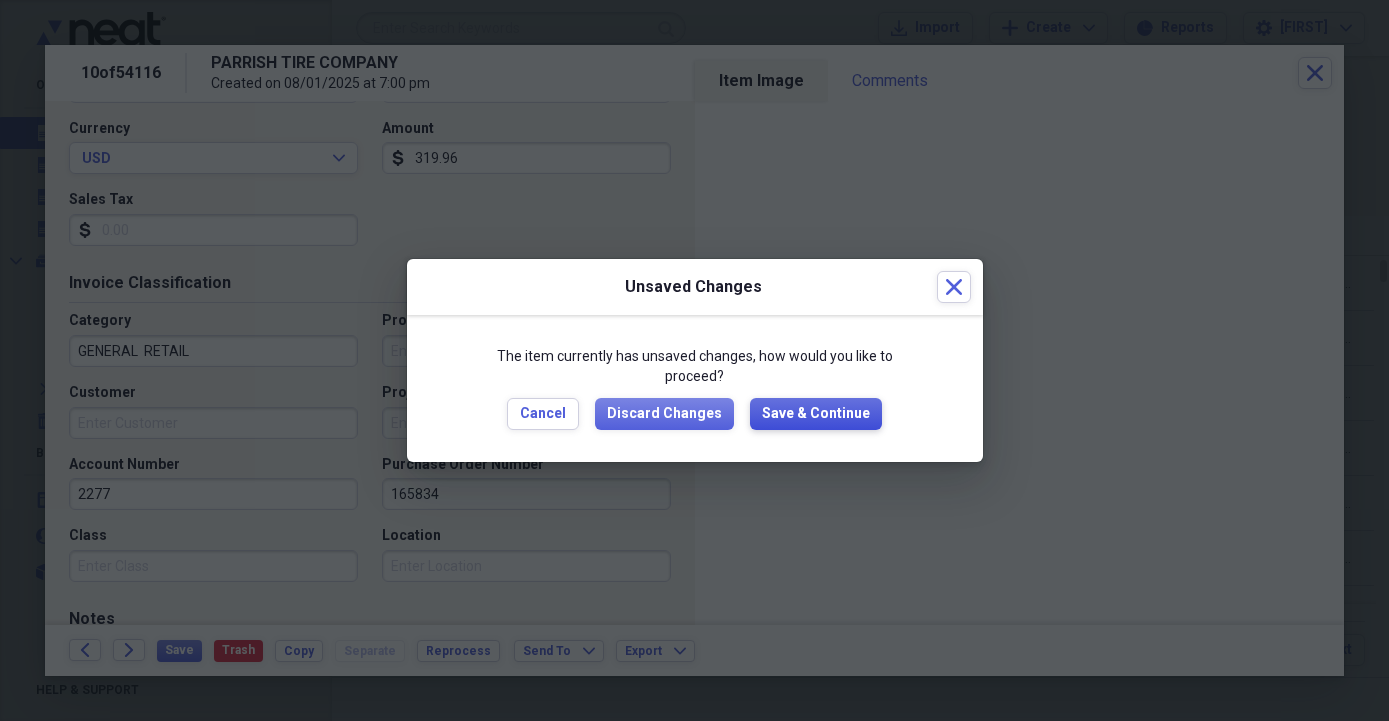 click on "Save & Continue" at bounding box center [816, 414] 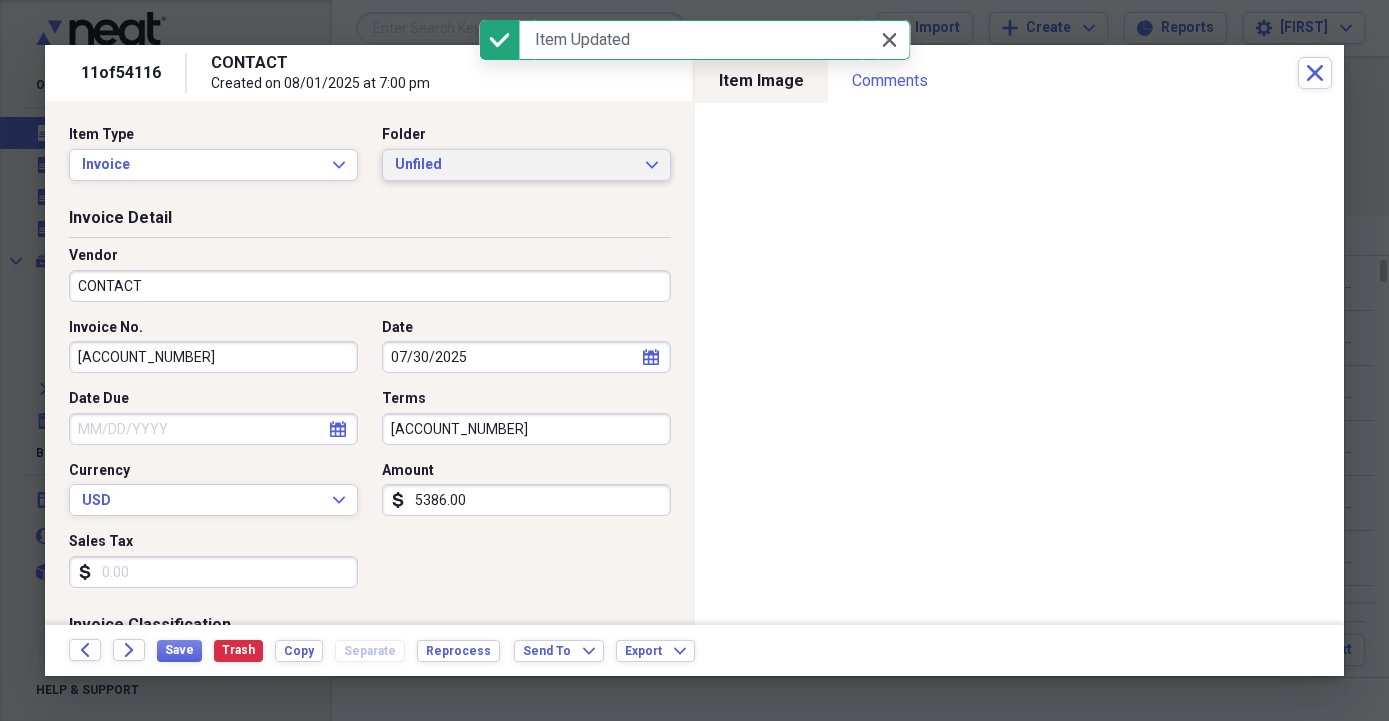 click on "Unfiled" at bounding box center [514, 165] 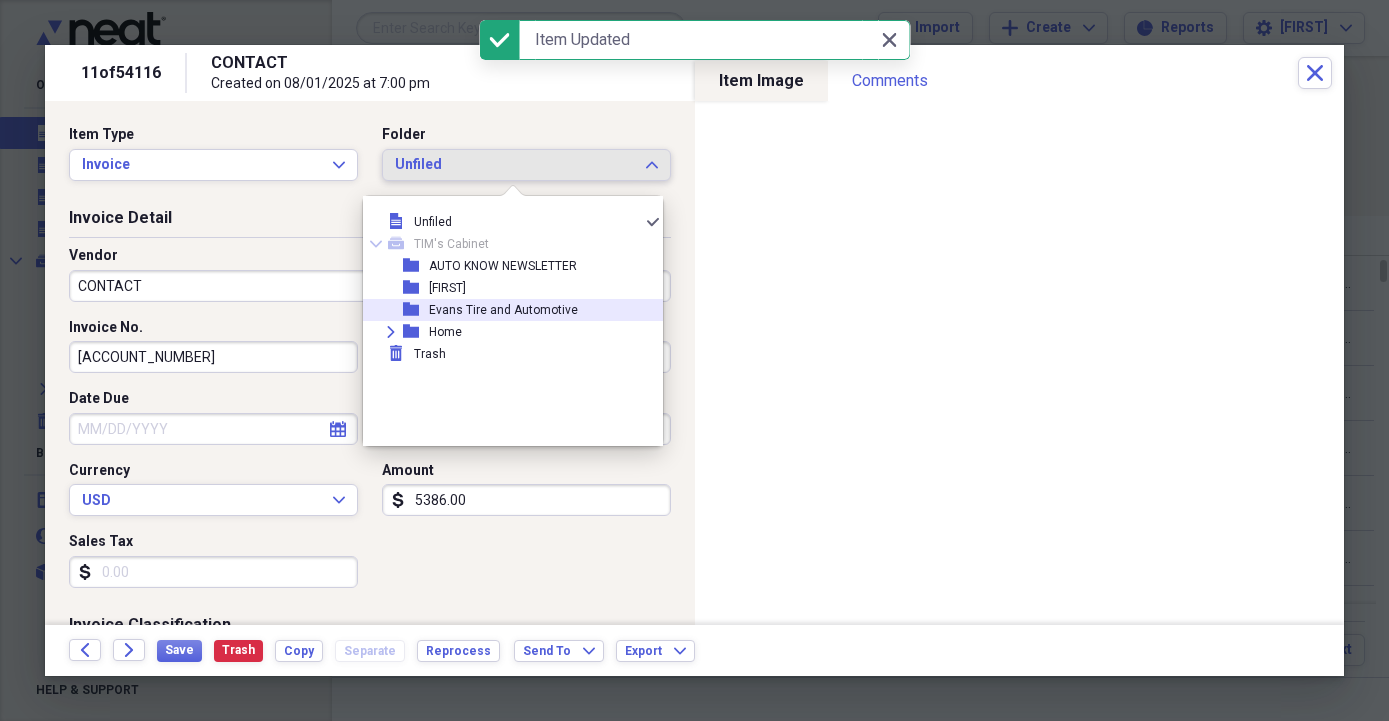 click on "Evans Tire and Automotive" at bounding box center (503, 310) 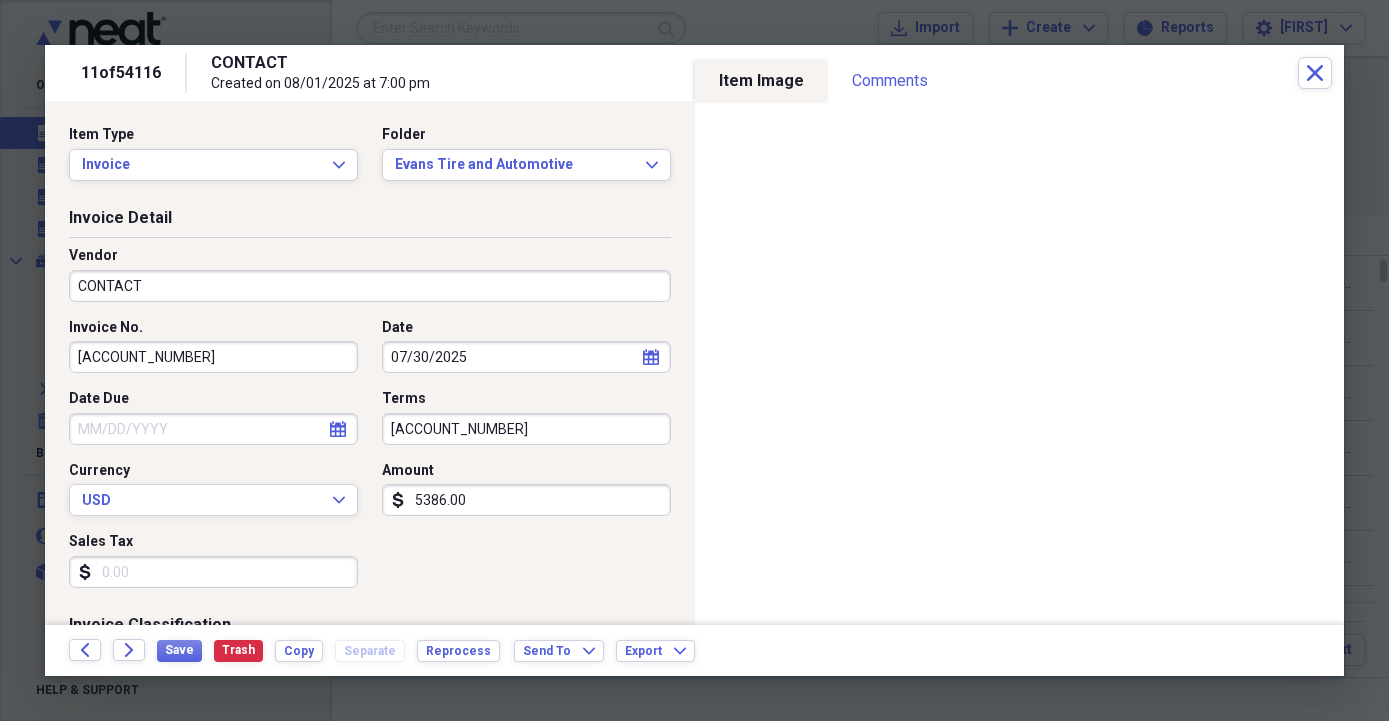 click on "CONTACT" at bounding box center (370, 286) 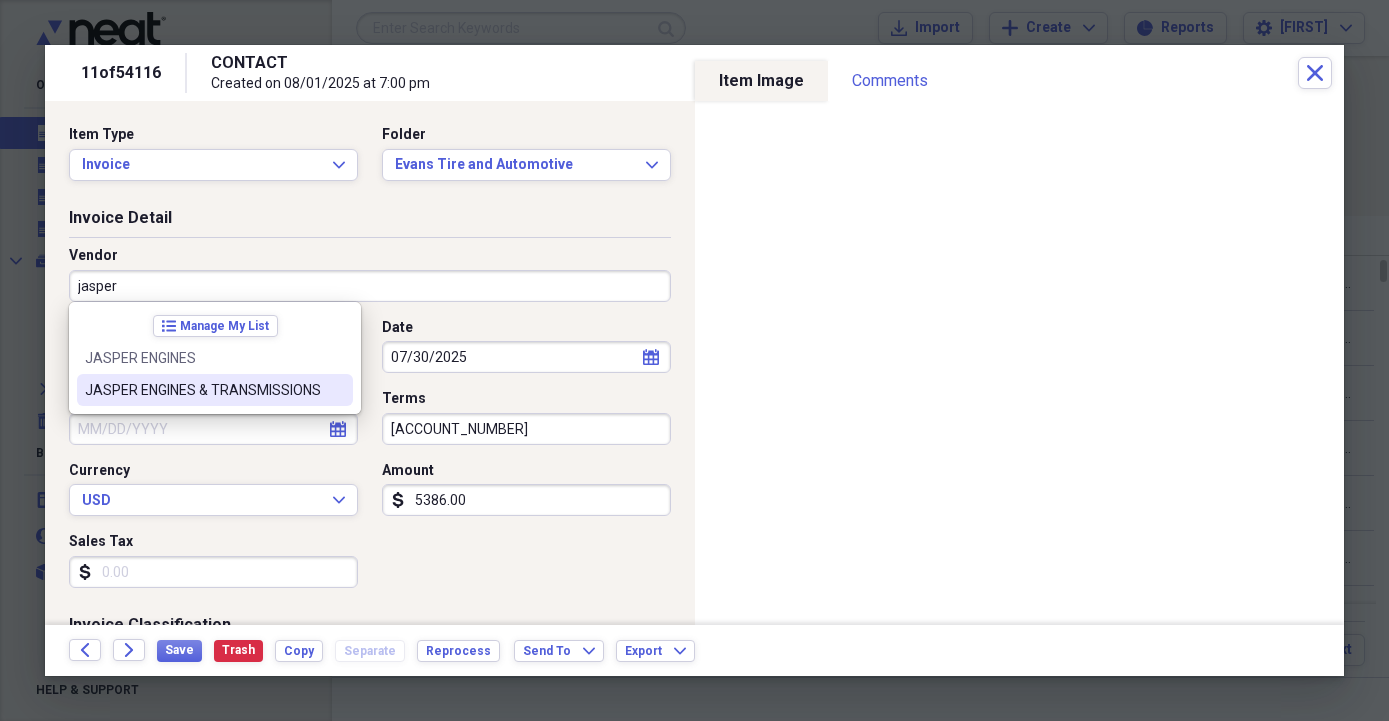 click on "JASPER ENGINES & TRANSMISSIONS" at bounding box center [203, 390] 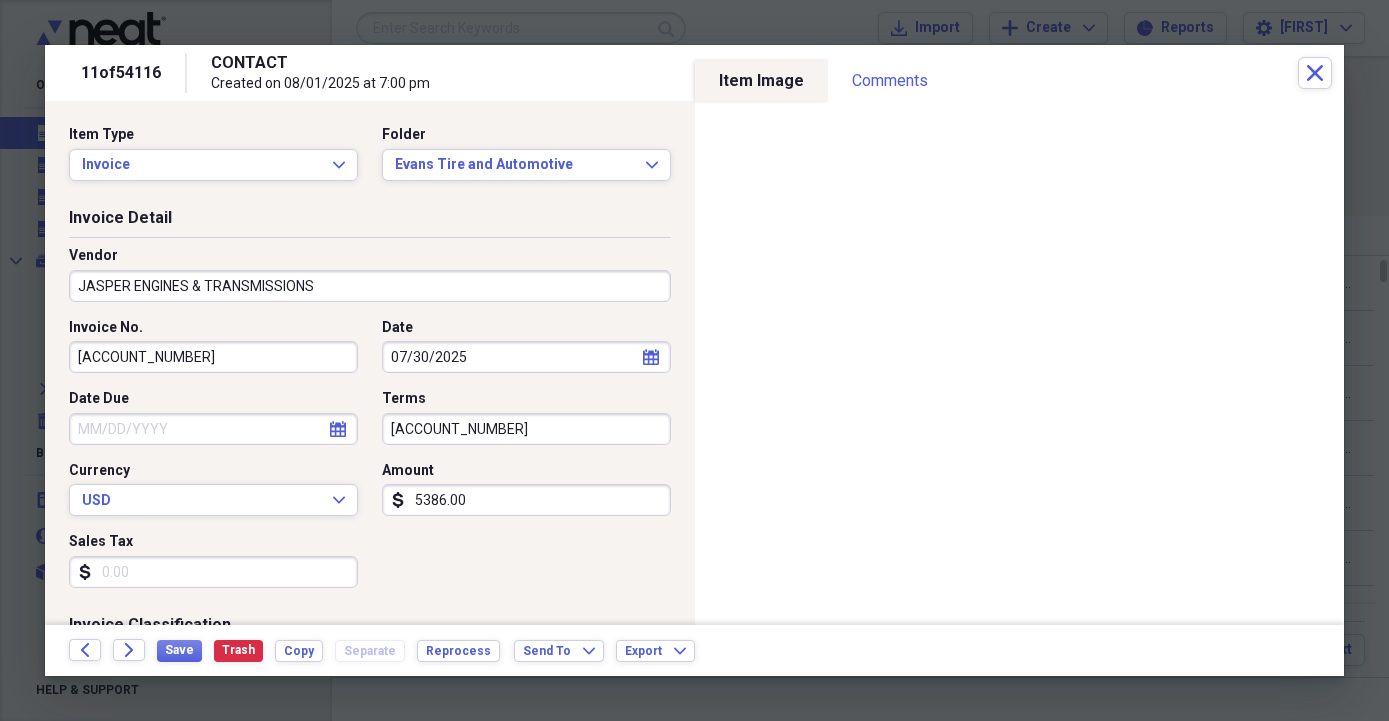 type on "GENERAL  RETAIL" 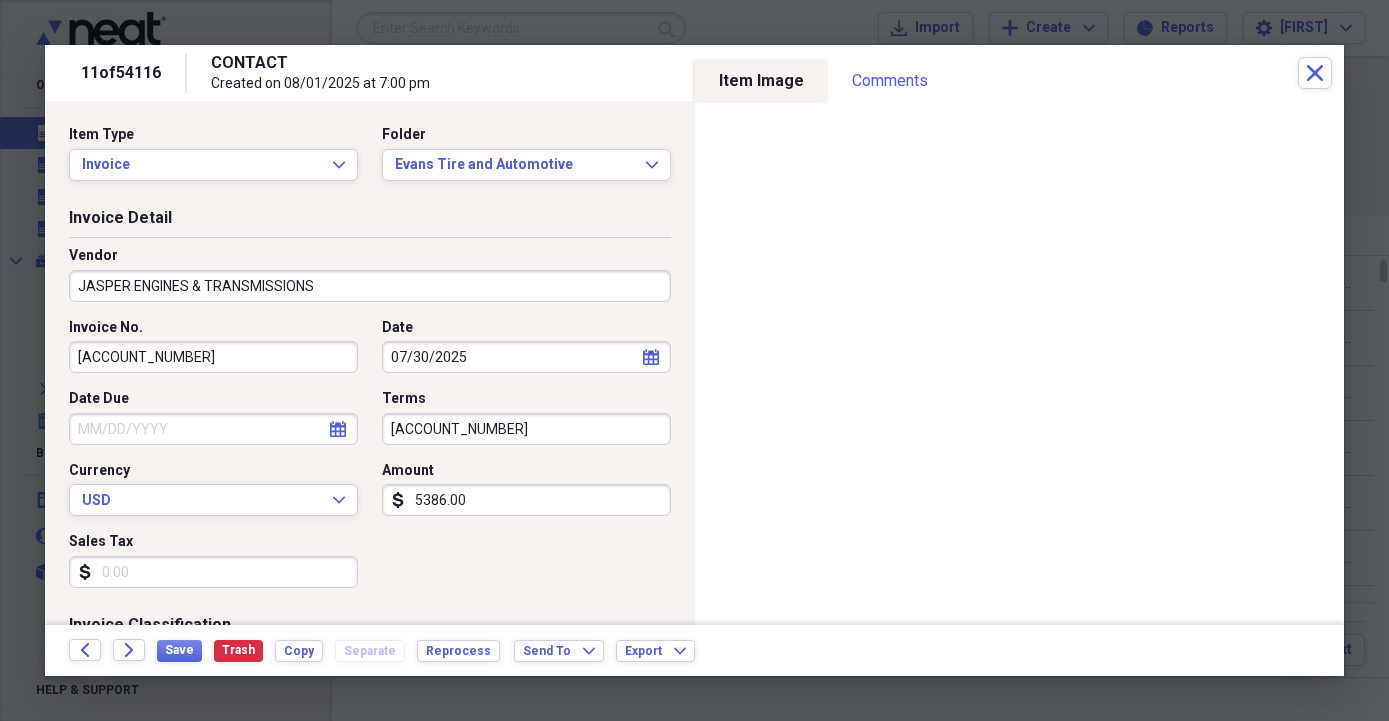 click on "[ACCOUNT_NUMBER]" at bounding box center (213, 357) 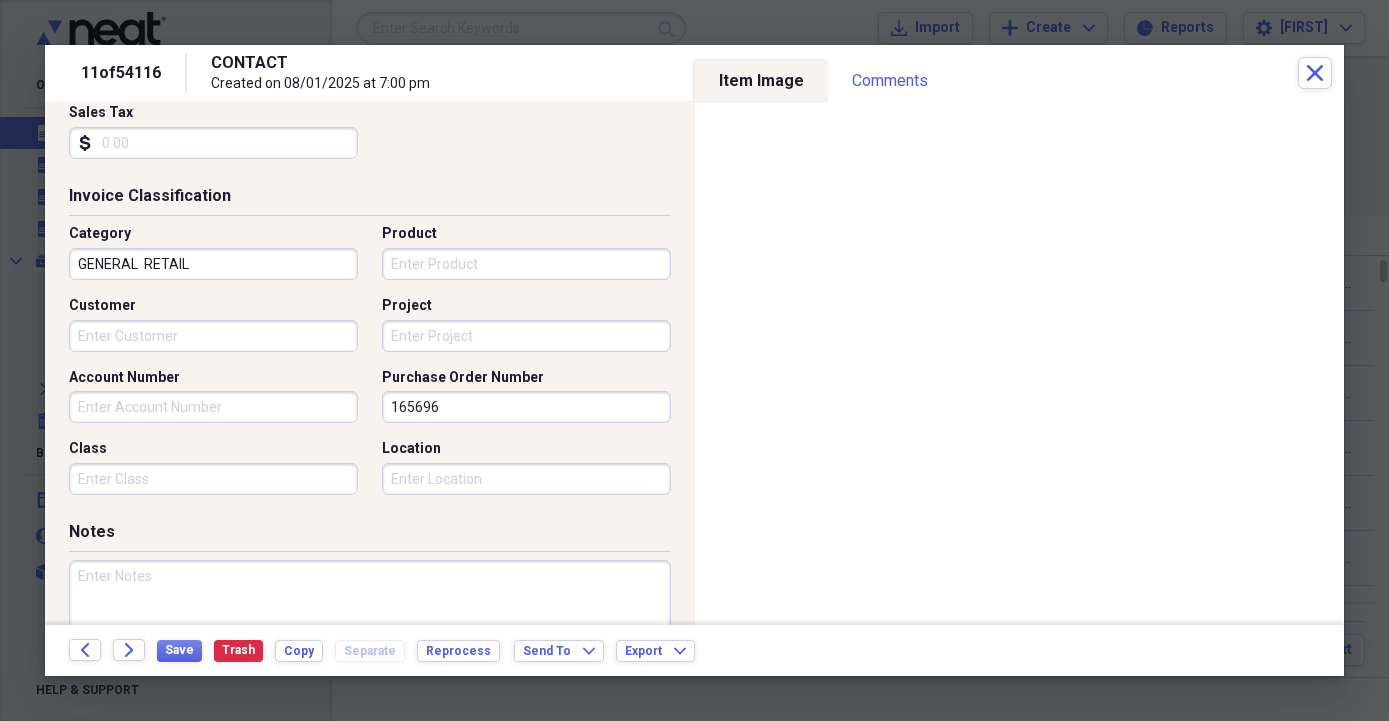 scroll, scrollTop: 456, scrollLeft: 0, axis: vertical 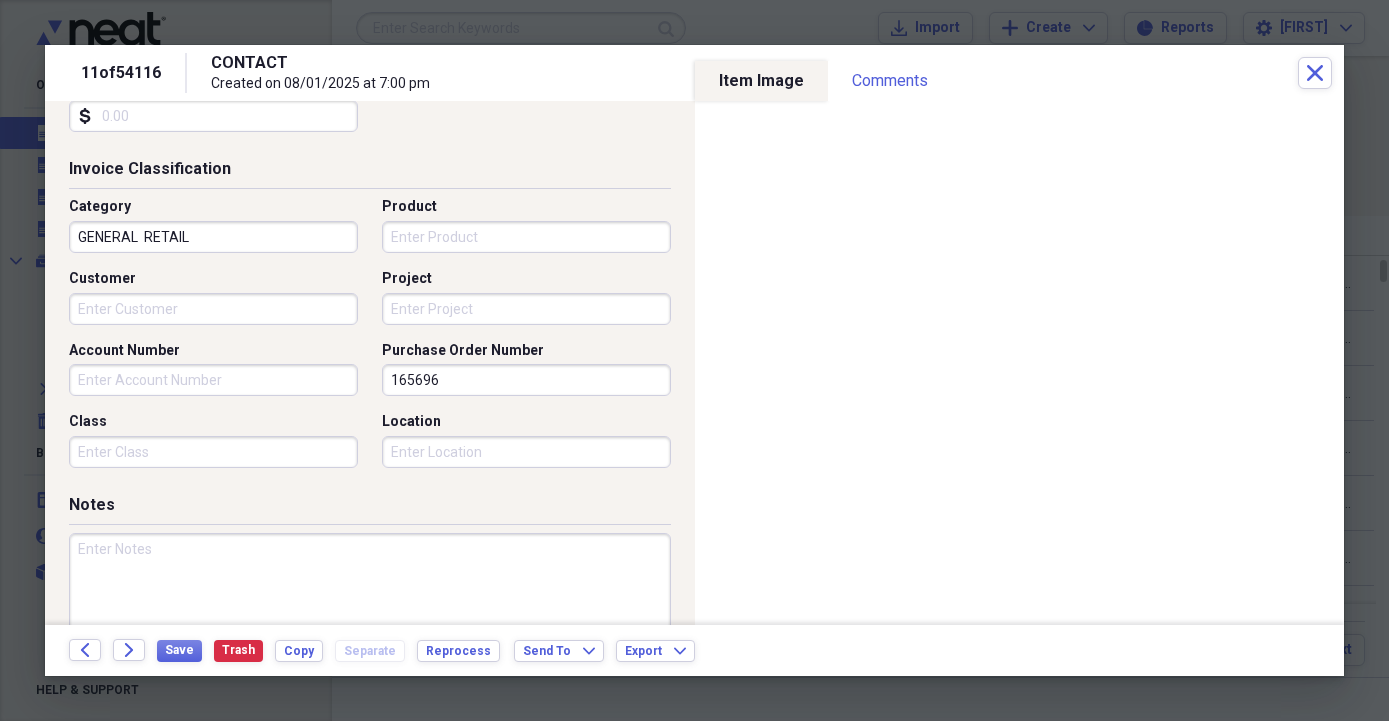 click on "Account Number" at bounding box center [213, 380] 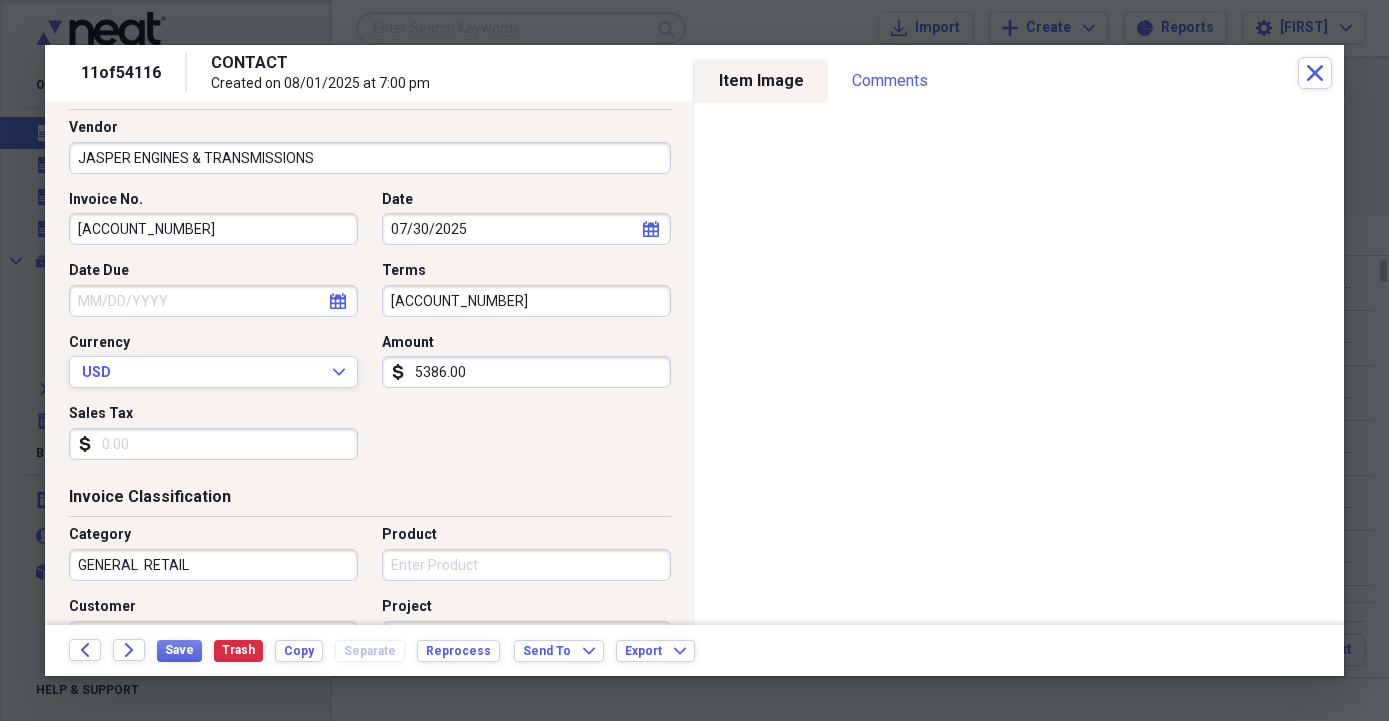 scroll, scrollTop: 114, scrollLeft: 0, axis: vertical 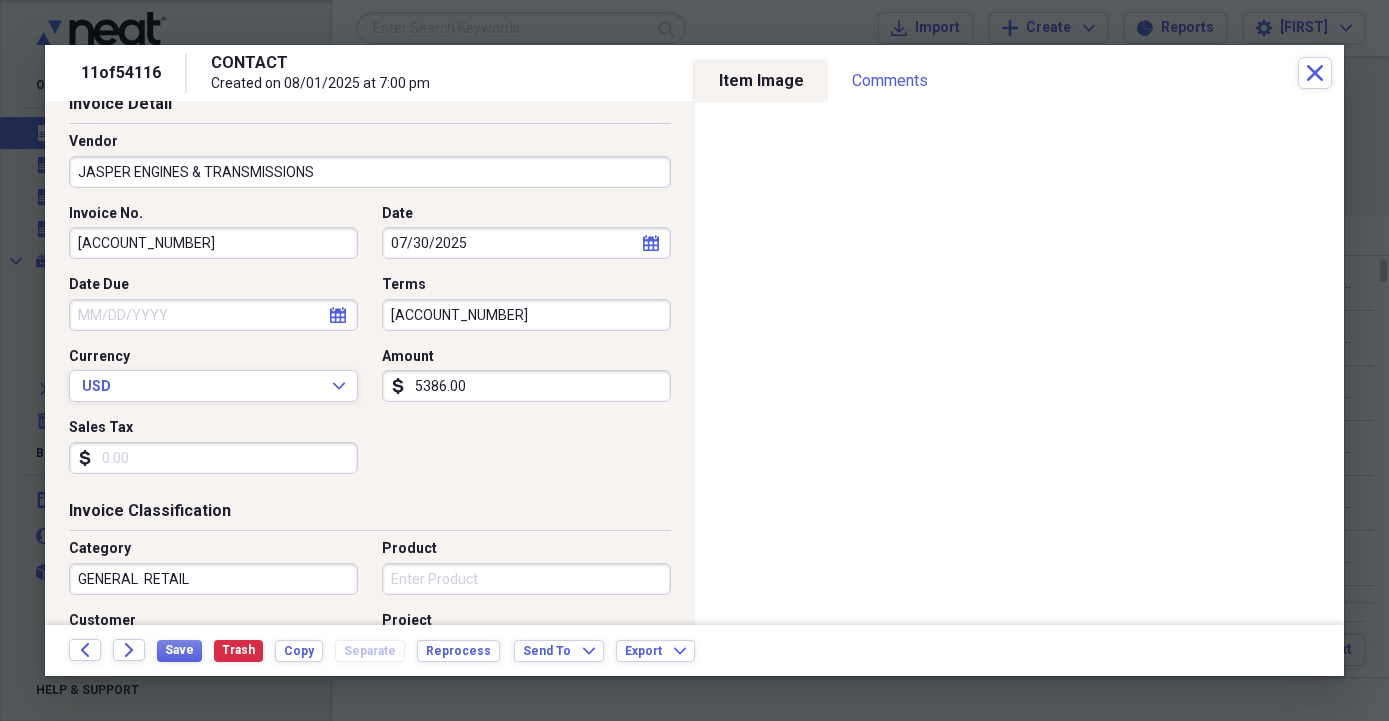 type on "[ACCOUNT_NUMBER]" 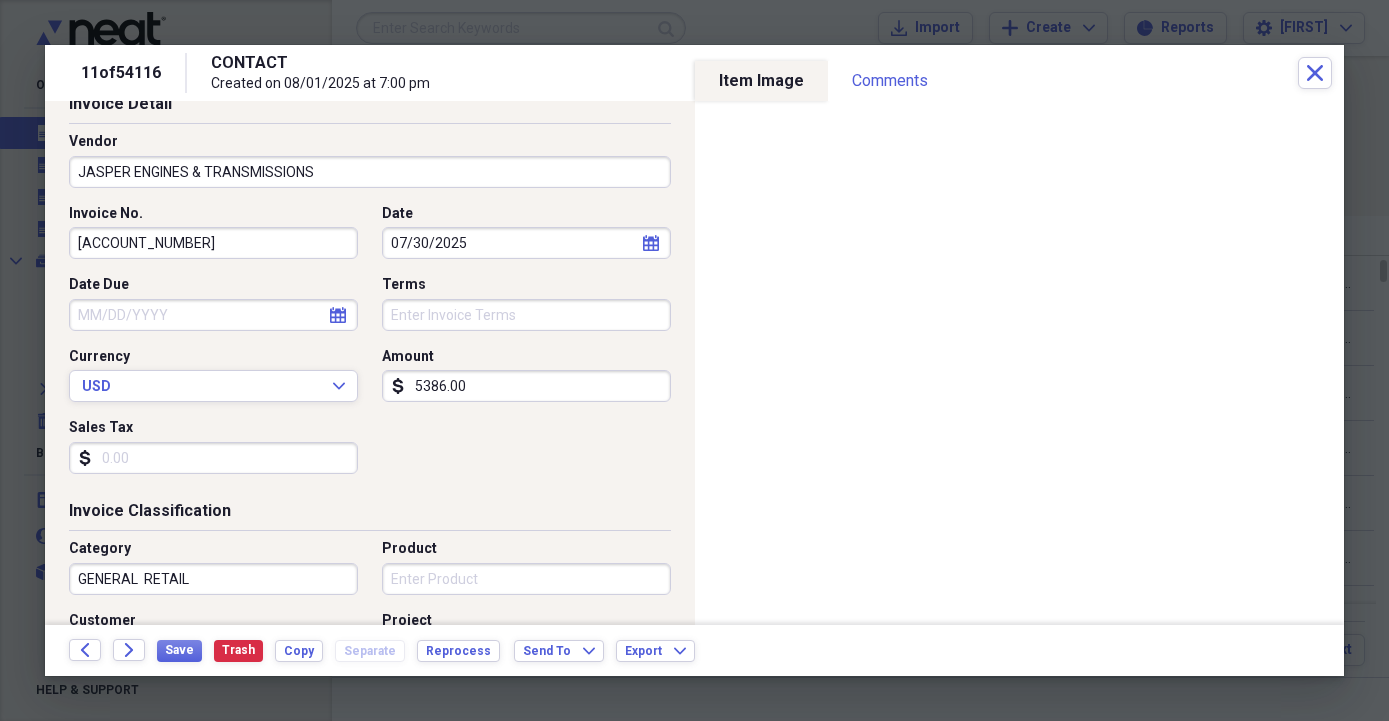 scroll, scrollTop: 0, scrollLeft: 0, axis: both 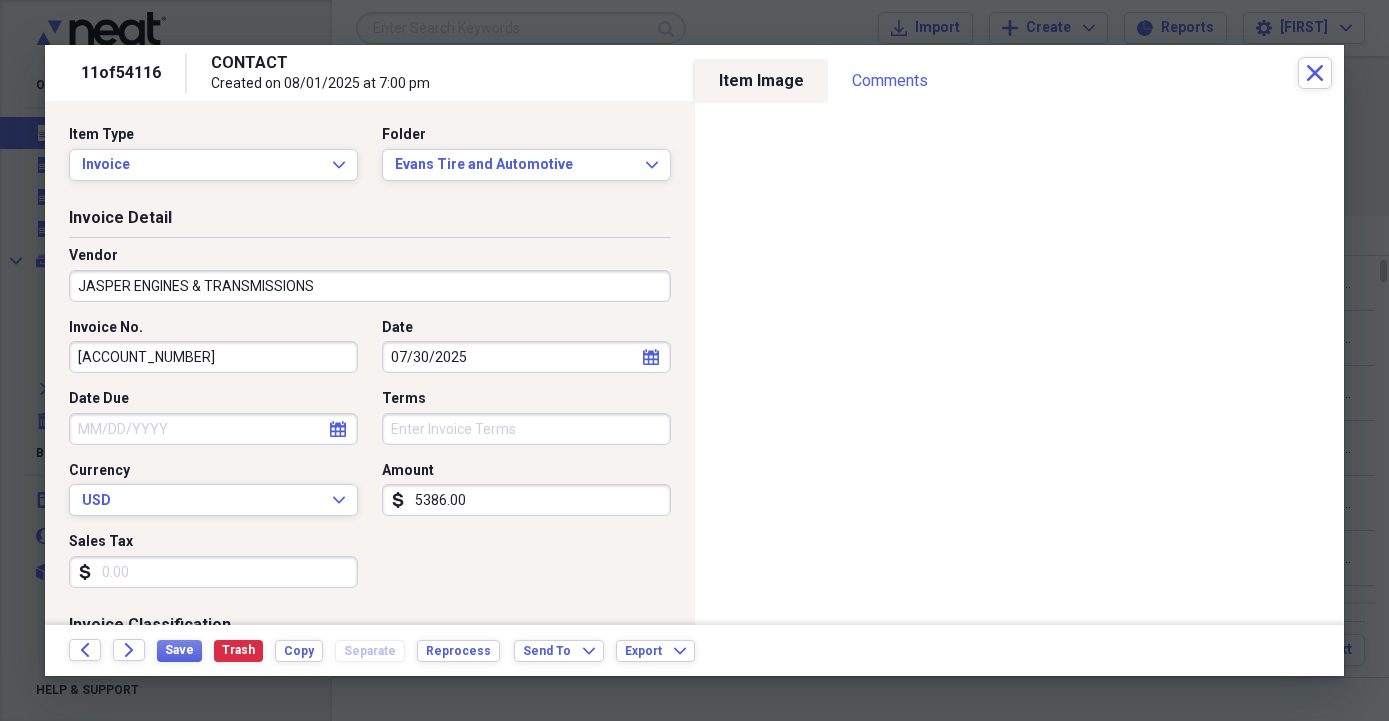 type 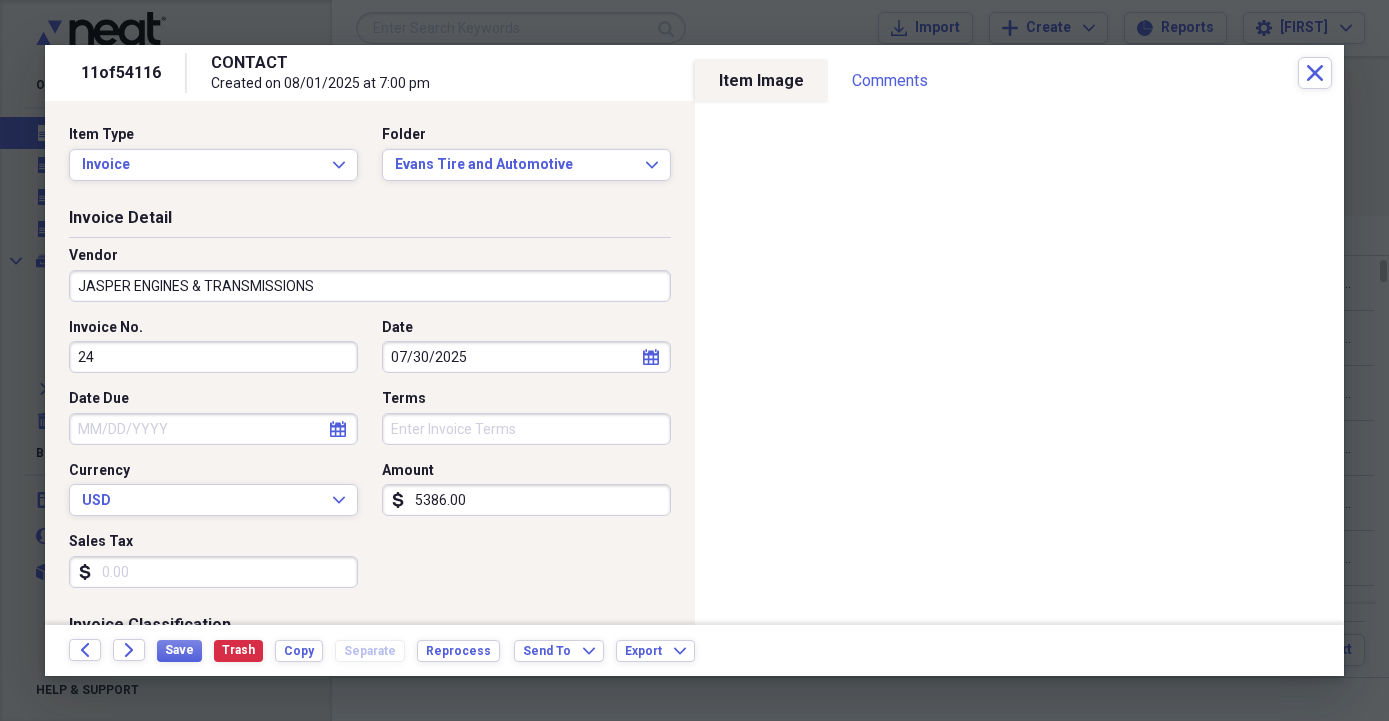 type on "2" 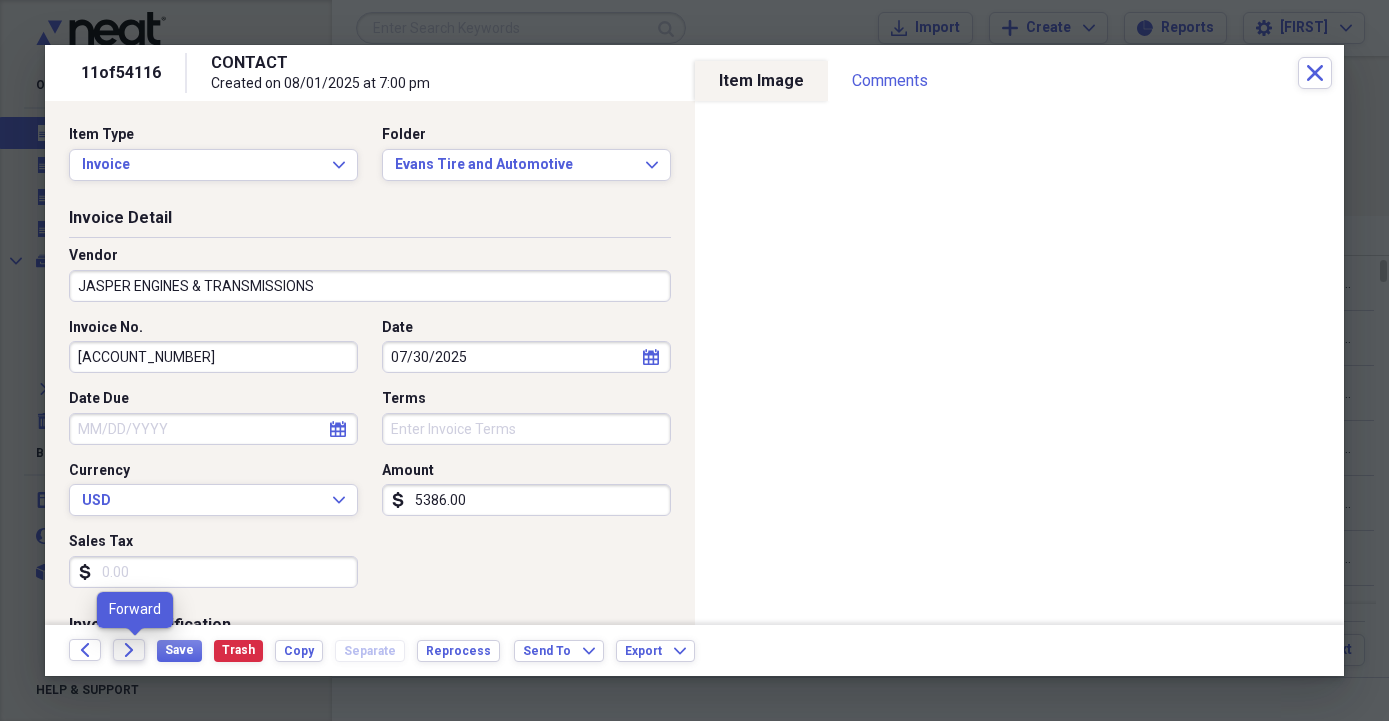 type on "[ACCOUNT_NUMBER]" 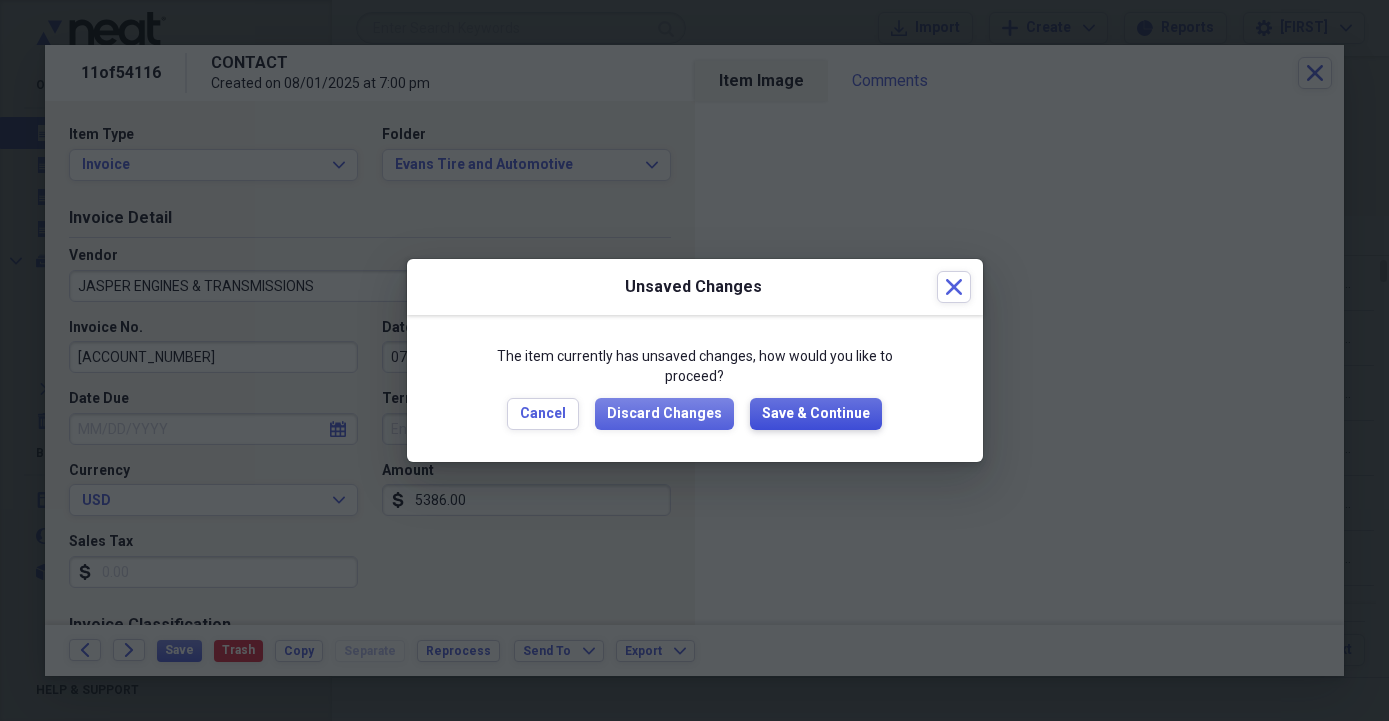 click on "Save & Continue" at bounding box center (816, 414) 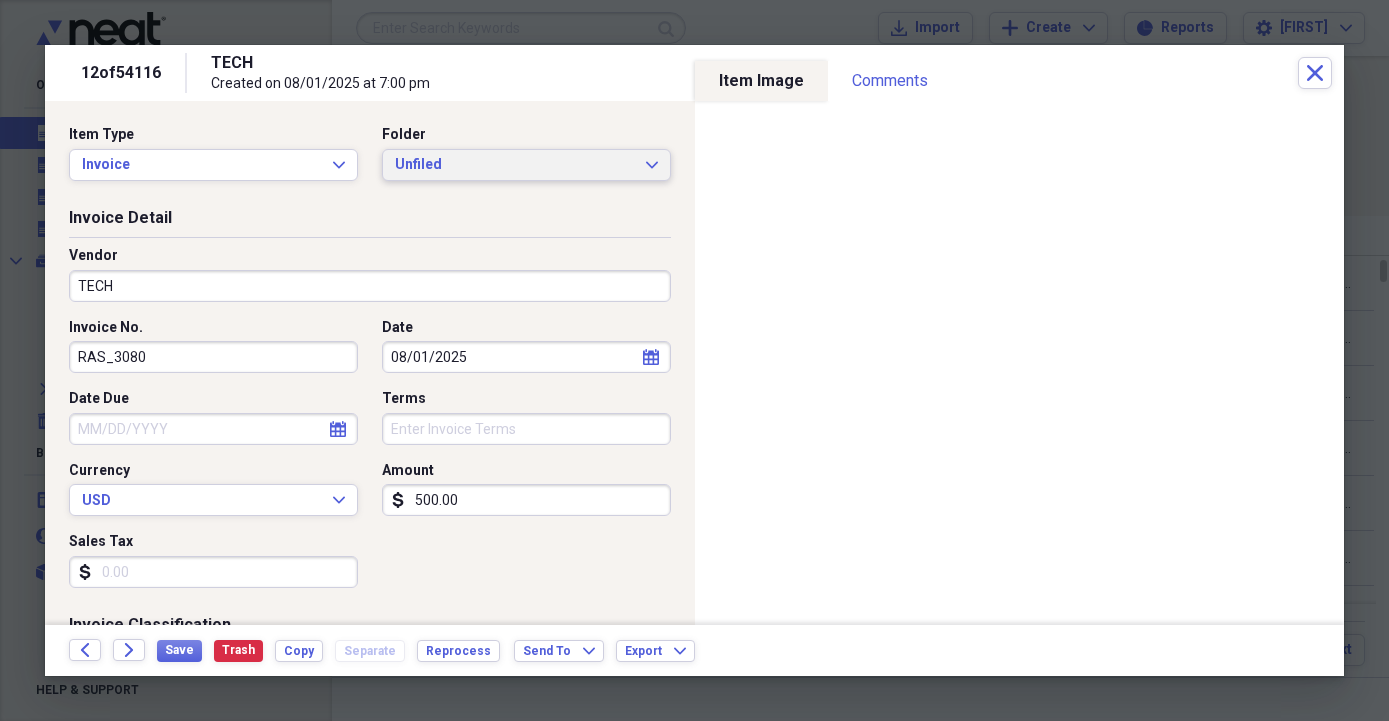 click on "Unfiled" at bounding box center (514, 165) 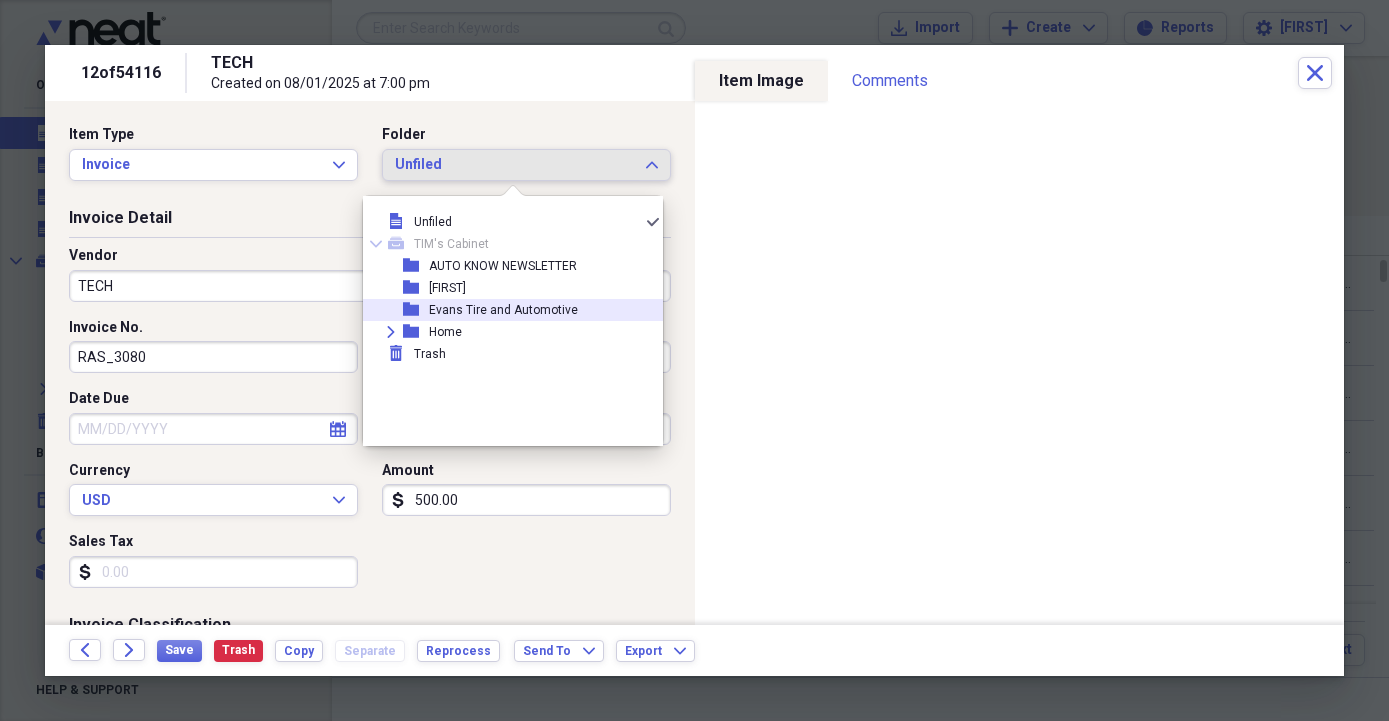 click on "Evans Tire and Automotive" at bounding box center [503, 310] 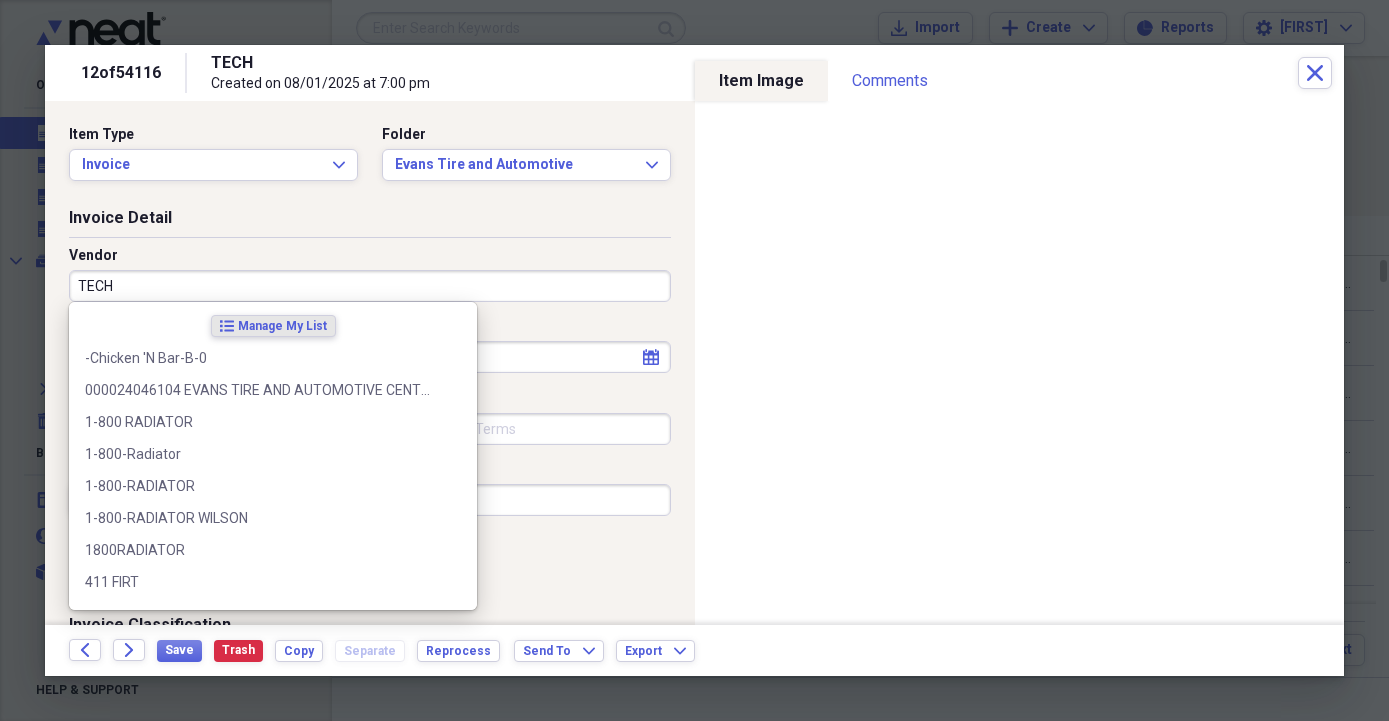 click on "TECH" at bounding box center [370, 286] 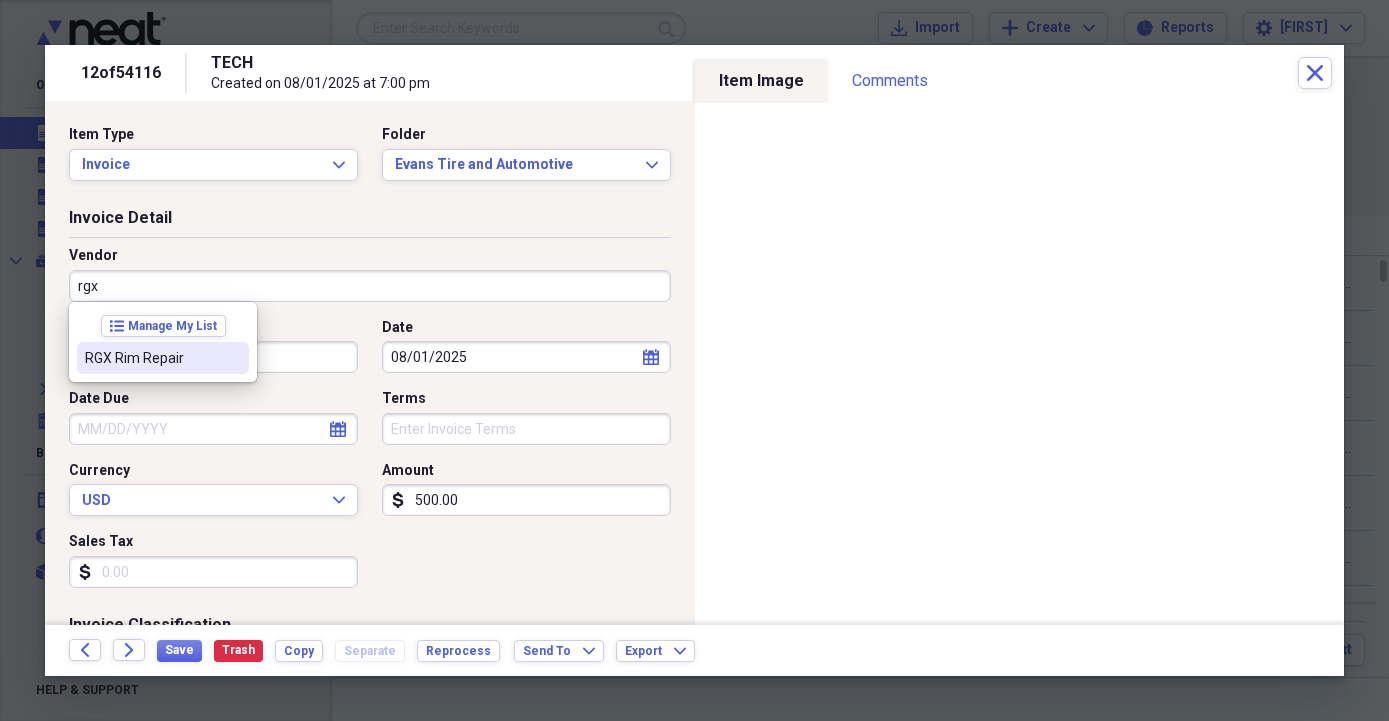 click on "RGX Rim Repair" at bounding box center (151, 358) 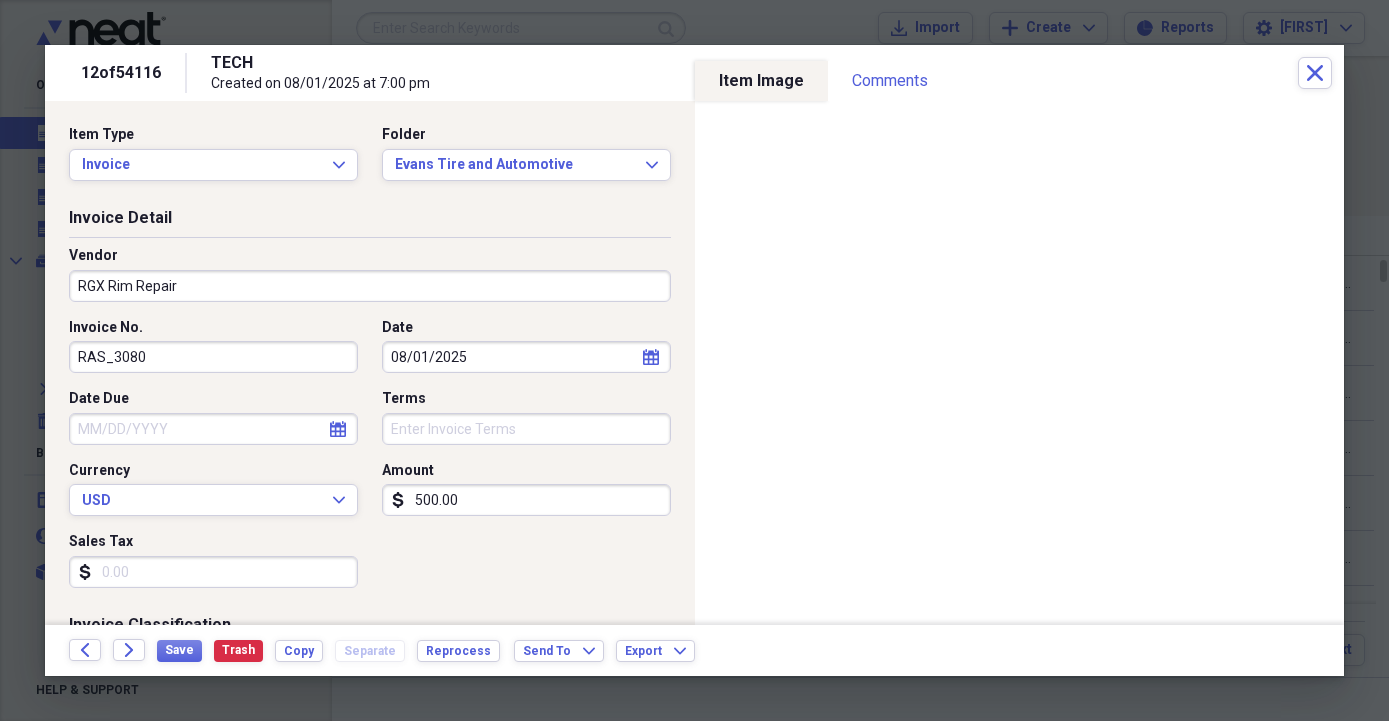type on "GENERAL  RETAIL" 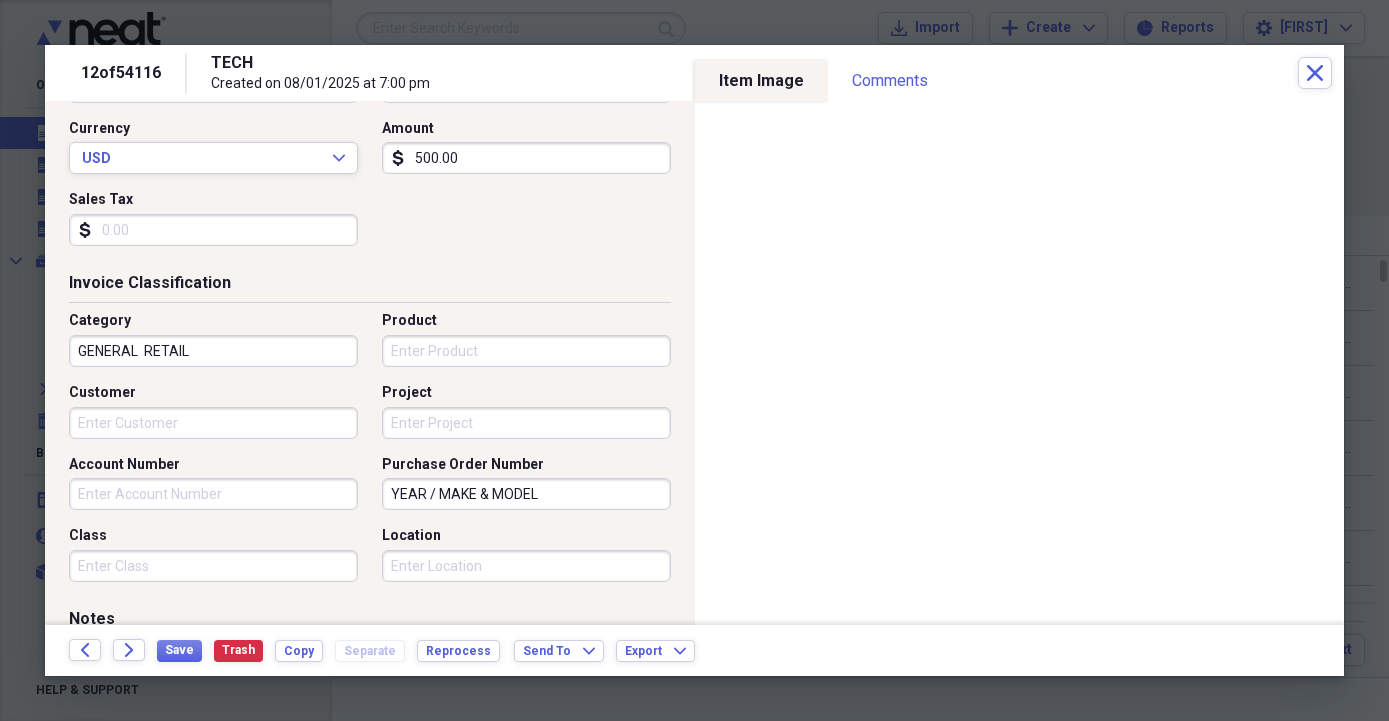 scroll, scrollTop: 456, scrollLeft: 0, axis: vertical 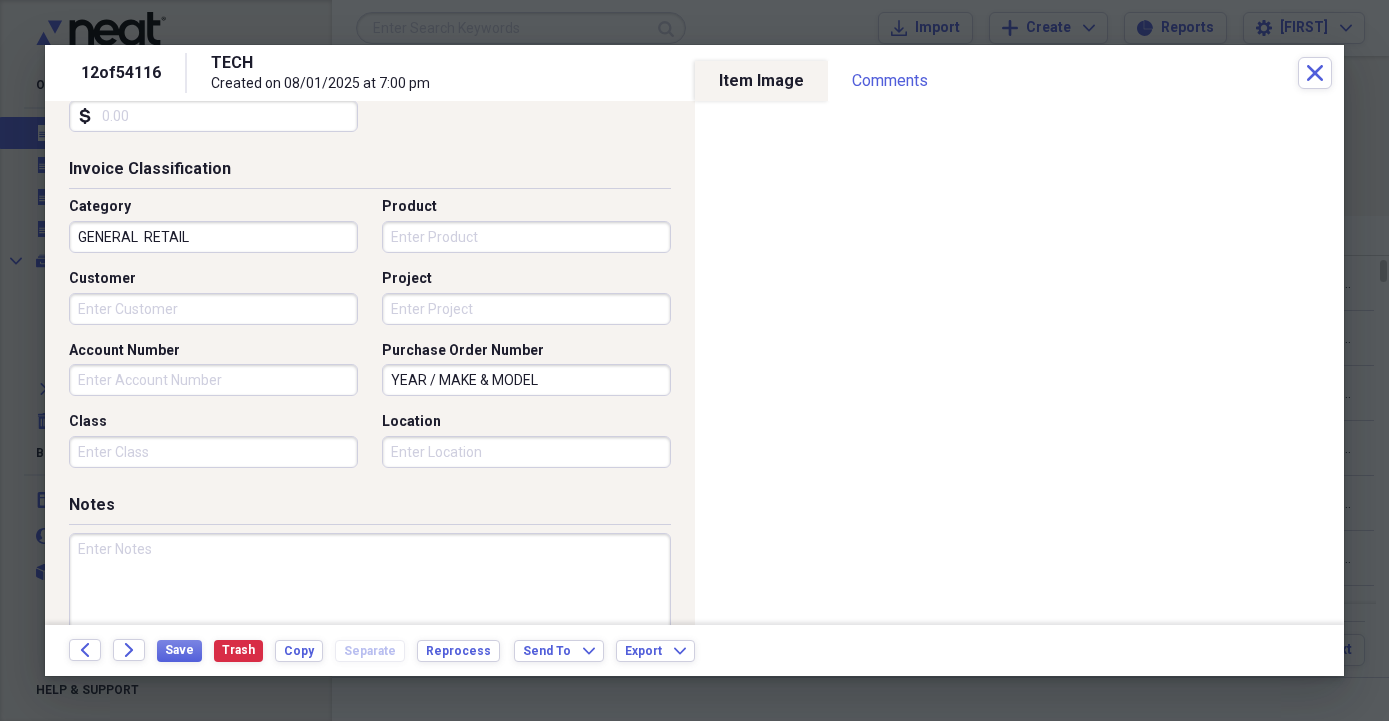 drag, startPoint x: 568, startPoint y: 383, endPoint x: 296, endPoint y: 387, distance: 272.02942 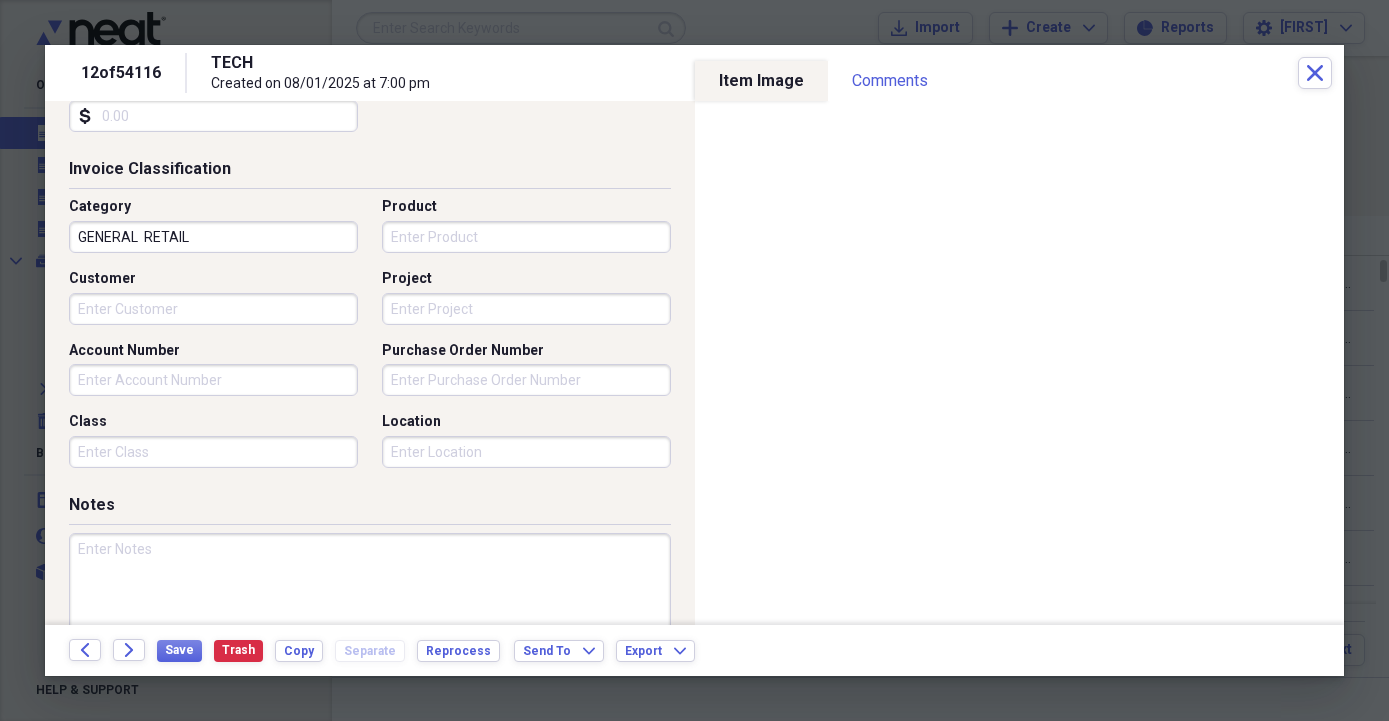 click on "Account Number" at bounding box center [213, 380] 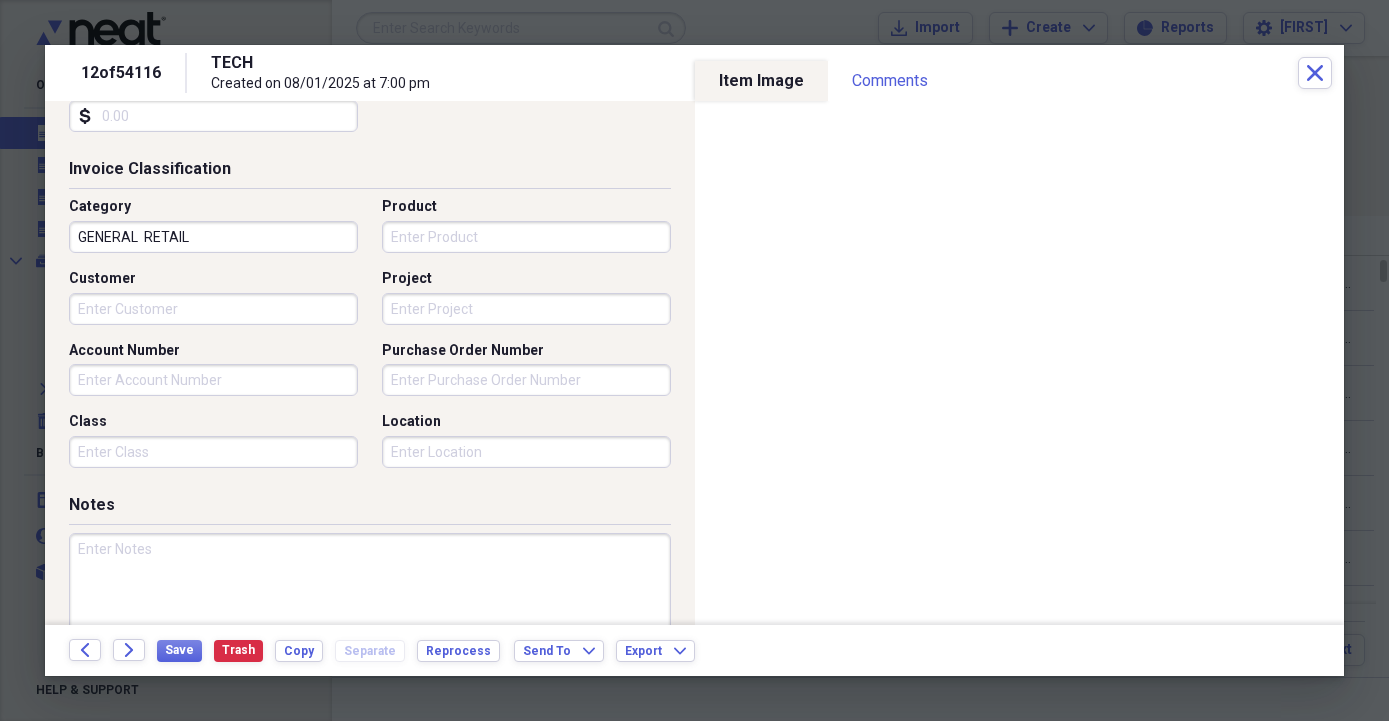 click on "Purchase Order Number" at bounding box center [526, 380] 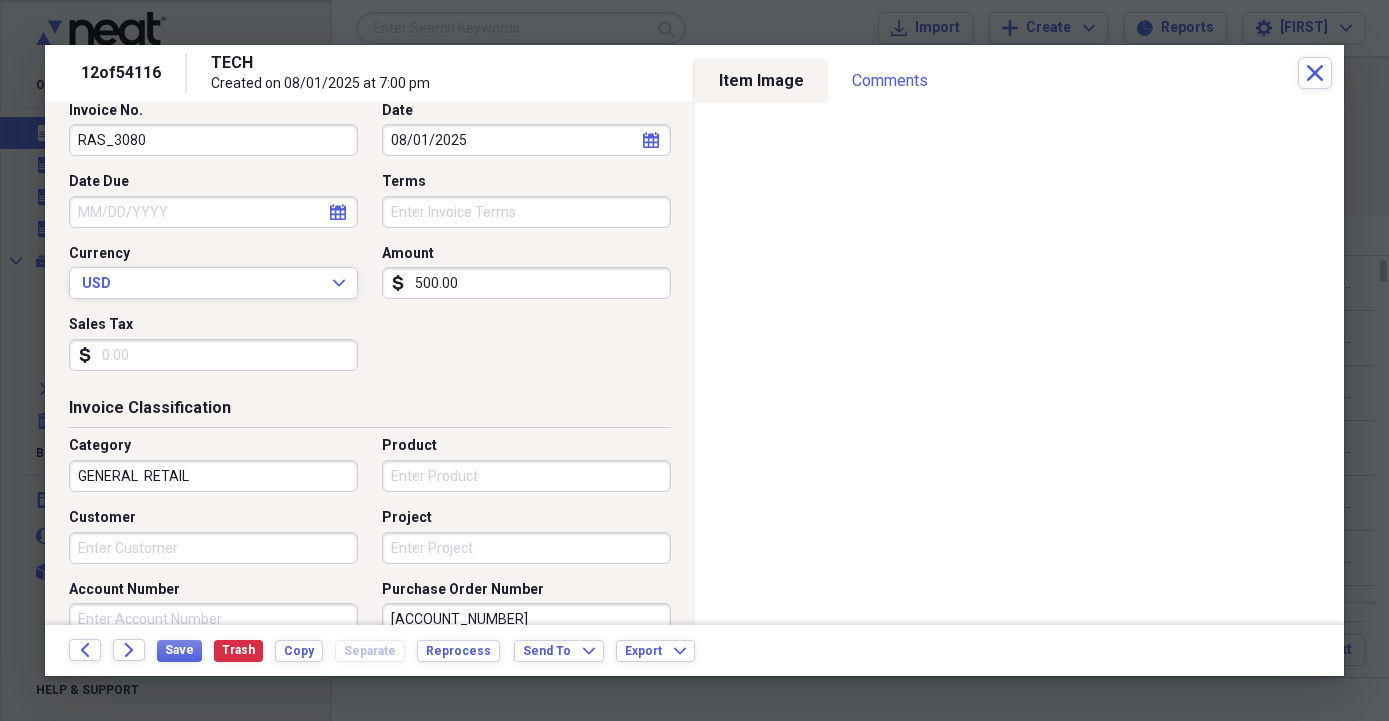 scroll, scrollTop: 0, scrollLeft: 0, axis: both 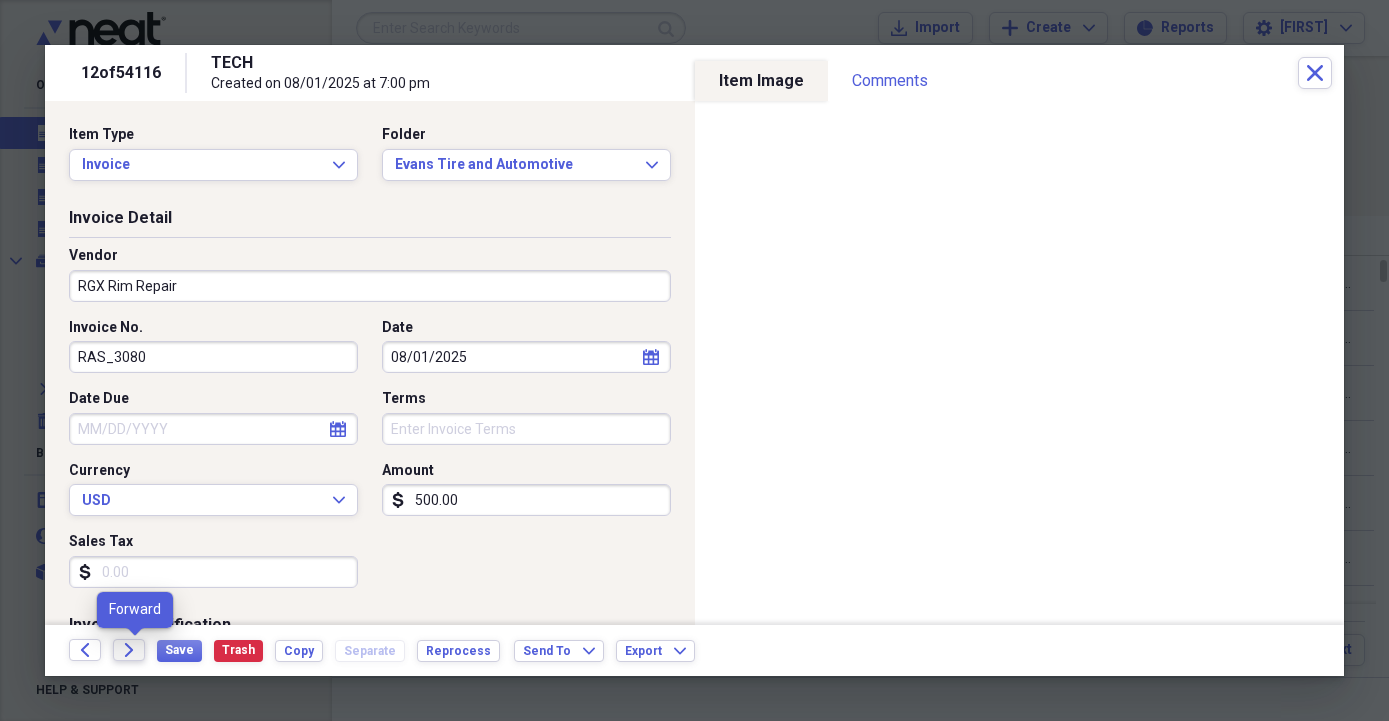 type on "[ACCOUNT_NUMBER]" 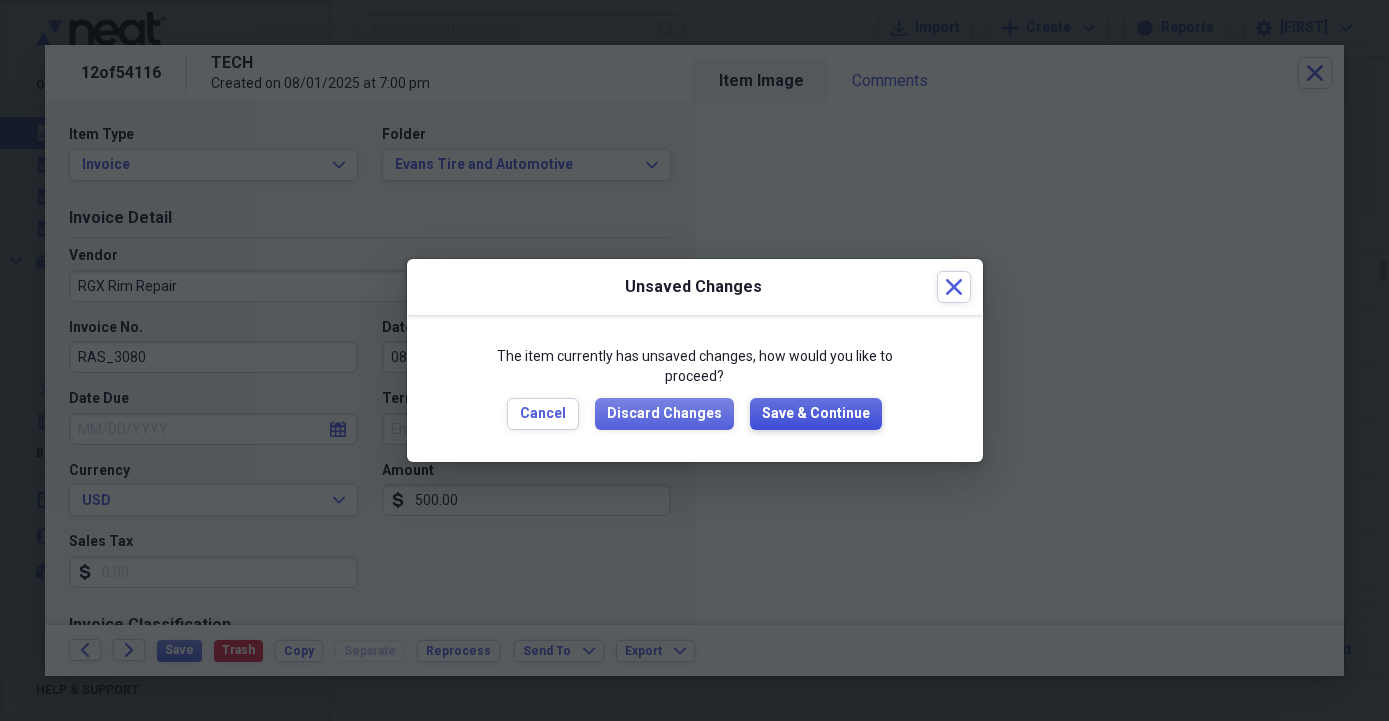 click on "Save & Continue" at bounding box center (816, 414) 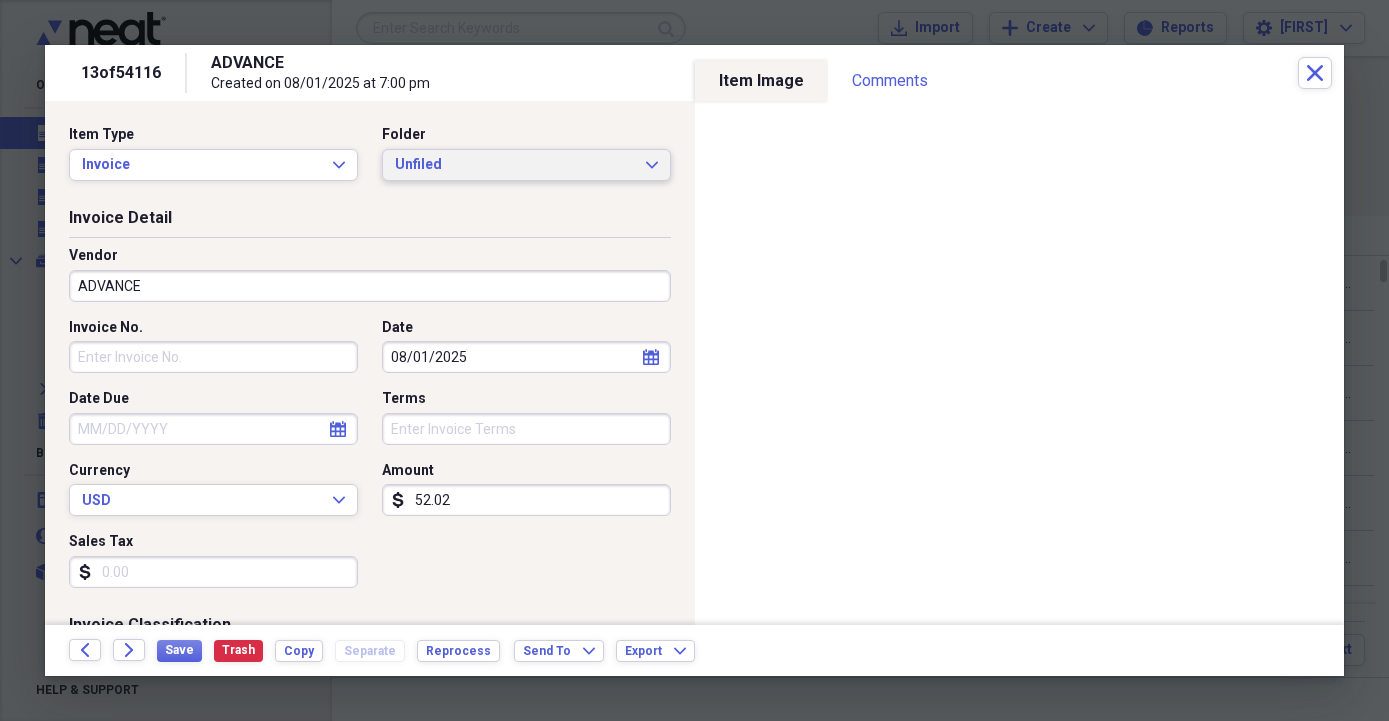 click on "Unfiled" at bounding box center [514, 165] 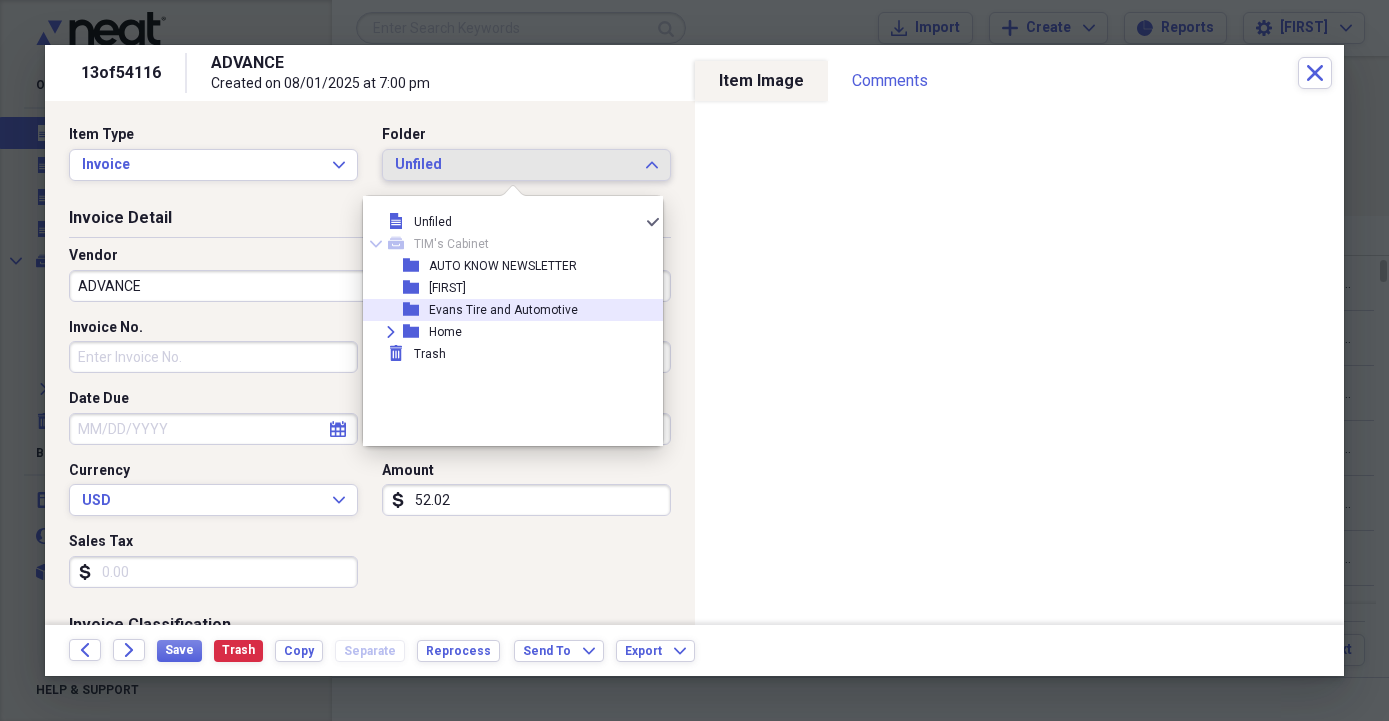 click on "Evans Tire and Automotive" at bounding box center [503, 310] 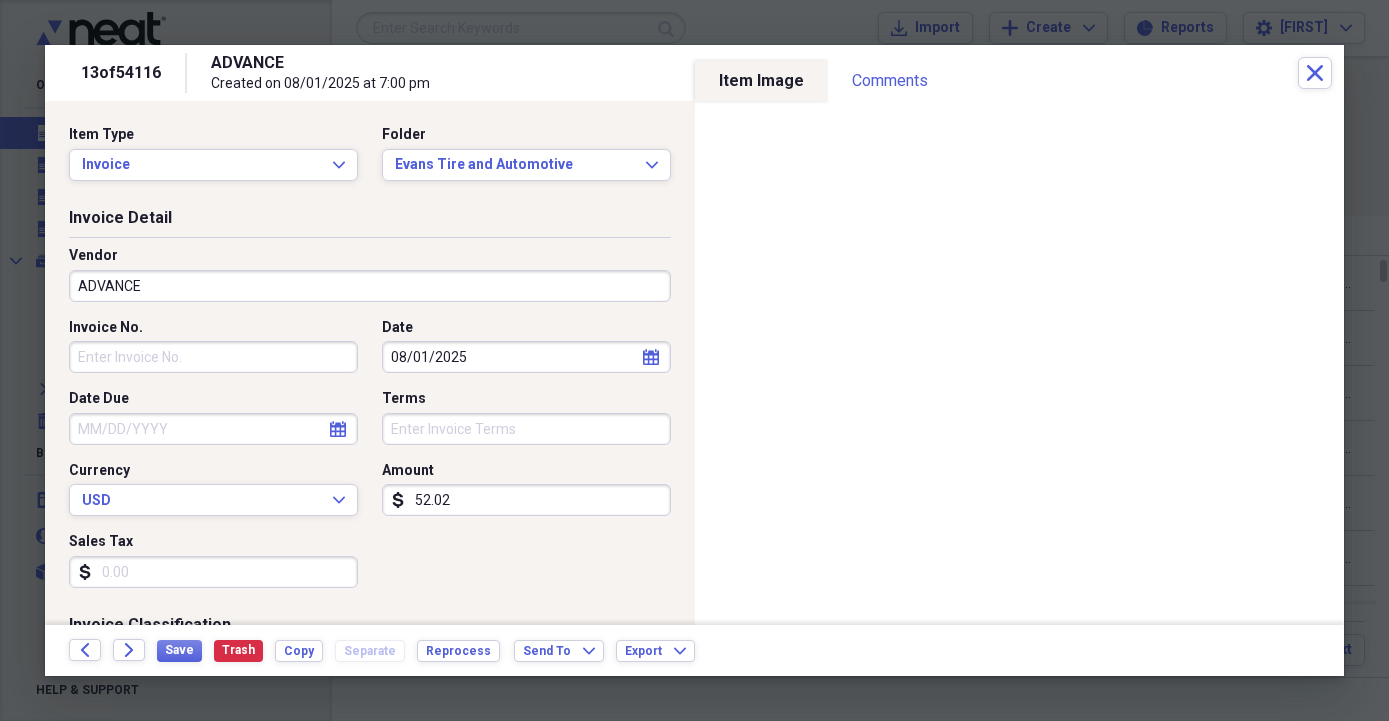 click on "ADVANCE" at bounding box center [370, 286] 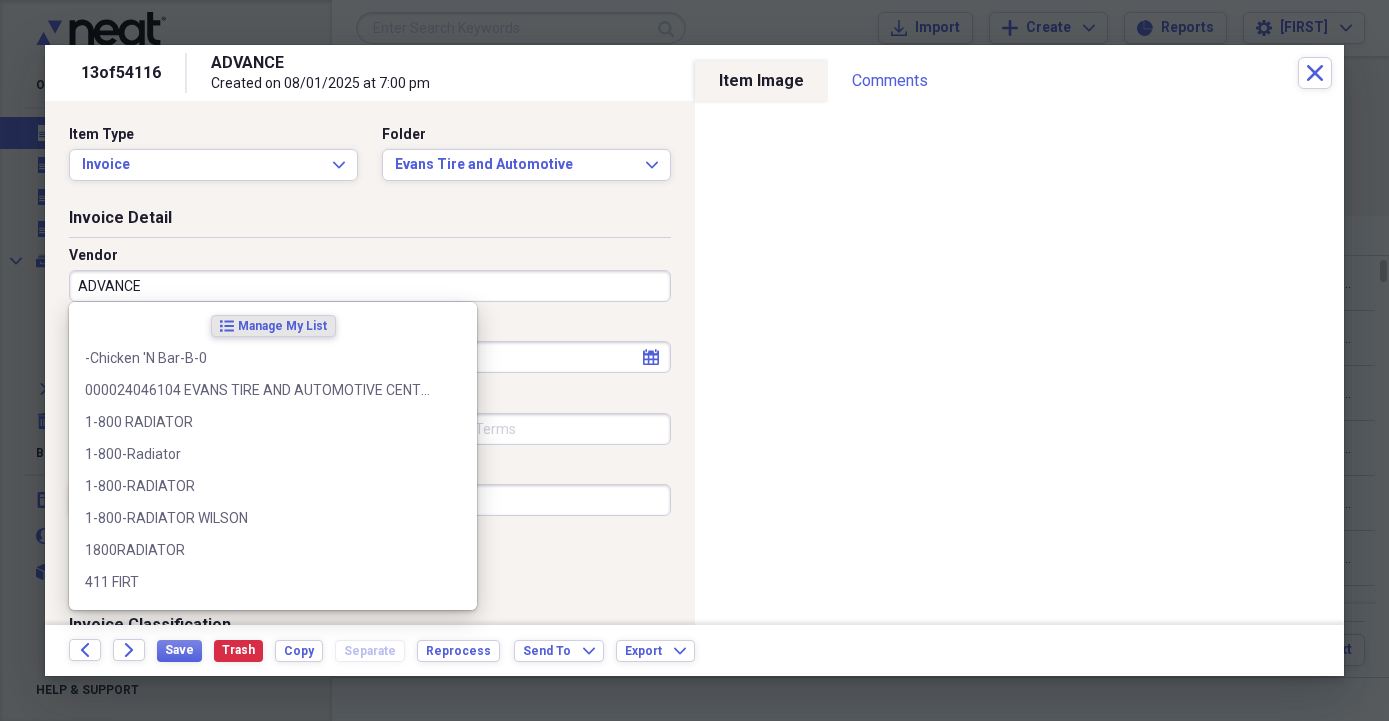 click on "ADVANCE" at bounding box center (370, 286) 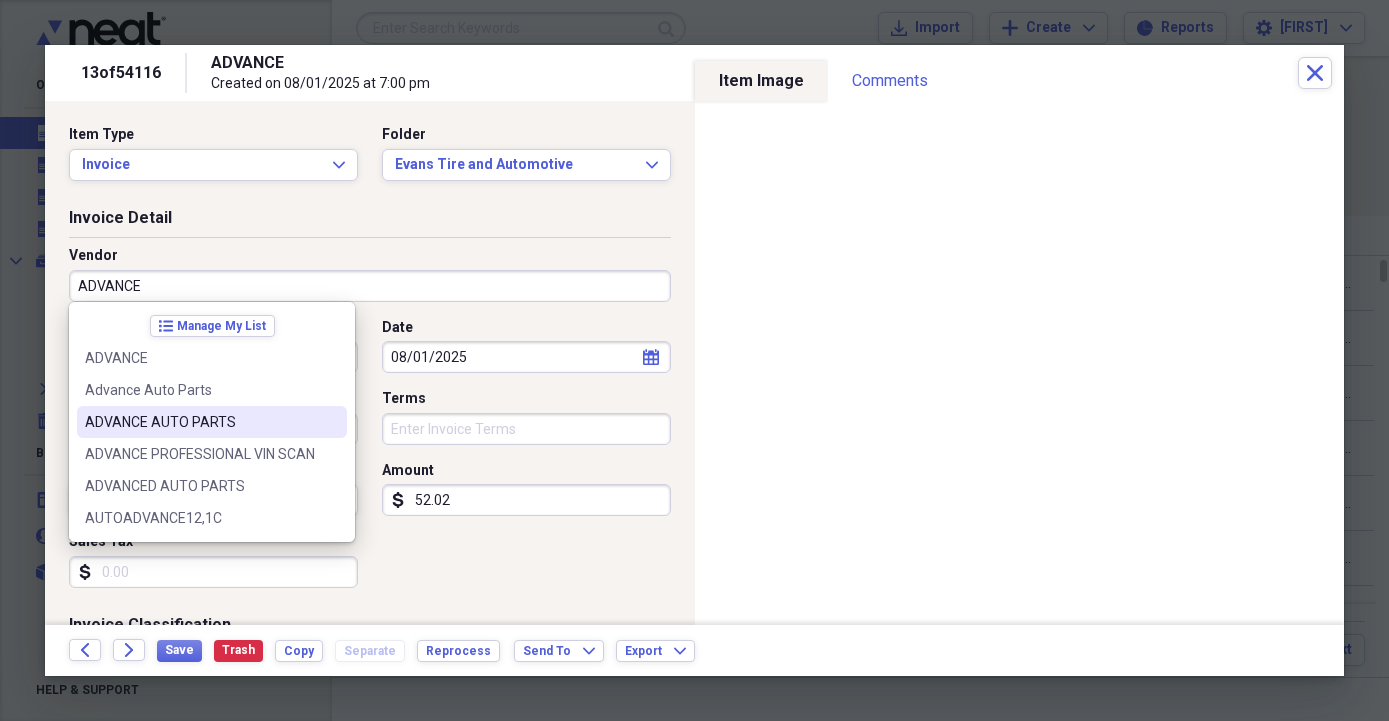 click on "ADVANCE AUTO PARTS" at bounding box center (200, 422) 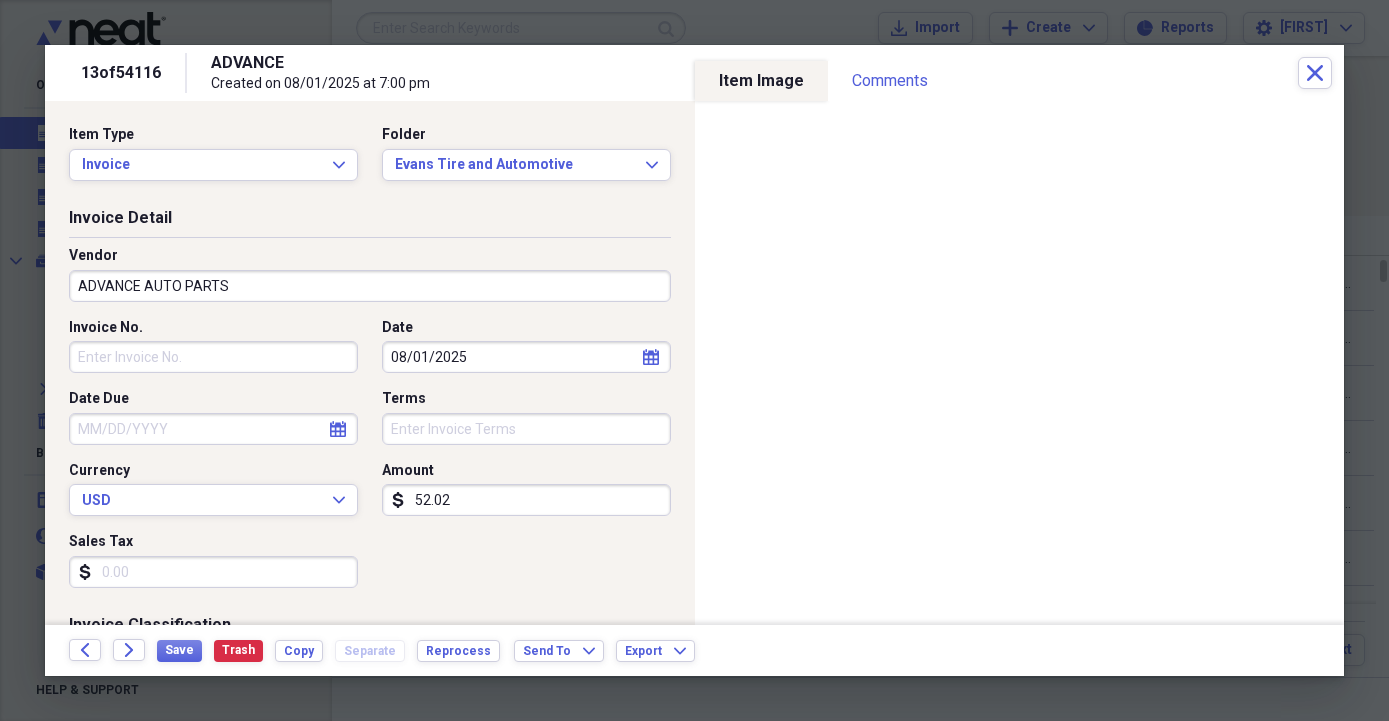 click on "Invoice No." at bounding box center (213, 357) 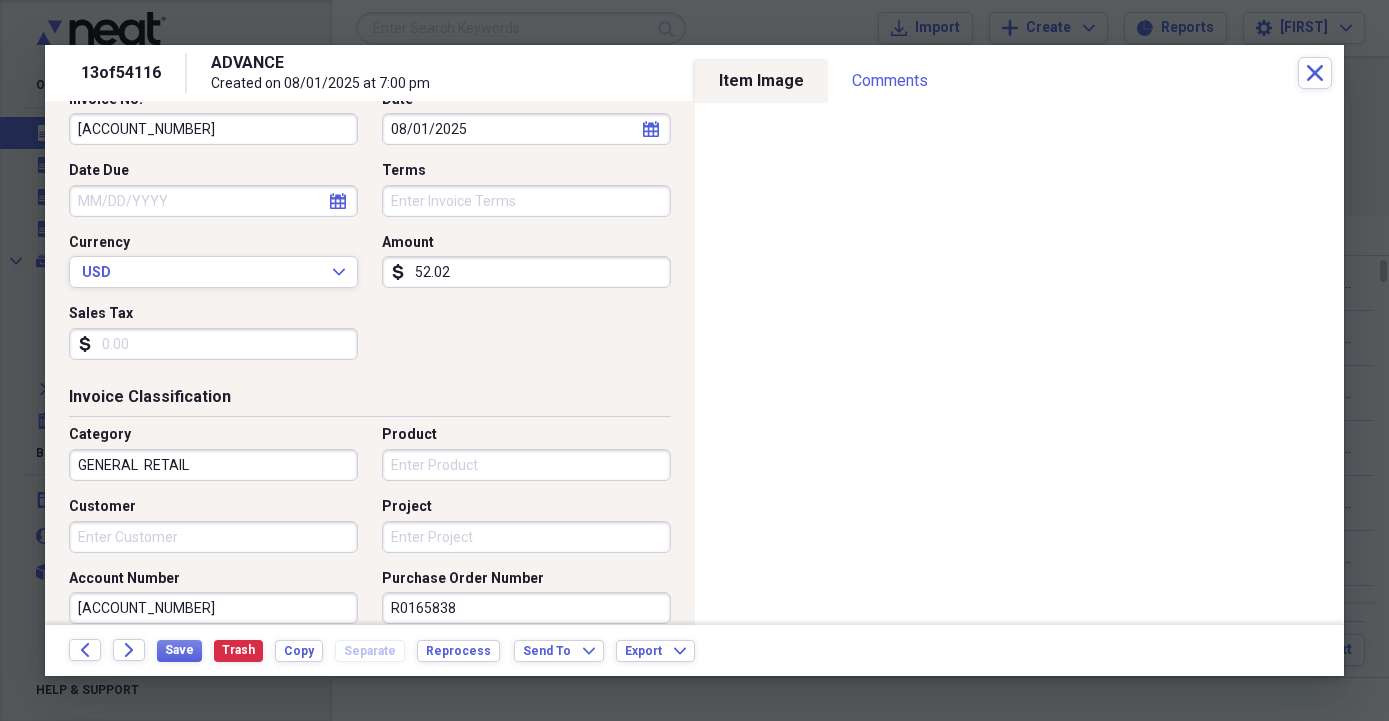 scroll, scrollTop: 342, scrollLeft: 0, axis: vertical 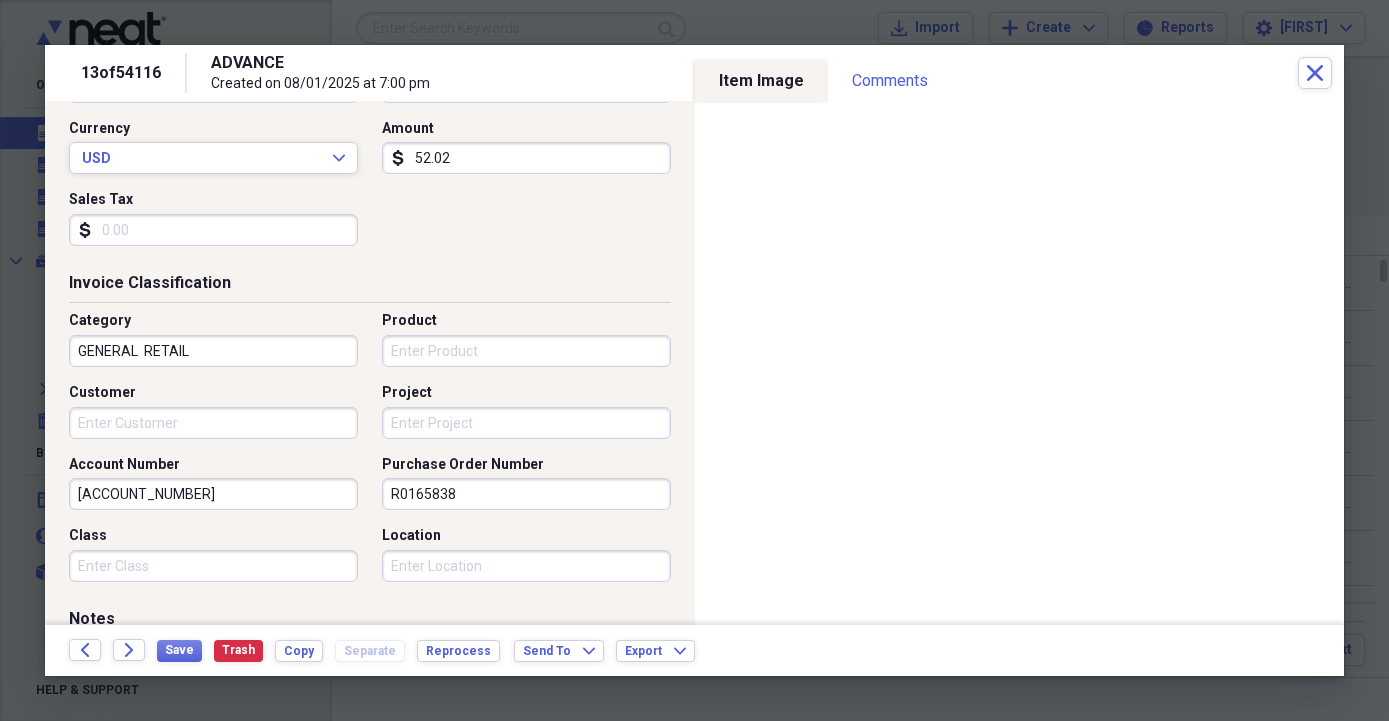 type on "[ACCOUNT_NUMBER]" 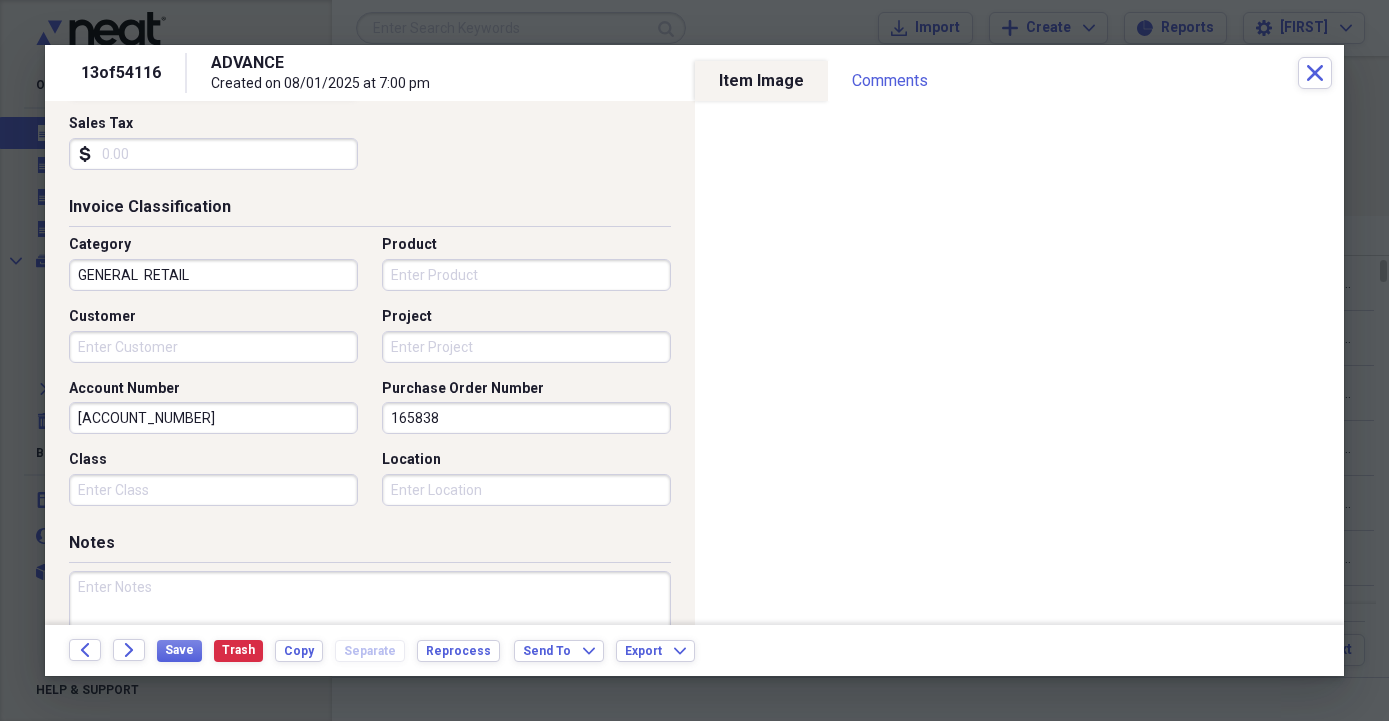 scroll, scrollTop: 456, scrollLeft: 0, axis: vertical 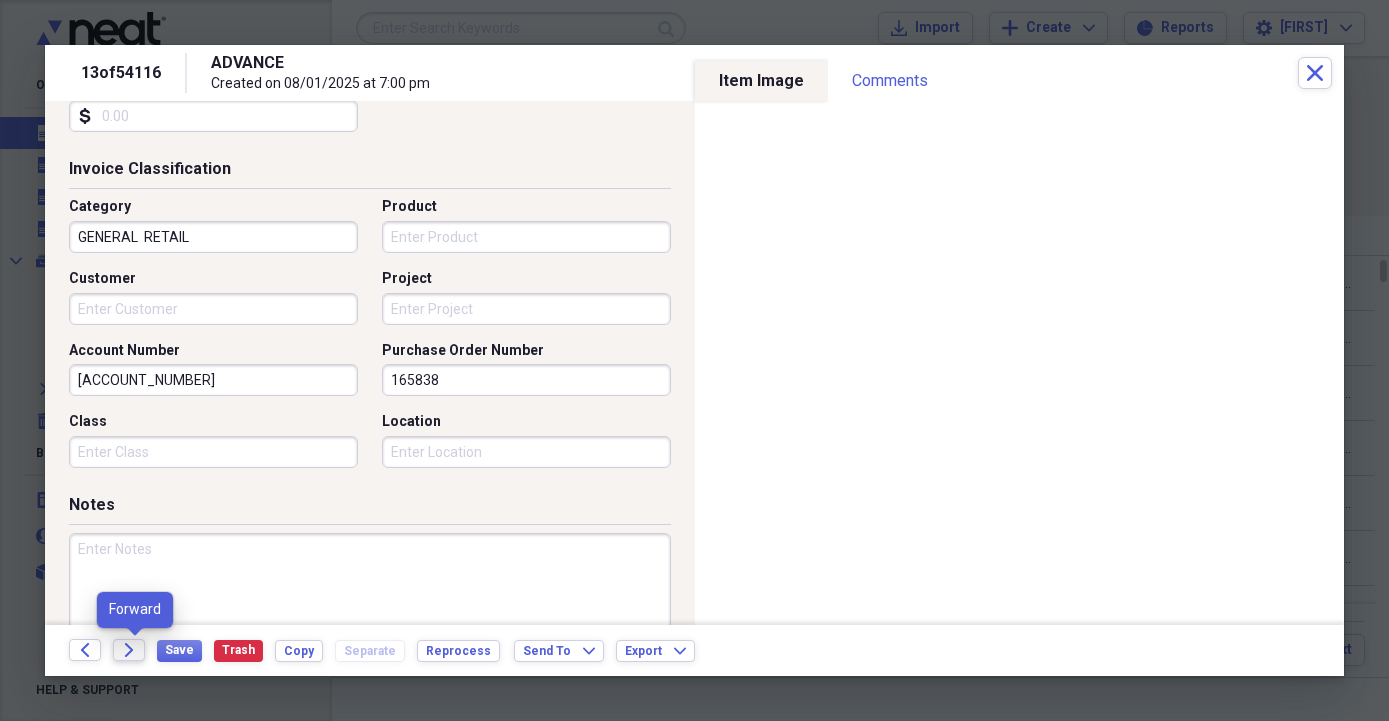 type on "165838" 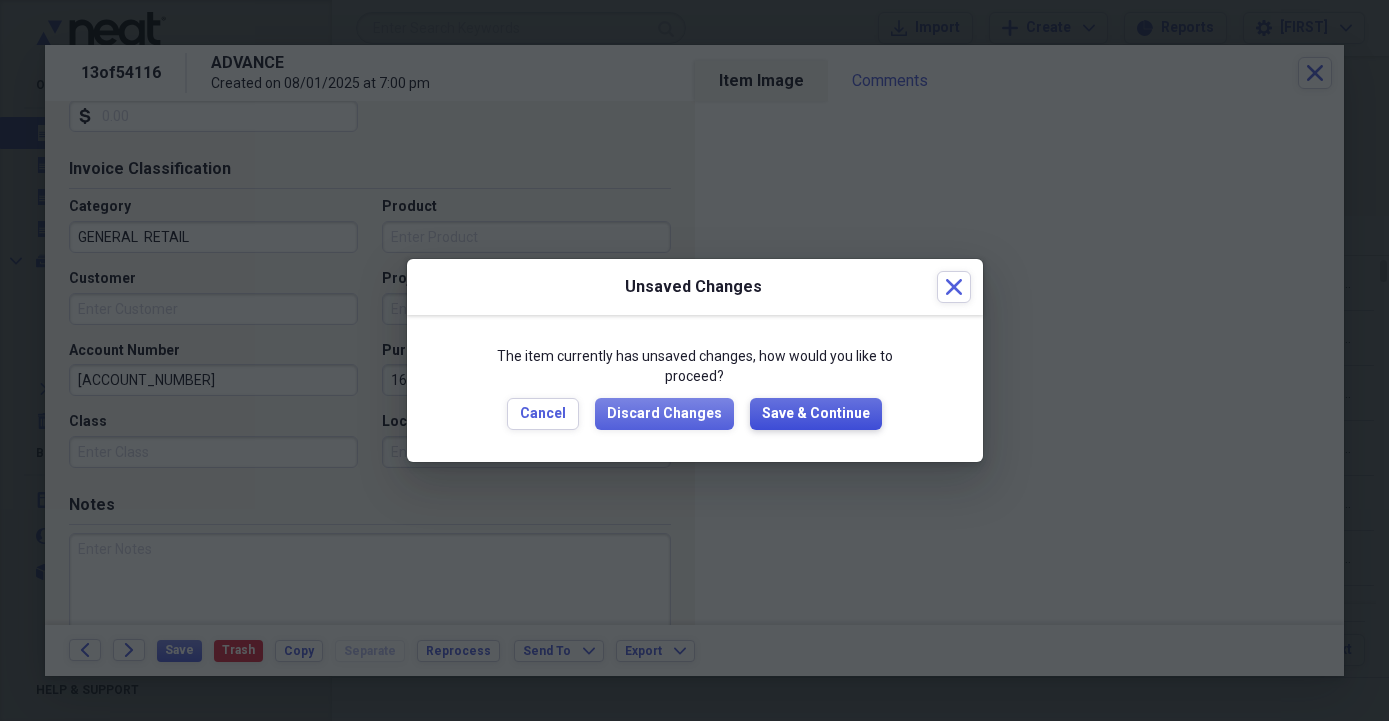 click on "Save & Continue" at bounding box center (816, 414) 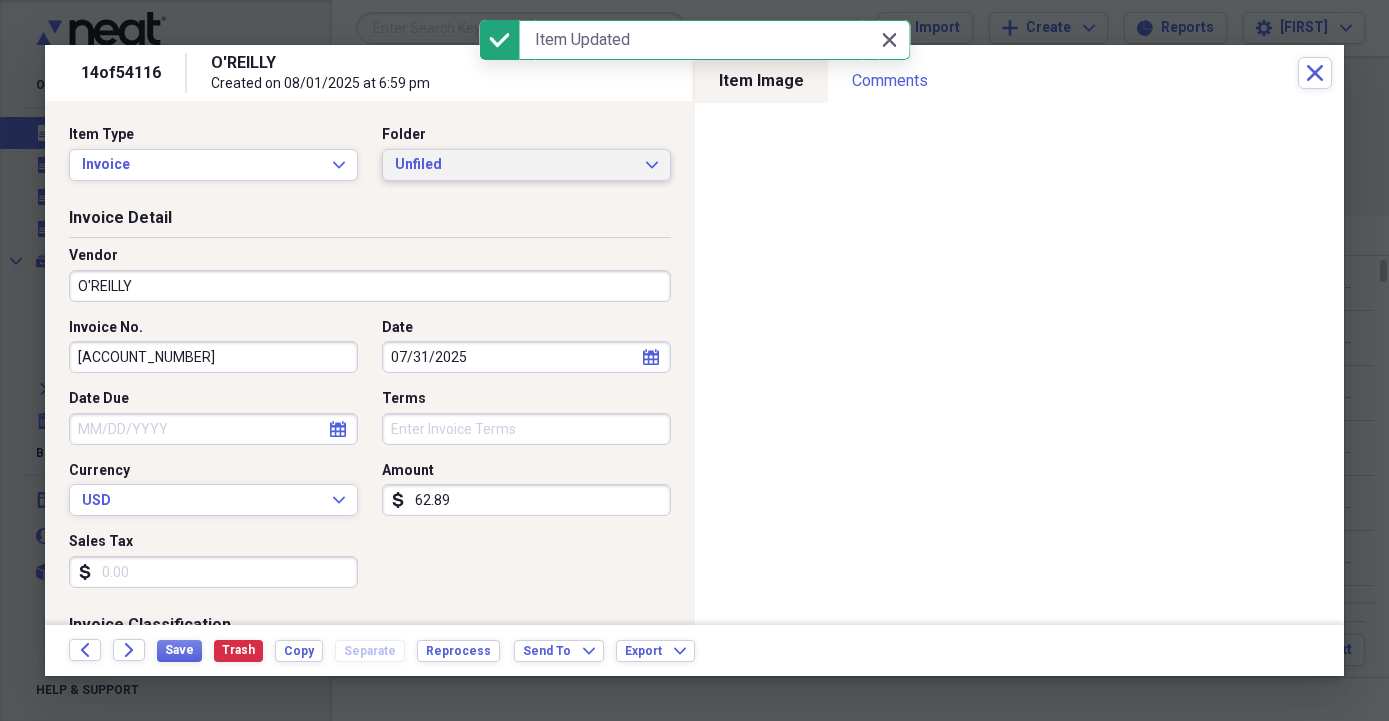 click on "Unfiled Expand" at bounding box center [526, 165] 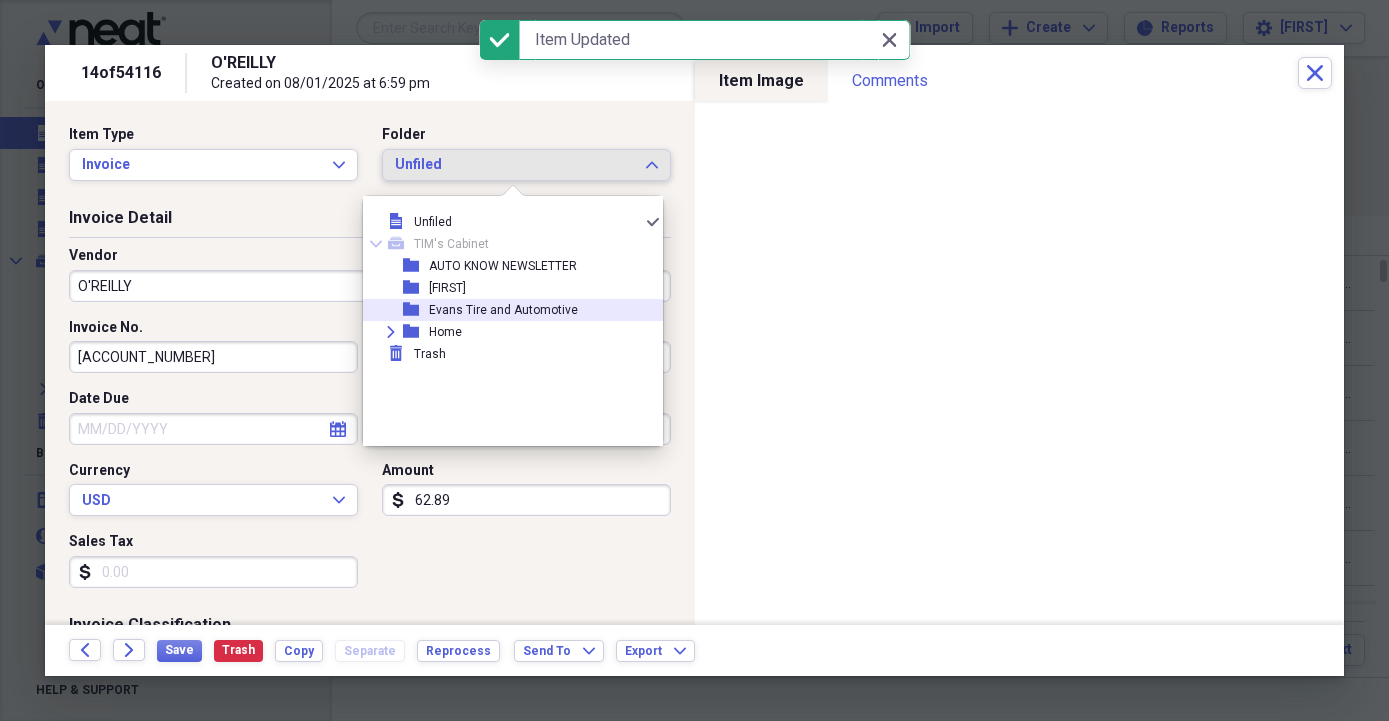 click on "Evans Tire and Automotive" at bounding box center (503, 310) 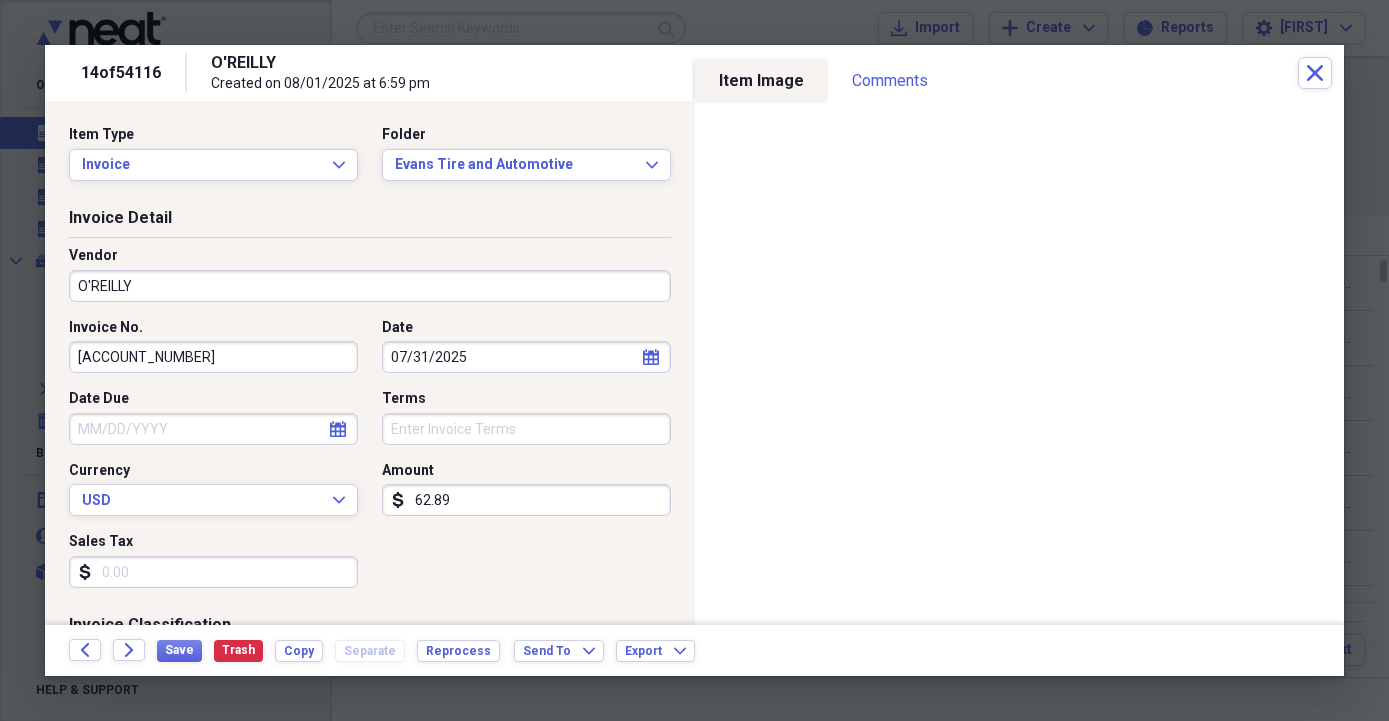click on "O'REILLY" at bounding box center [370, 286] 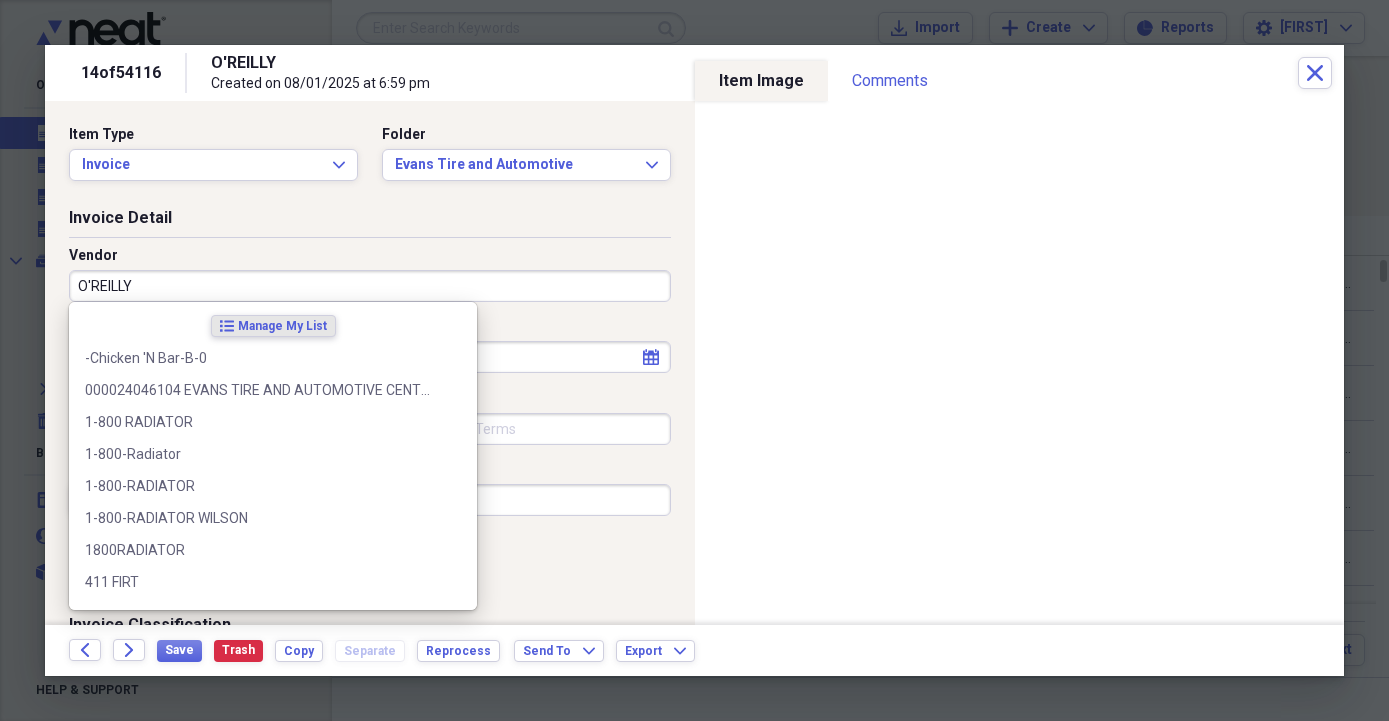 click on "O'REILLY" at bounding box center [370, 286] 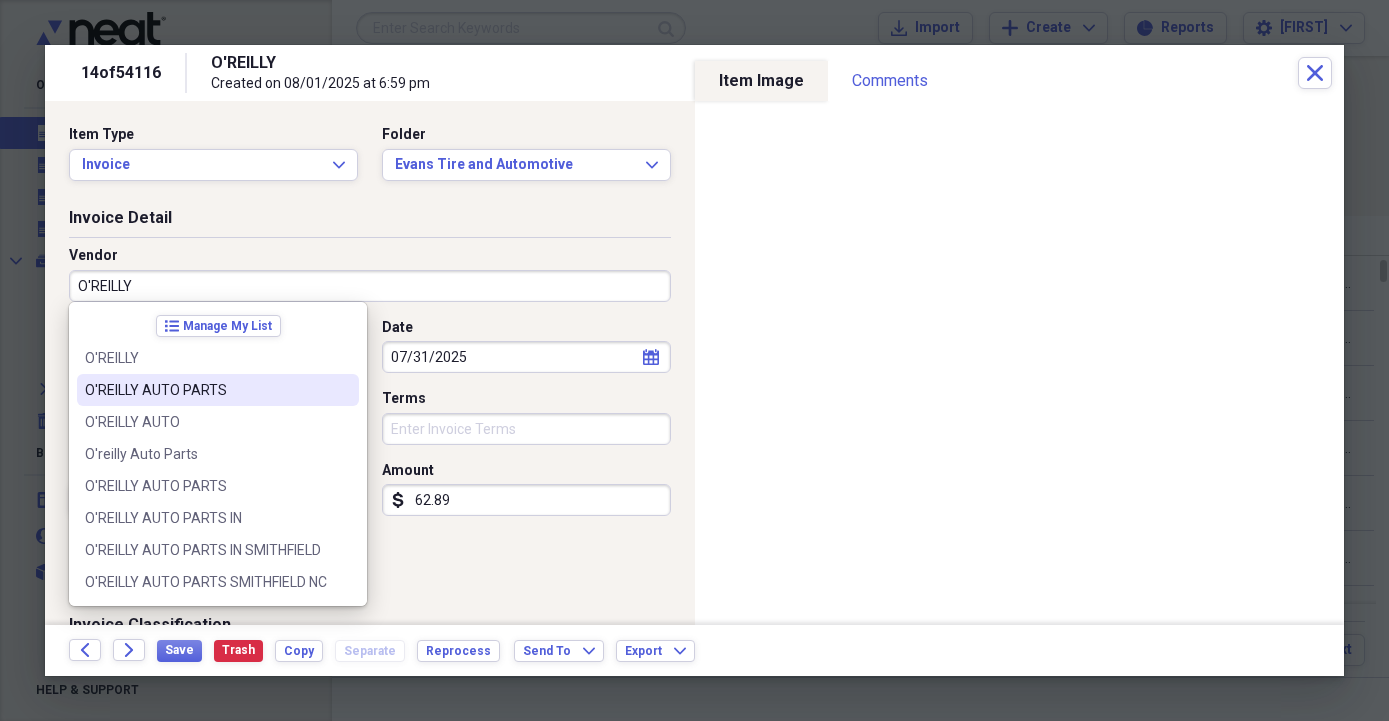click on "O'REILLY  AUTO  PARTS" at bounding box center (206, 390) 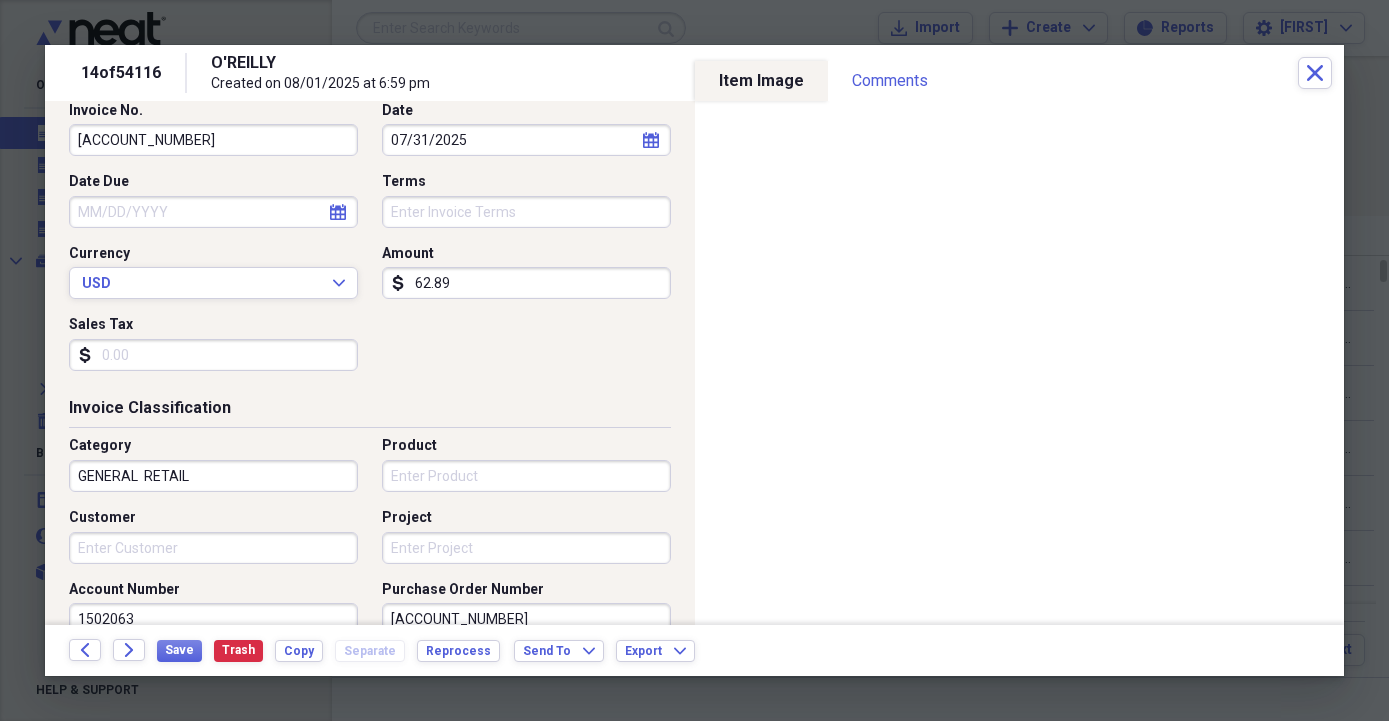 scroll, scrollTop: 342, scrollLeft: 0, axis: vertical 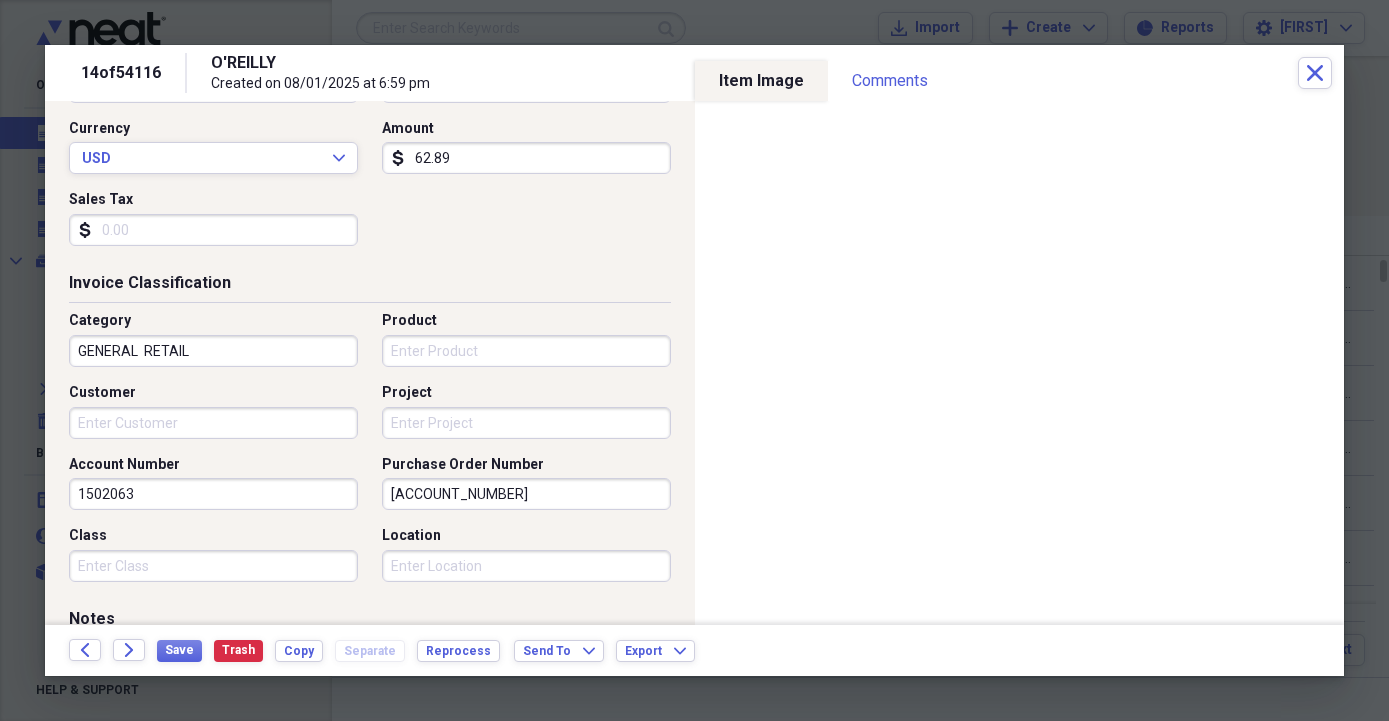 drag, startPoint x: 517, startPoint y: 494, endPoint x: 247, endPoint y: 492, distance: 270.00742 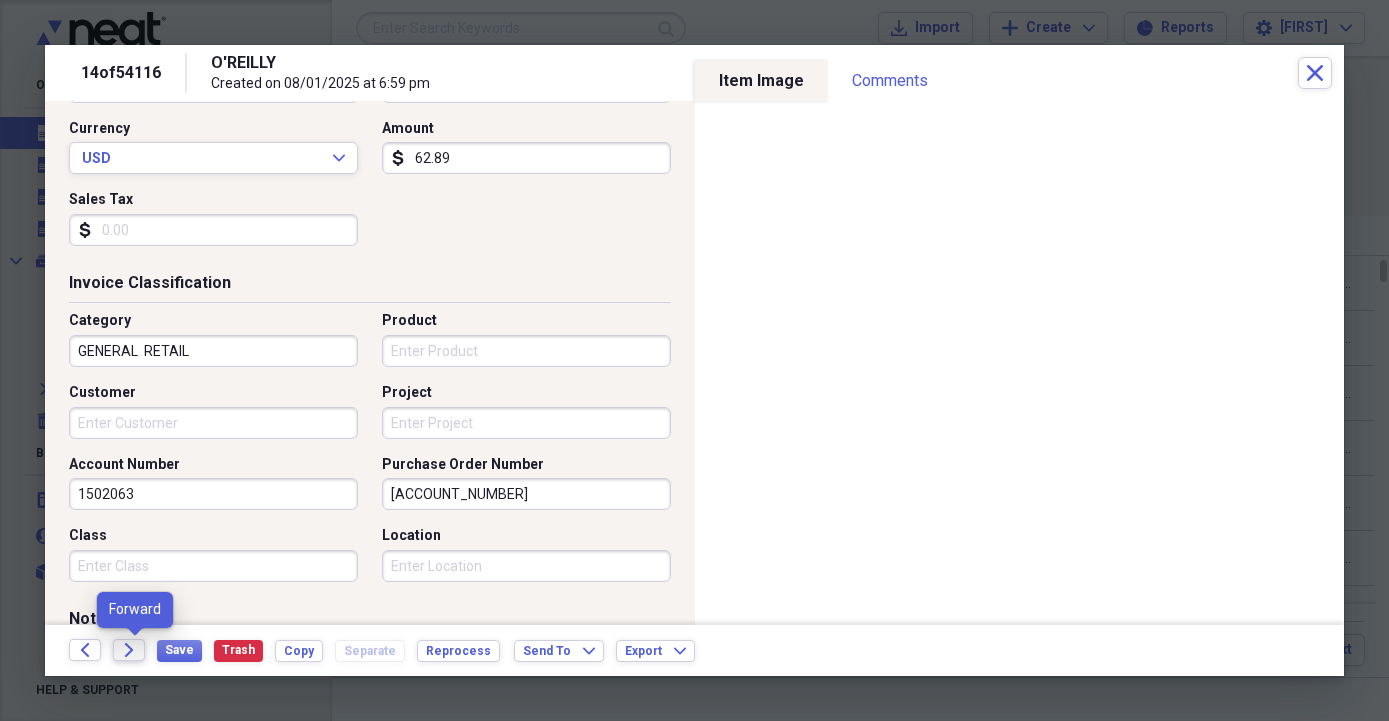 type on "[ACCOUNT_NUMBER]" 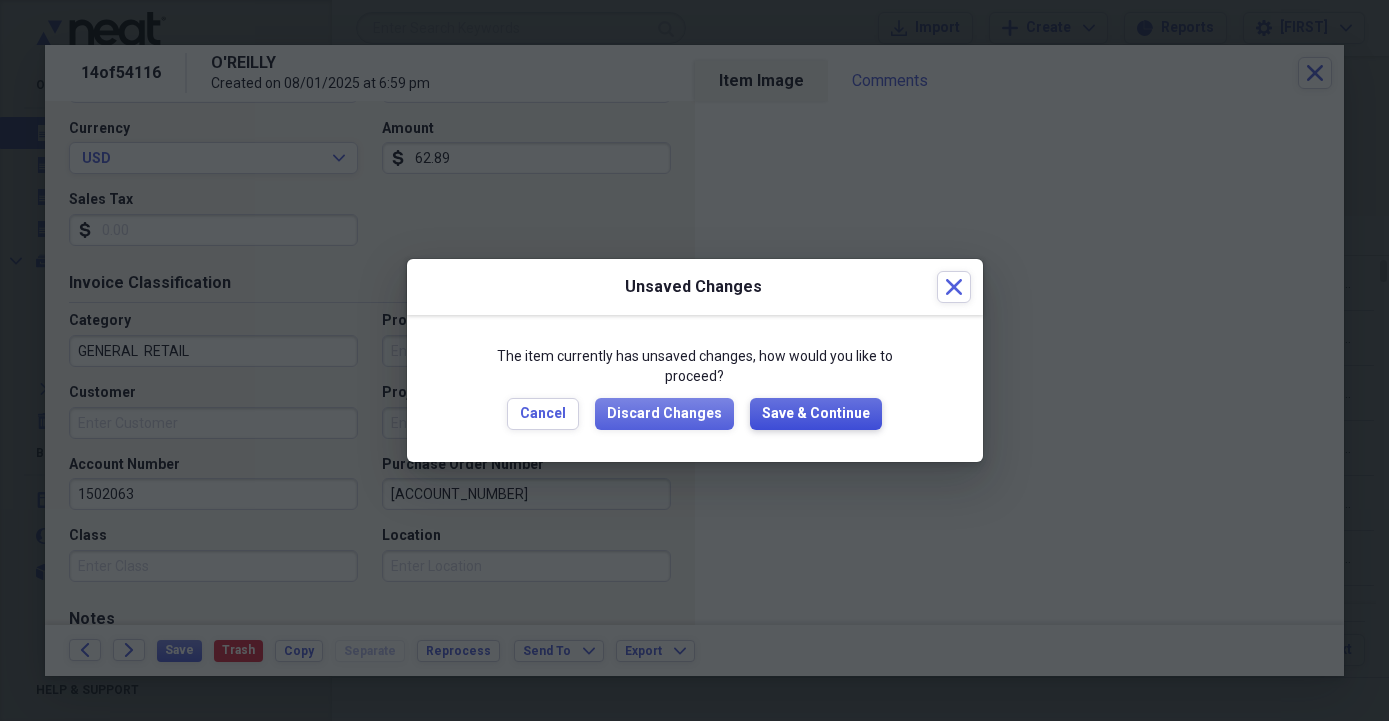 click on "The item currently has unsaved changes, how would you like to proceed? Cancel Discard Changes Save & Continue" at bounding box center [695, 388] 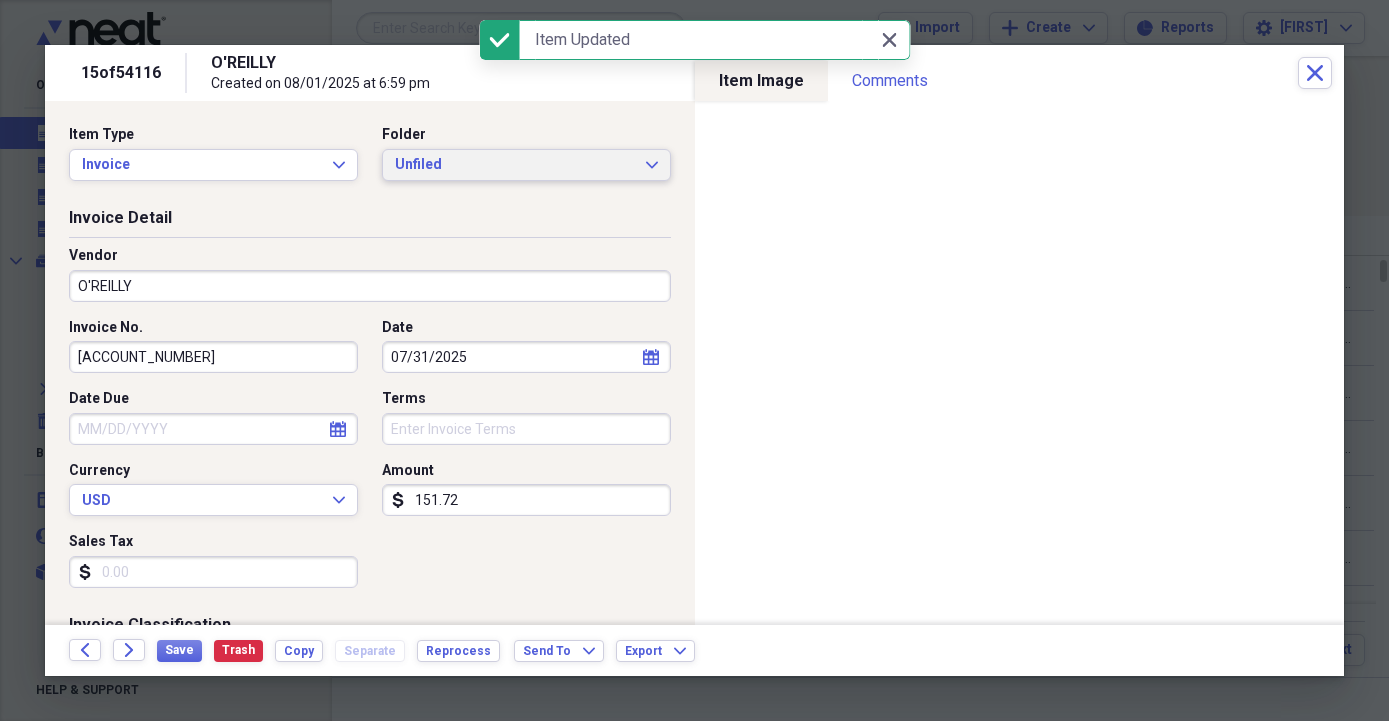 click on "Unfiled" at bounding box center [514, 165] 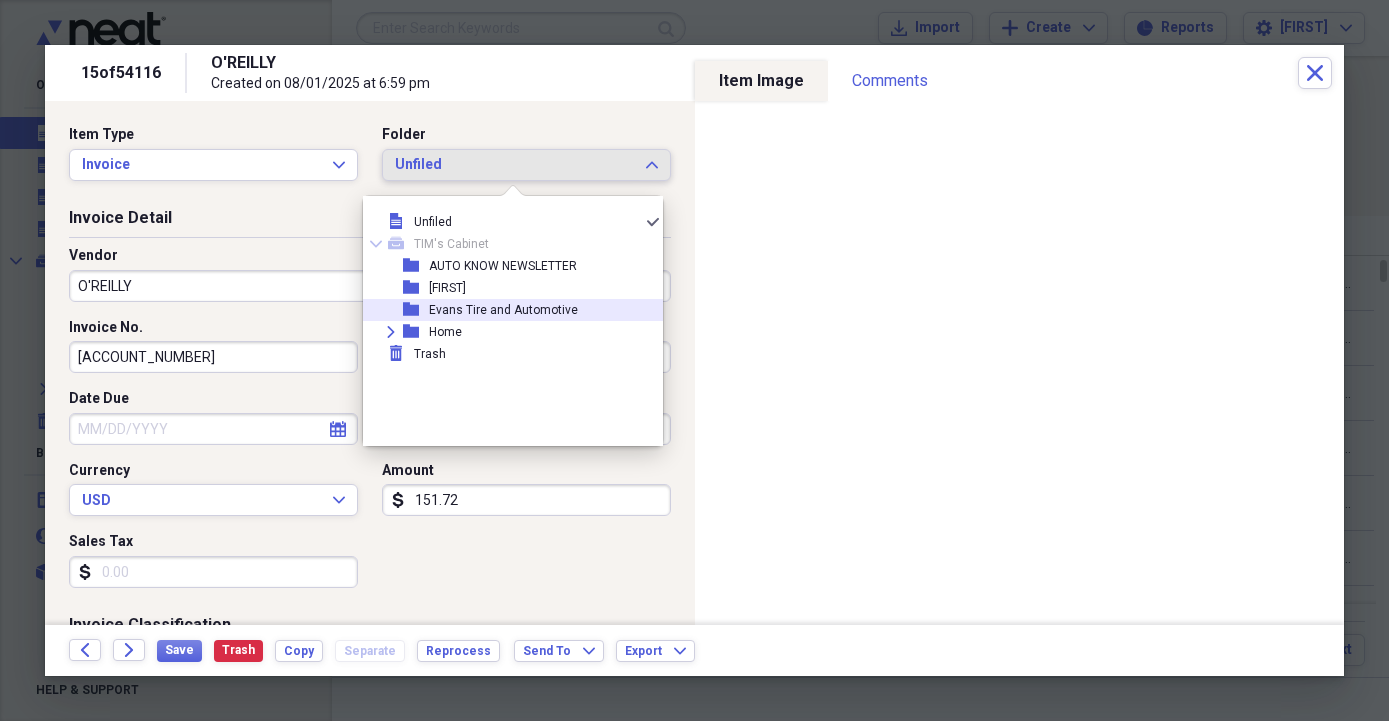 click on "Evans Tire and Automotive" at bounding box center (503, 310) 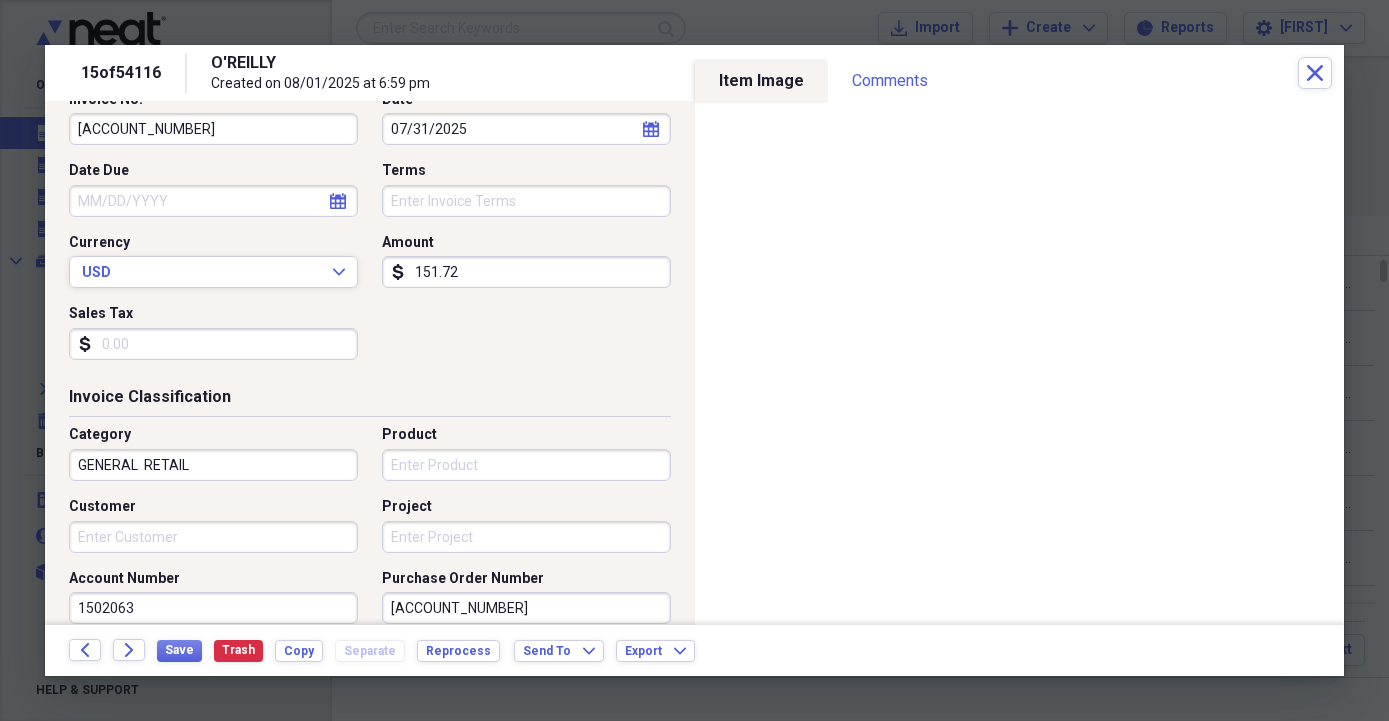 scroll, scrollTop: 342, scrollLeft: 0, axis: vertical 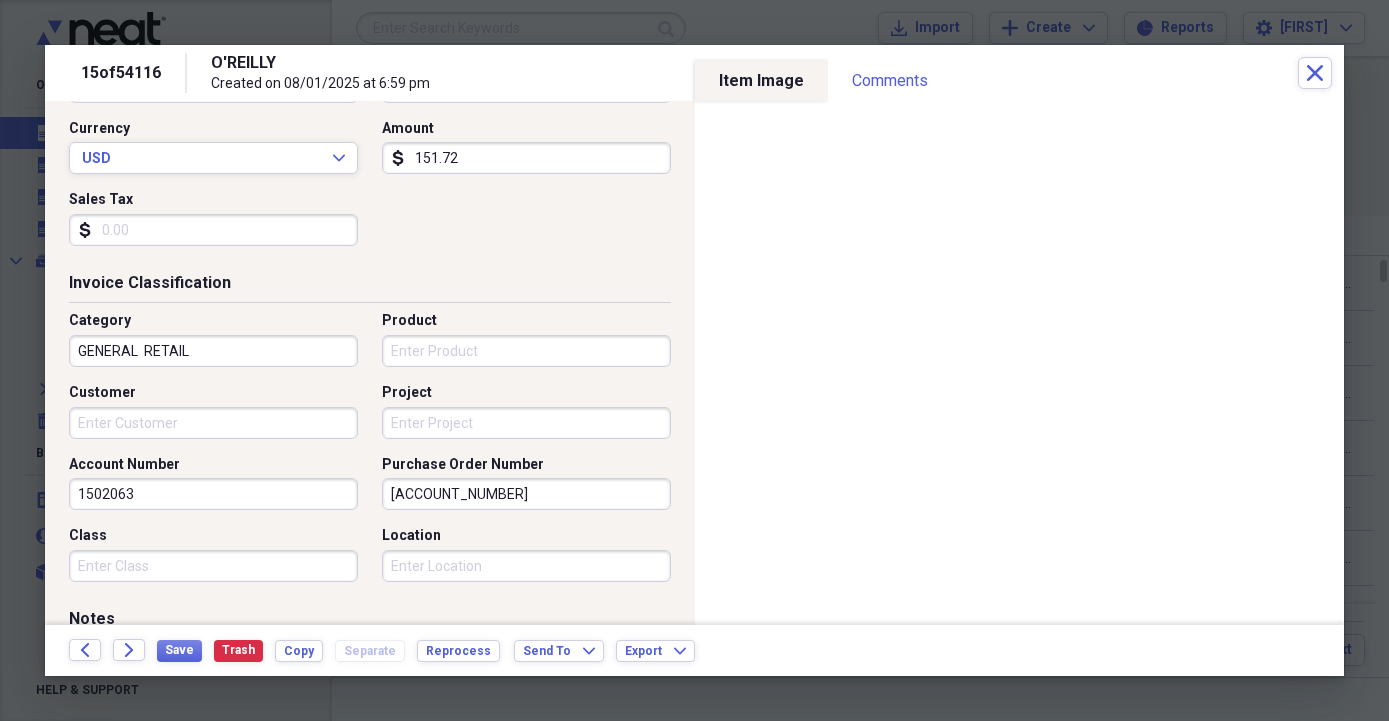 drag, startPoint x: 527, startPoint y: 486, endPoint x: 338, endPoint y: 485, distance: 189.00264 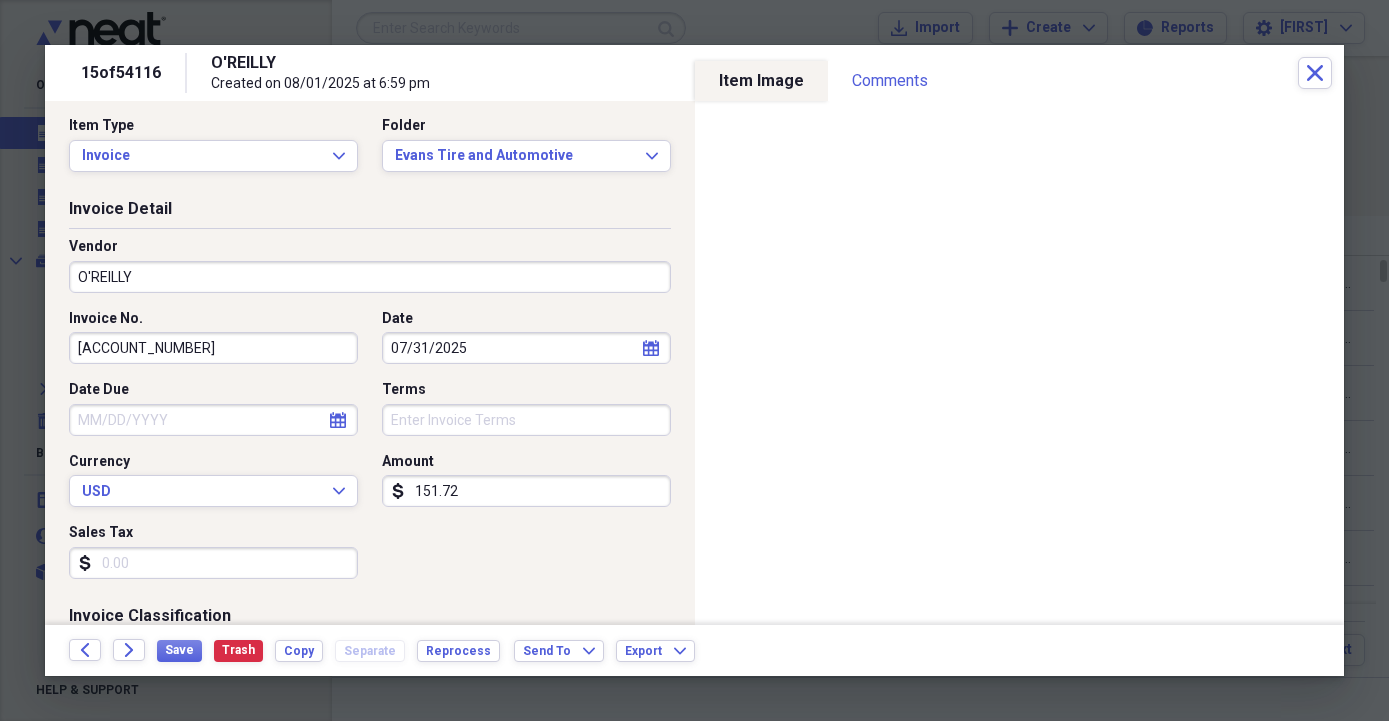scroll, scrollTop: 0, scrollLeft: 0, axis: both 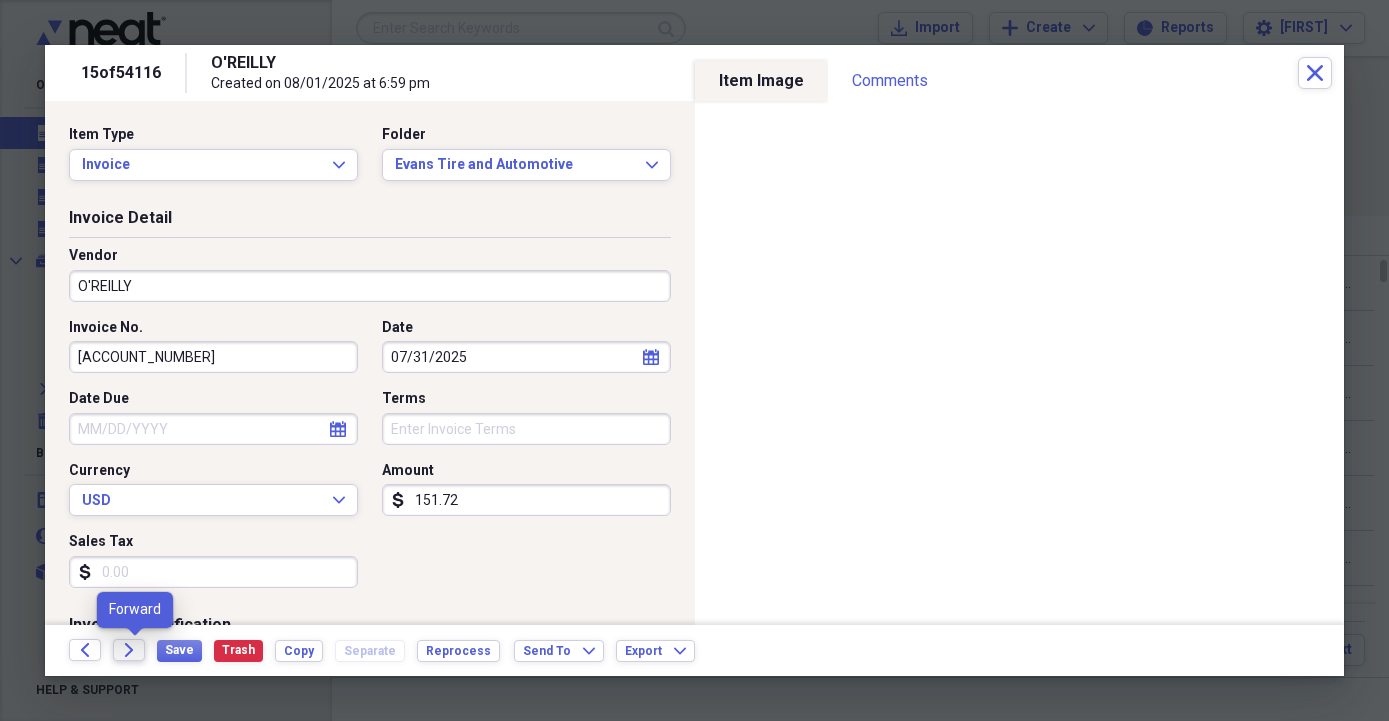 type on "[ACCOUNT_NUMBER]" 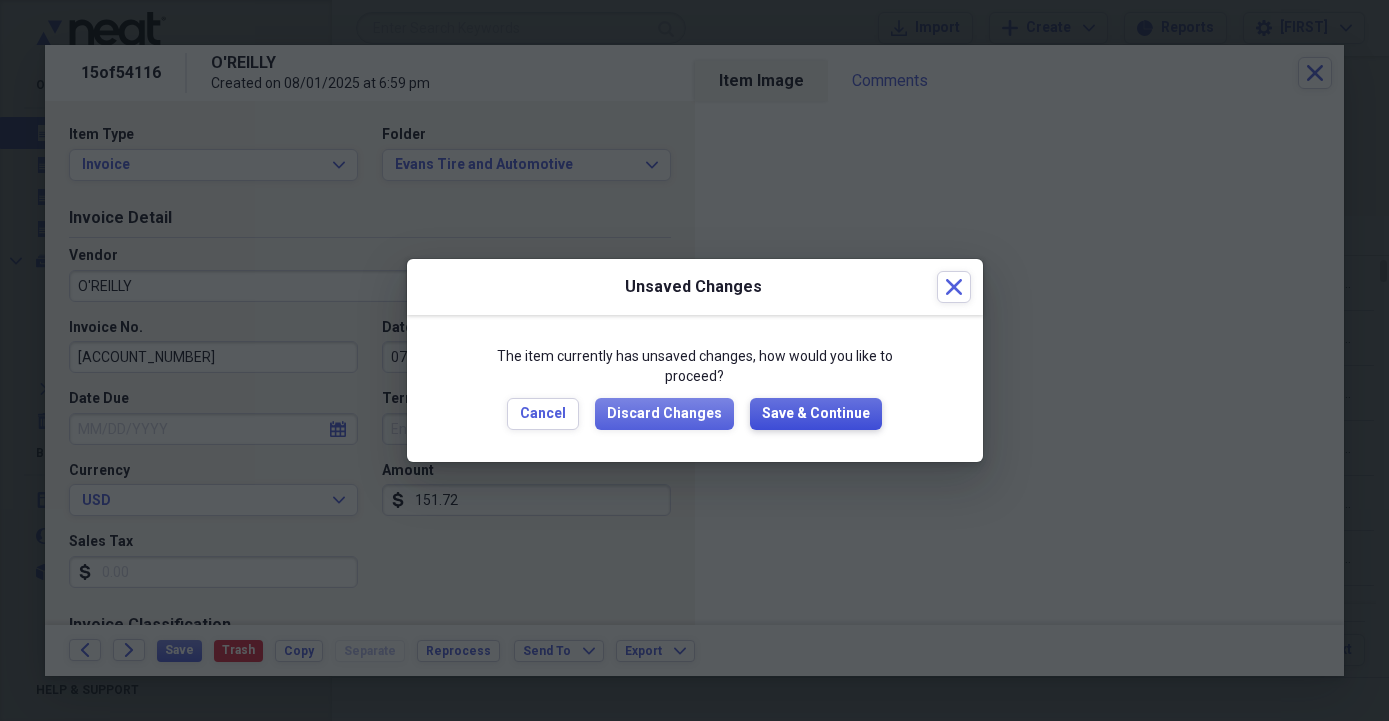 click on "Save & Continue" at bounding box center (816, 414) 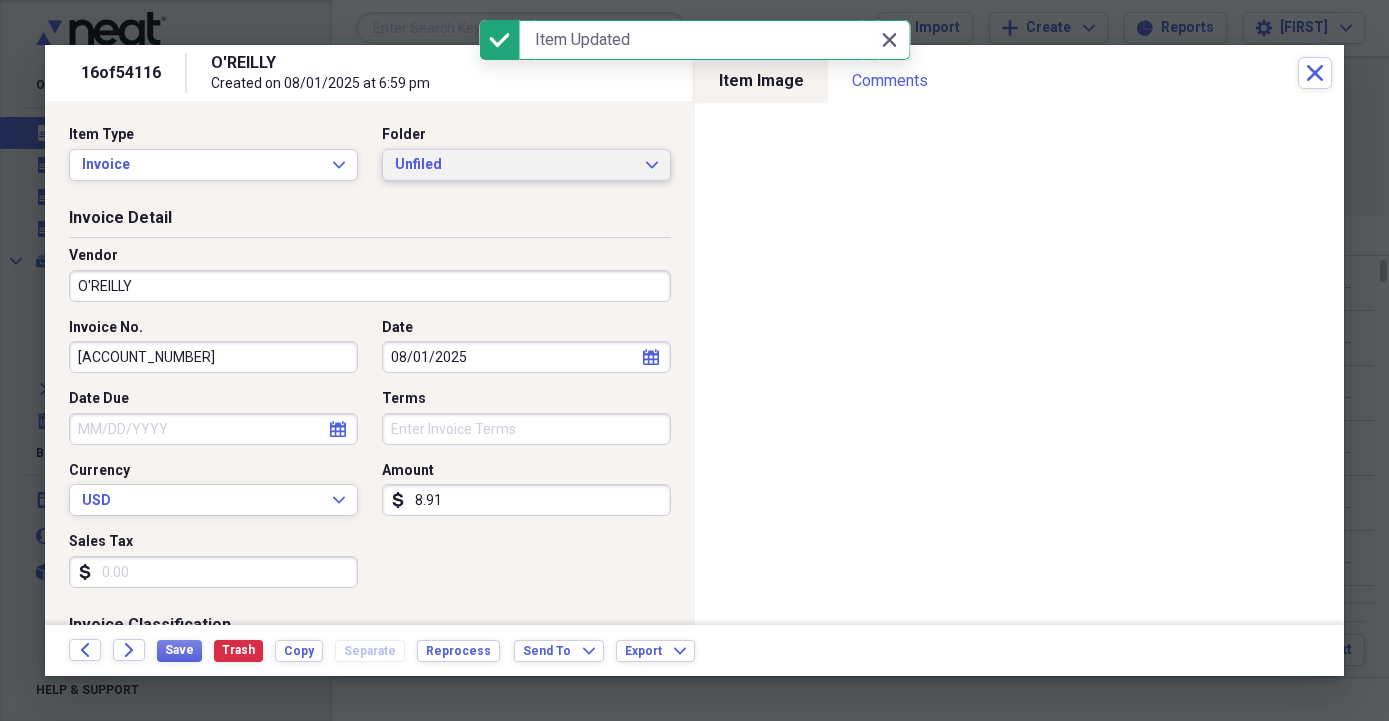 click on "Unfiled" at bounding box center [514, 165] 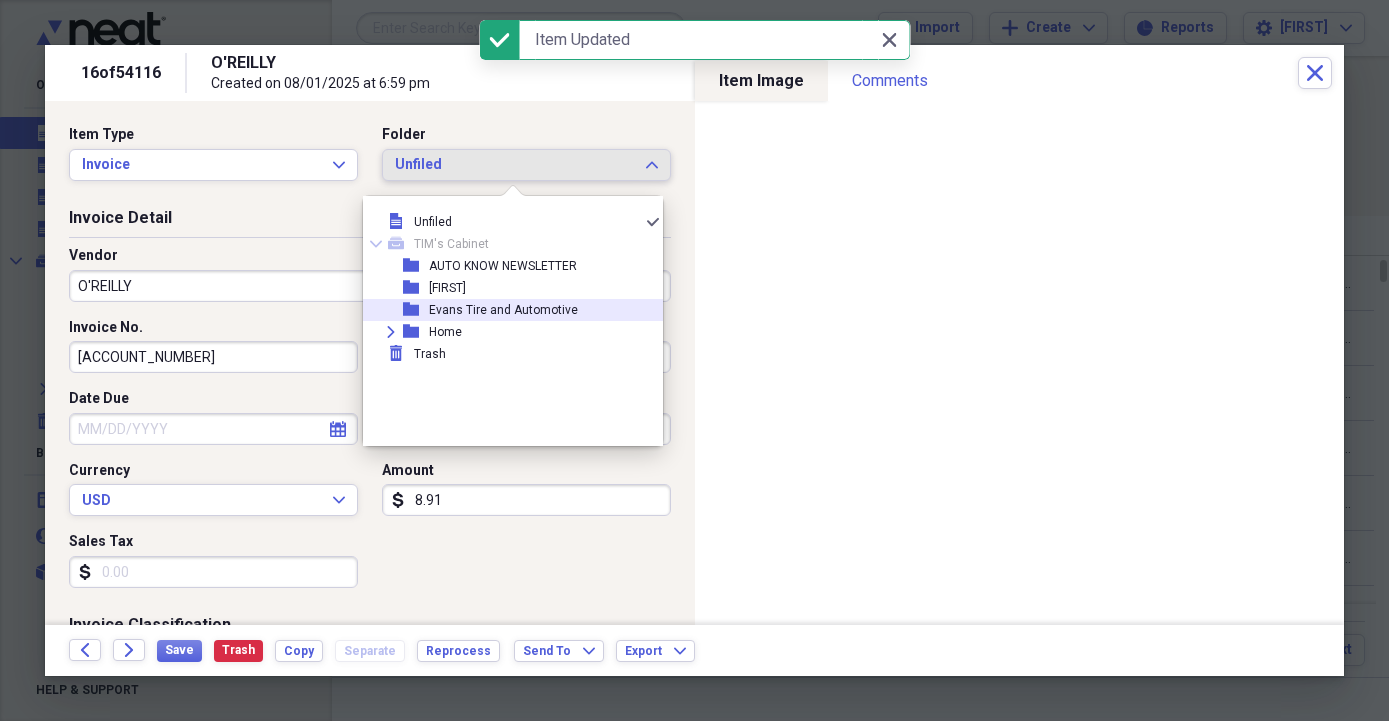 click on "Evans Tire and Automotive" at bounding box center [503, 310] 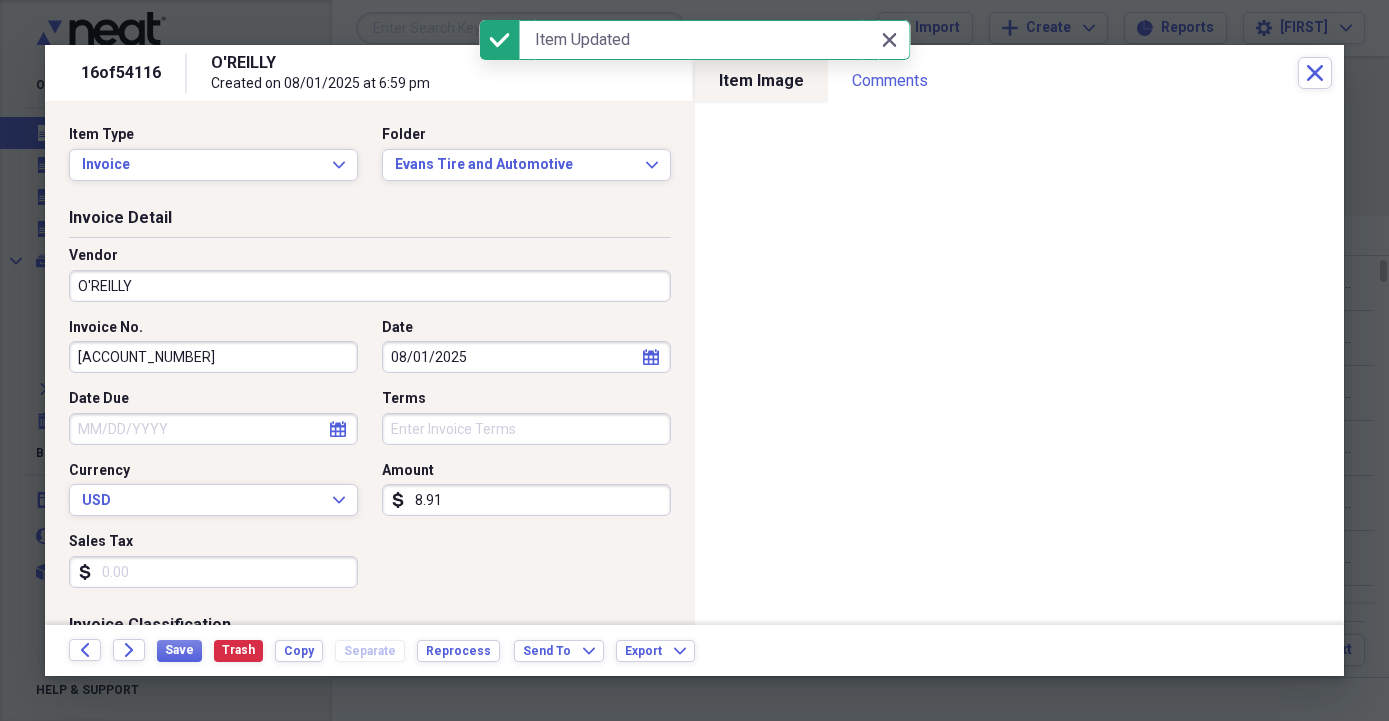 click on "O'REILLY" at bounding box center [370, 286] 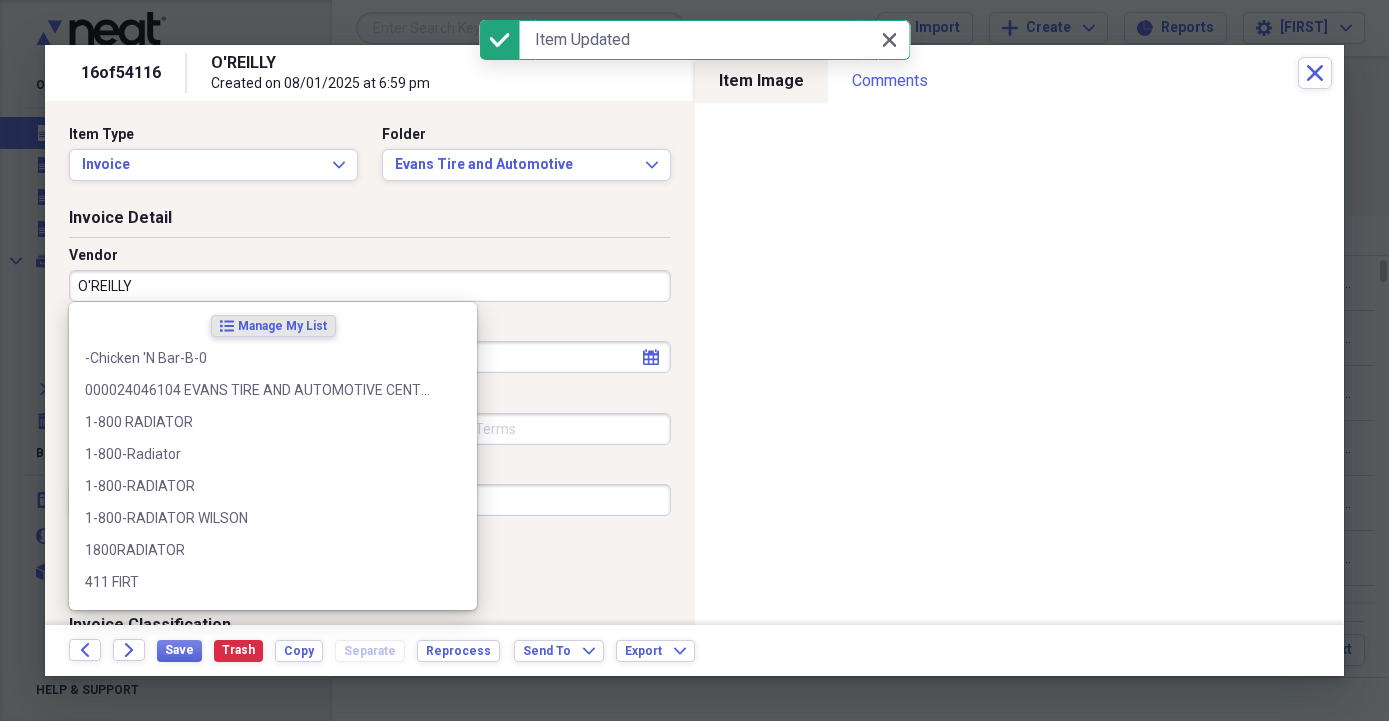 click on "O'REILLY" at bounding box center [370, 286] 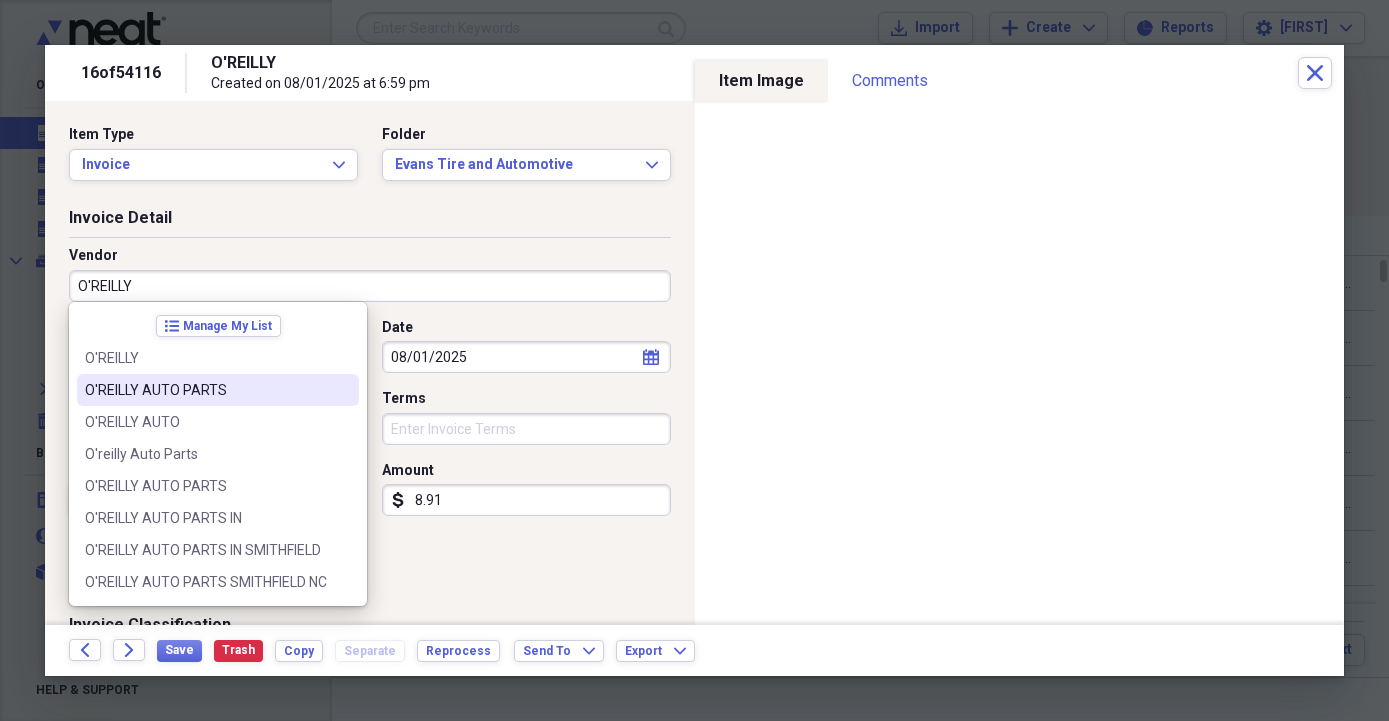 click on "O'REILLY  AUTO  PARTS" at bounding box center [206, 390] 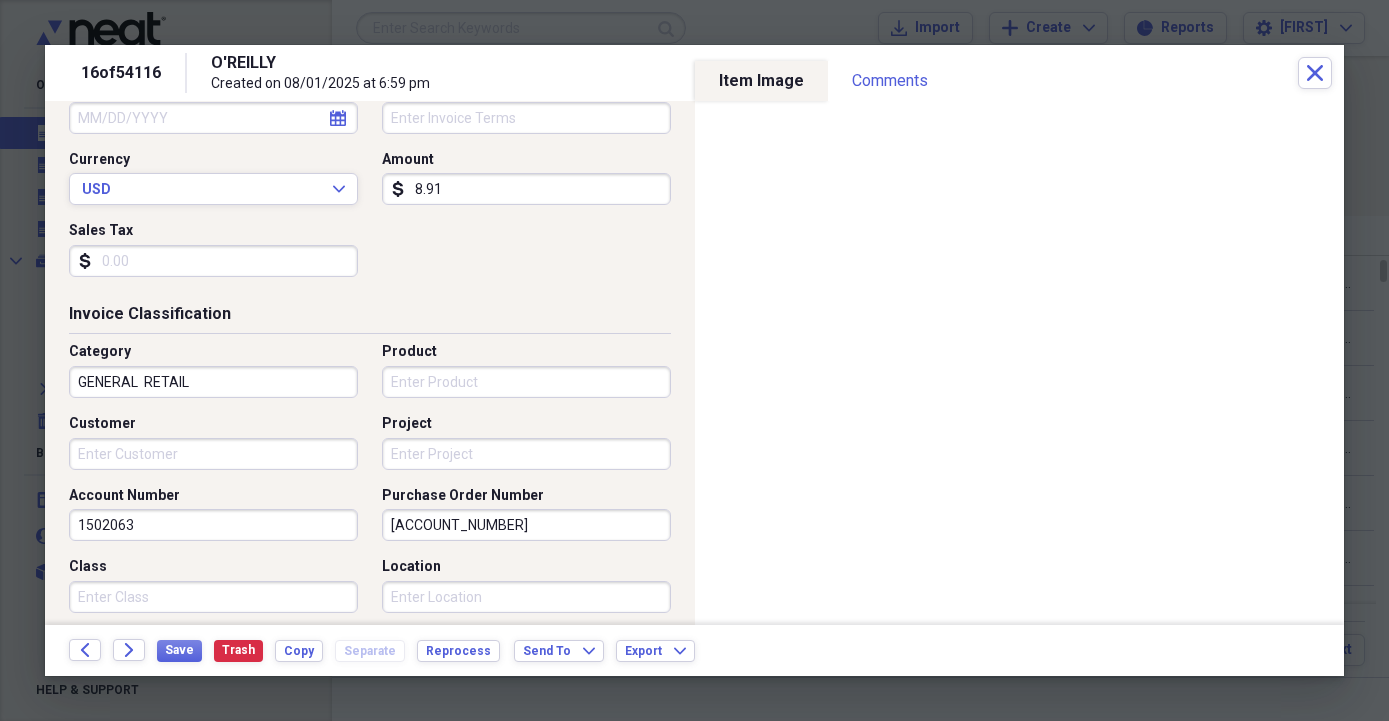 scroll, scrollTop: 342, scrollLeft: 0, axis: vertical 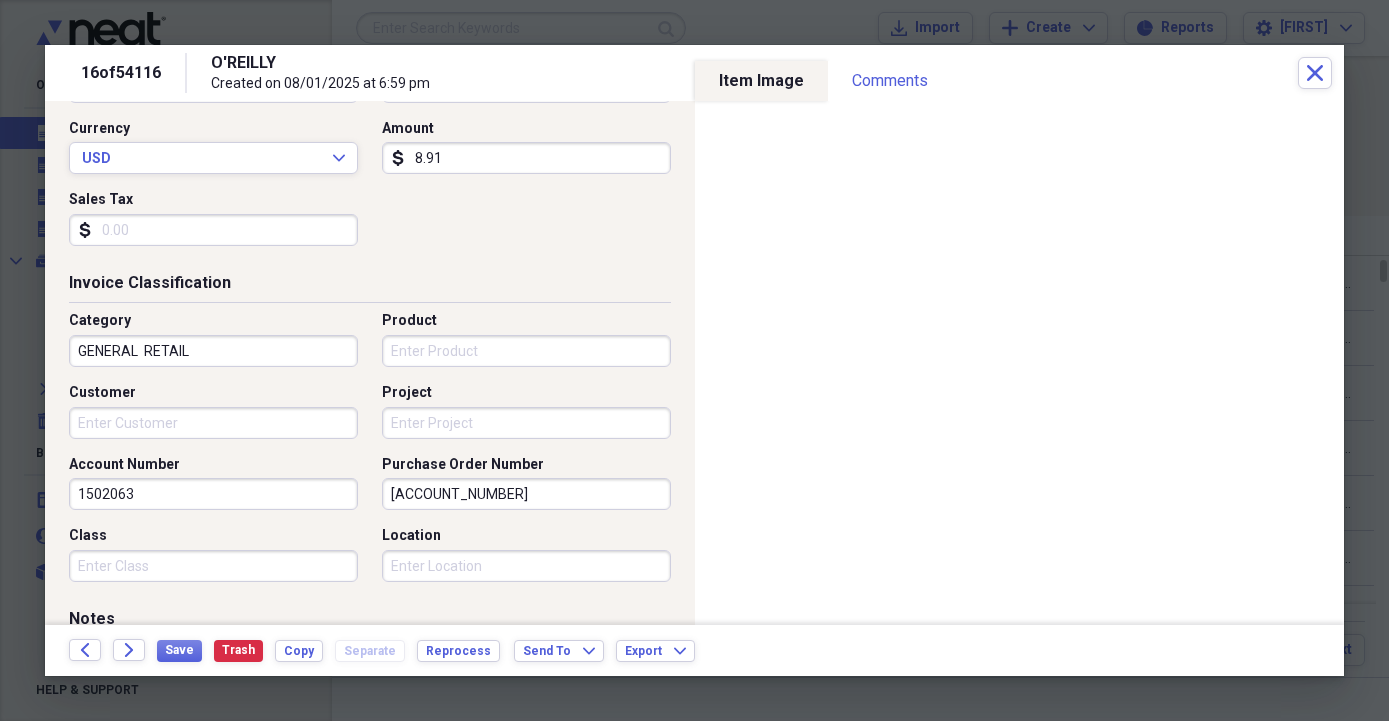 drag, startPoint x: 514, startPoint y: 498, endPoint x: 347, endPoint y: 499, distance: 167.00299 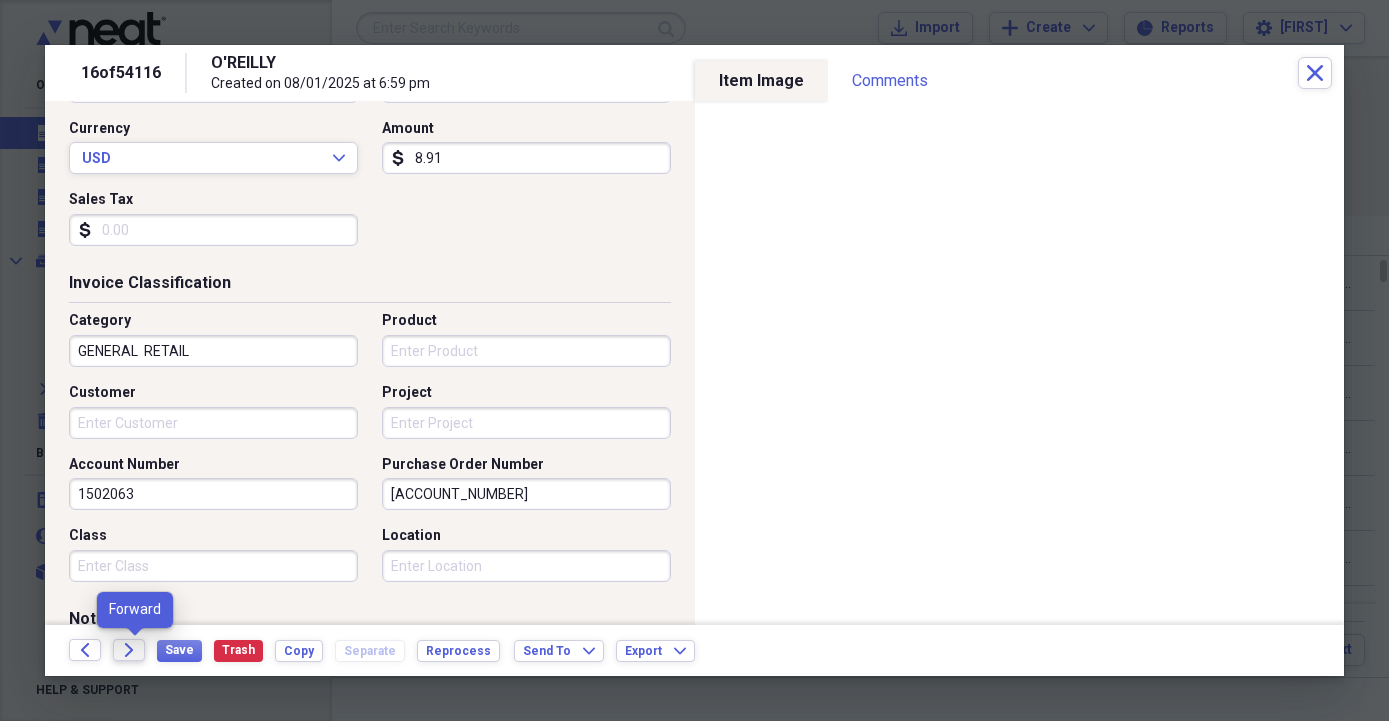 type on "[ACCOUNT_NUMBER]" 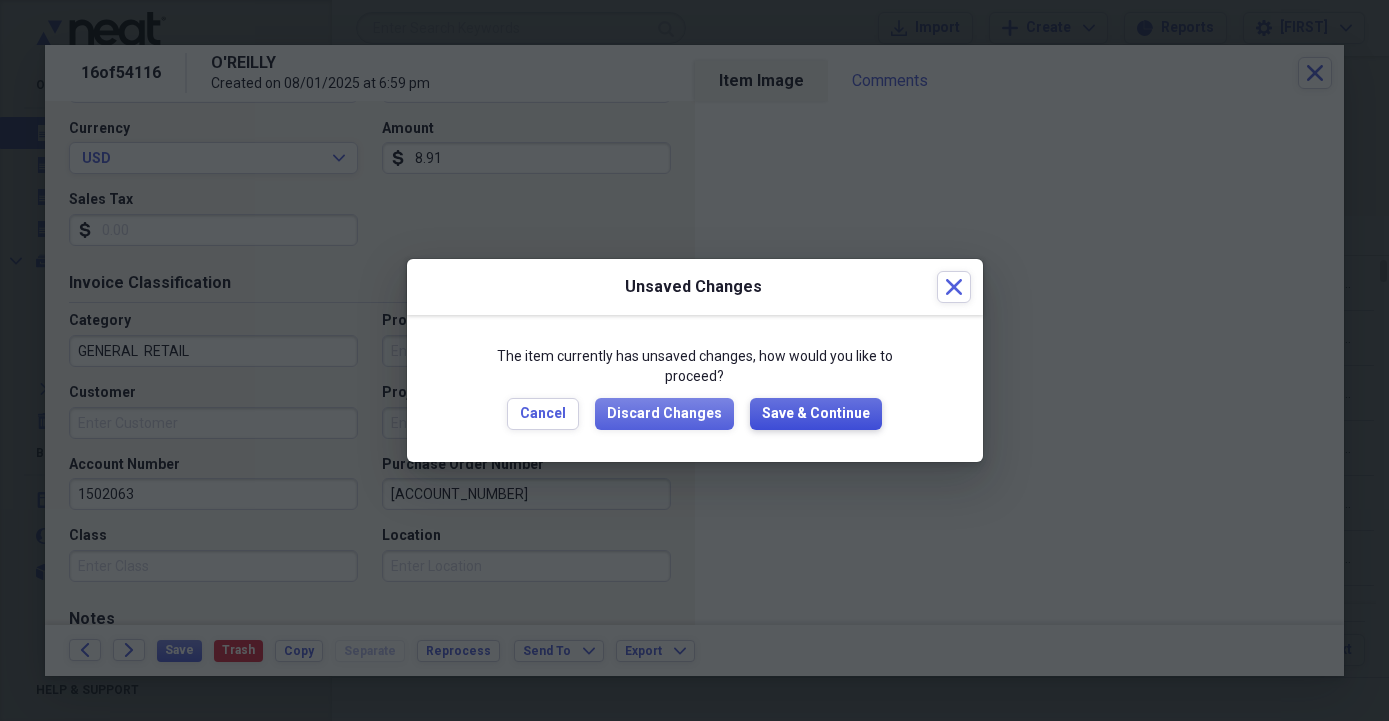 click on "Save & Continue" at bounding box center [816, 414] 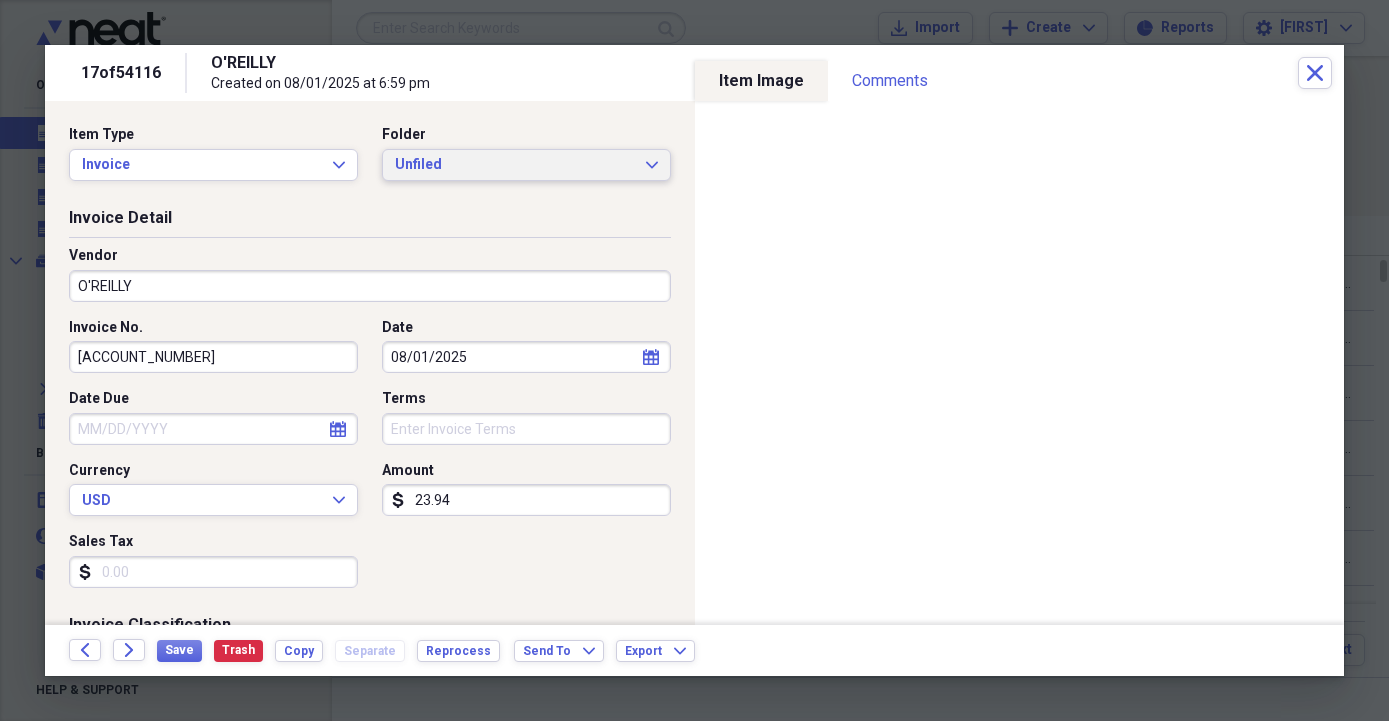 click on "Unfiled" at bounding box center (514, 165) 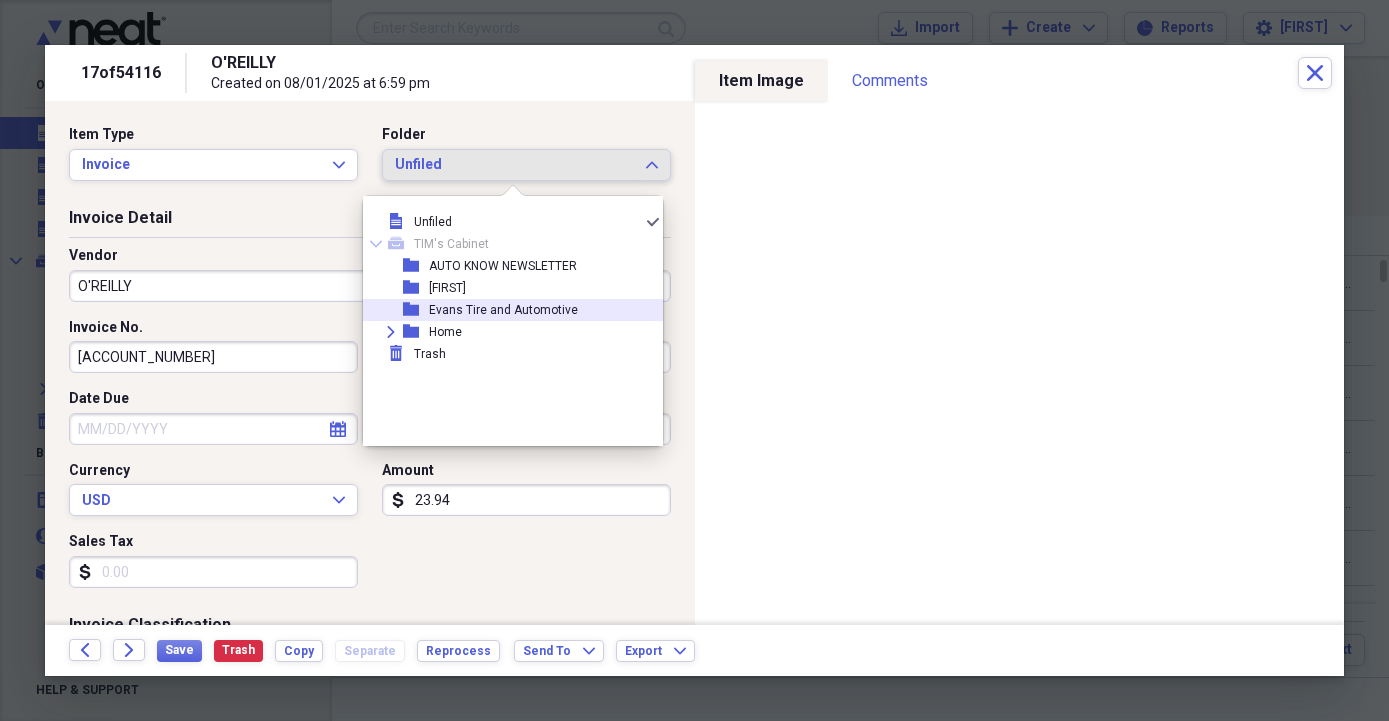 click on "Evans Tire and Automotive" at bounding box center [503, 310] 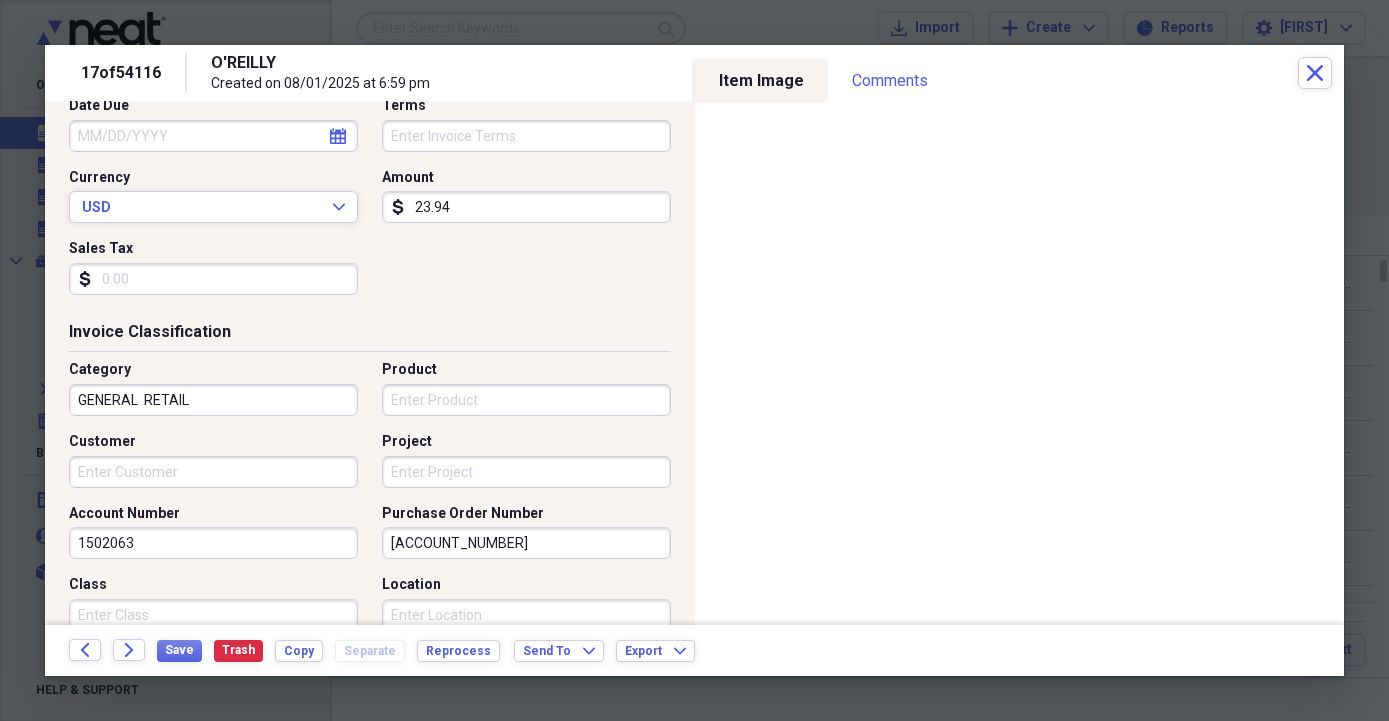 scroll, scrollTop: 342, scrollLeft: 0, axis: vertical 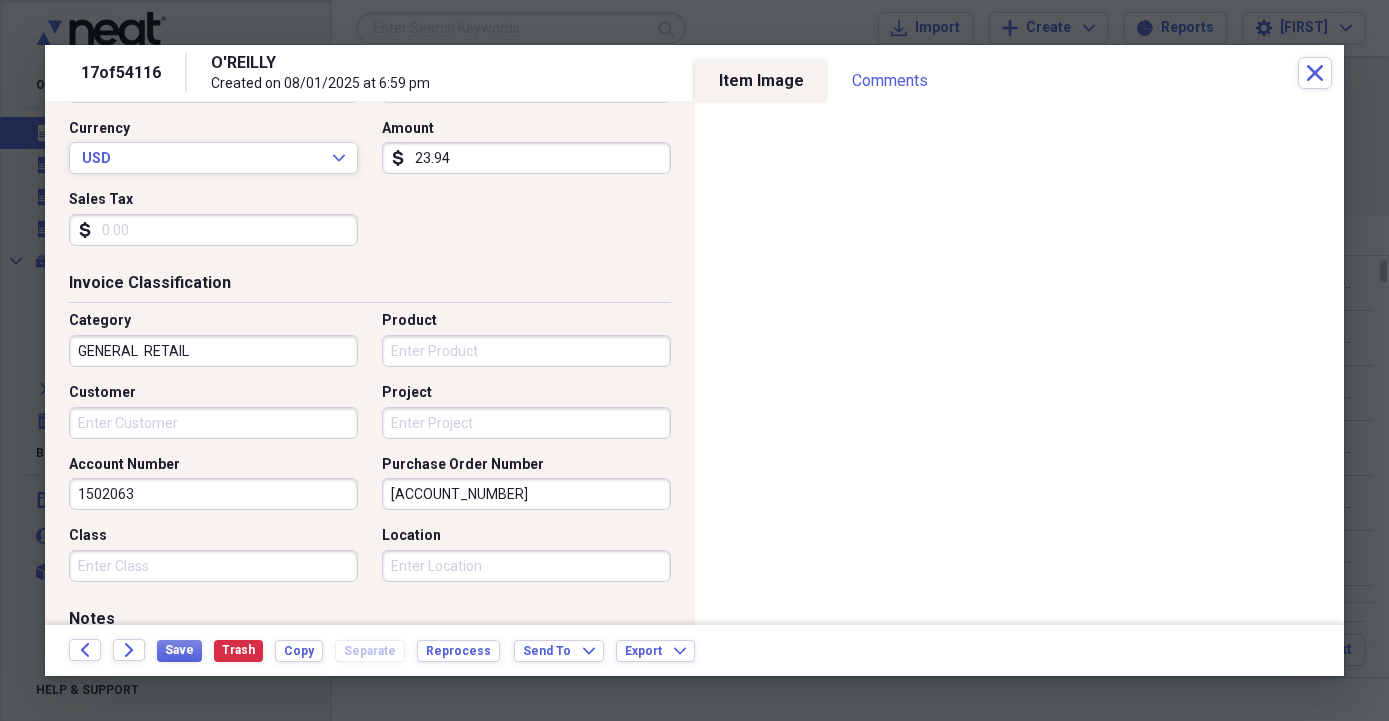 drag, startPoint x: 494, startPoint y: 492, endPoint x: 337, endPoint y: 489, distance: 157.02866 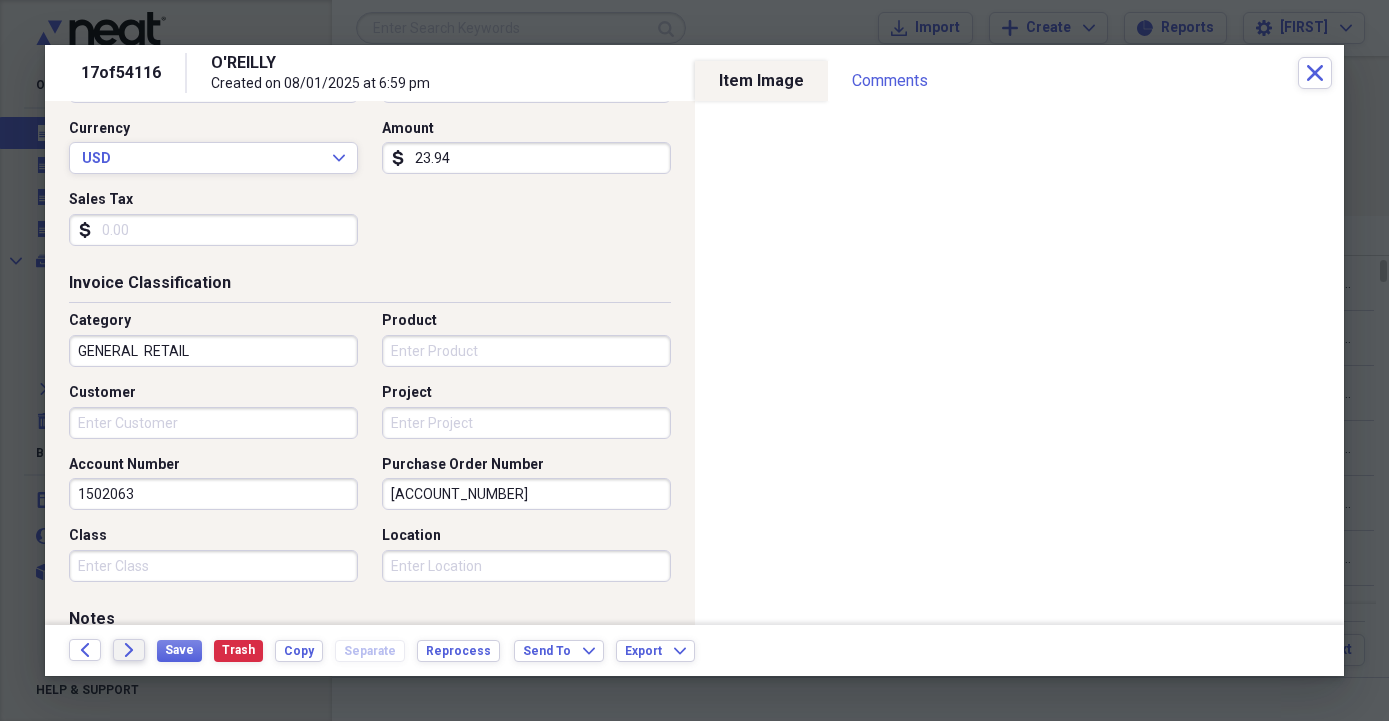 type on "[ACCOUNT_NUMBER]" 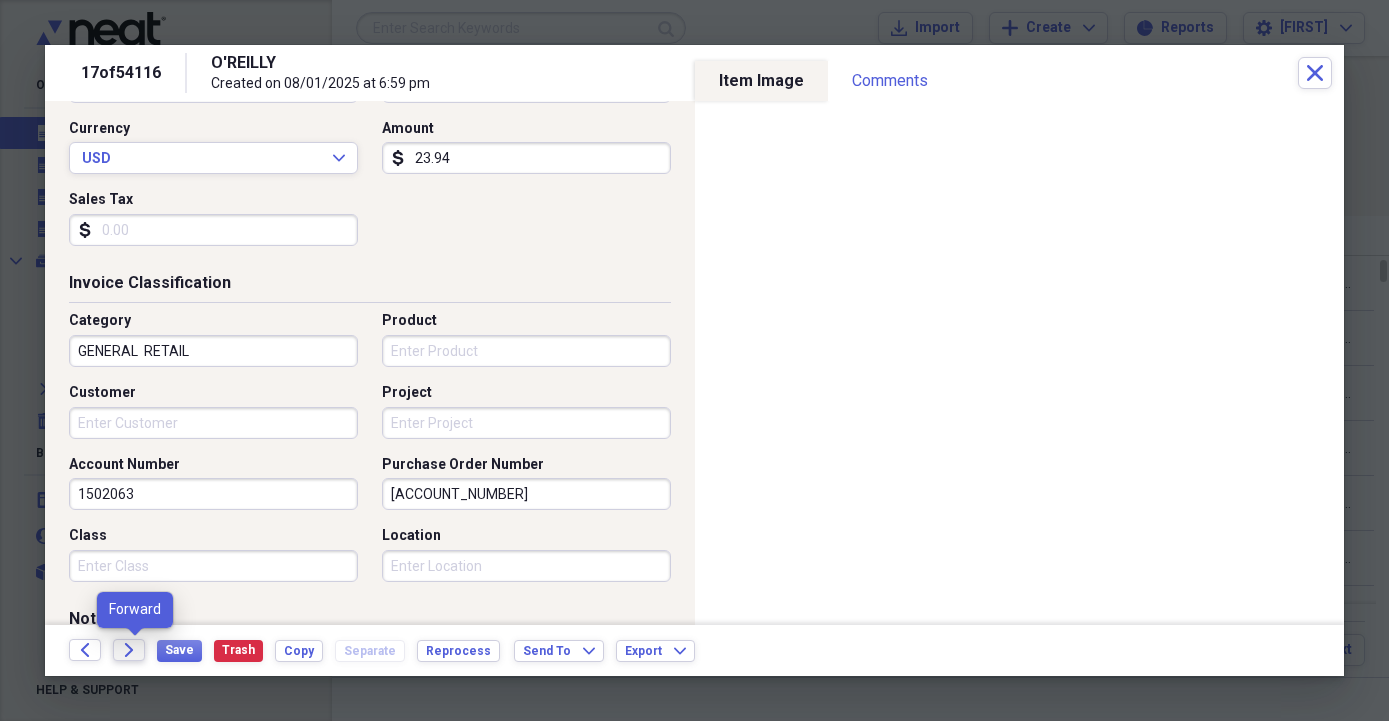 click on "Forward" 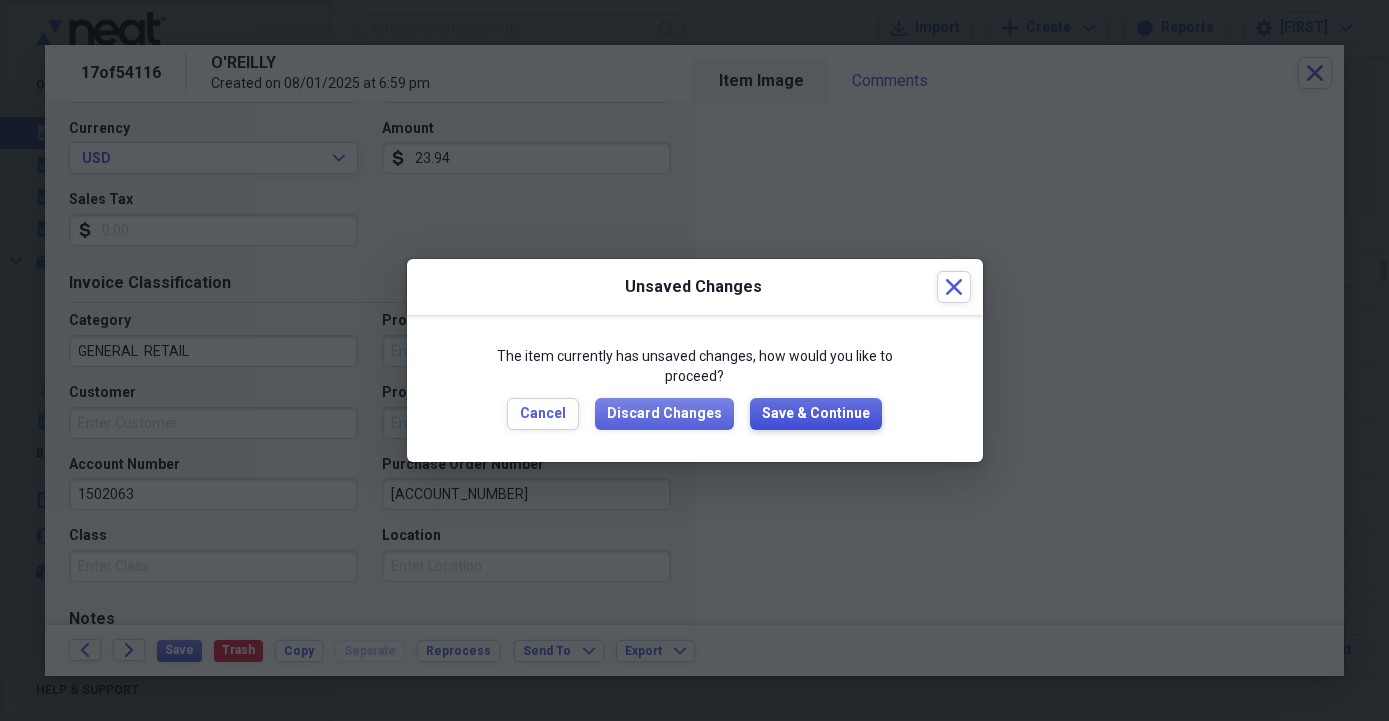 click on "Save & Continue" at bounding box center (816, 414) 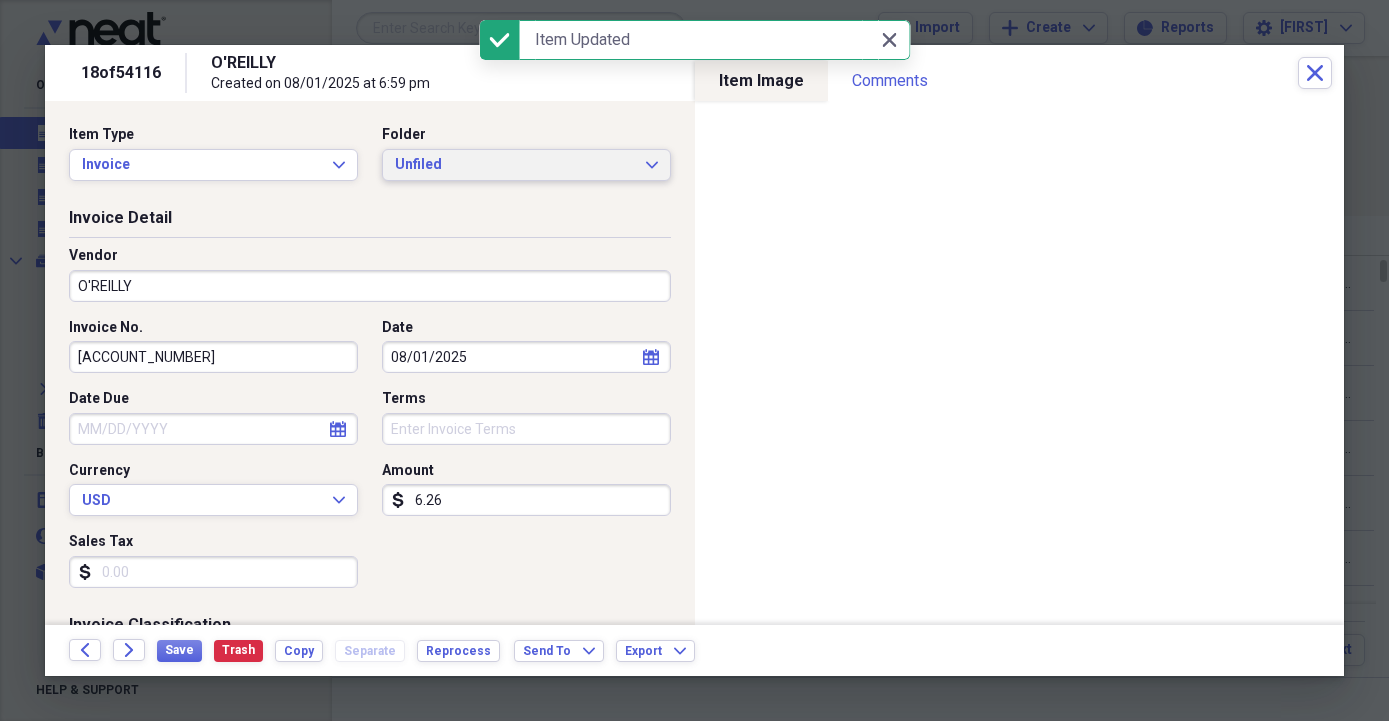 click on "Unfiled" at bounding box center (514, 165) 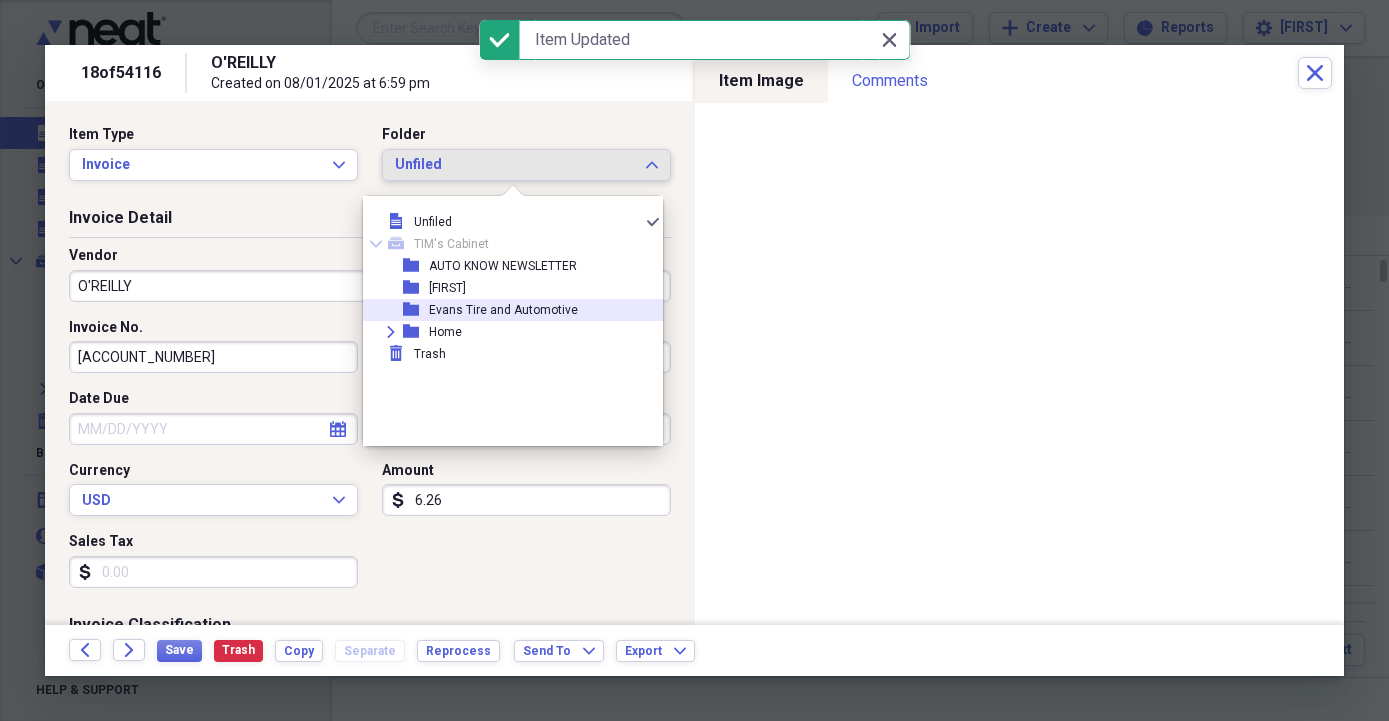 click on "Evans Tire and Automotive" at bounding box center [503, 310] 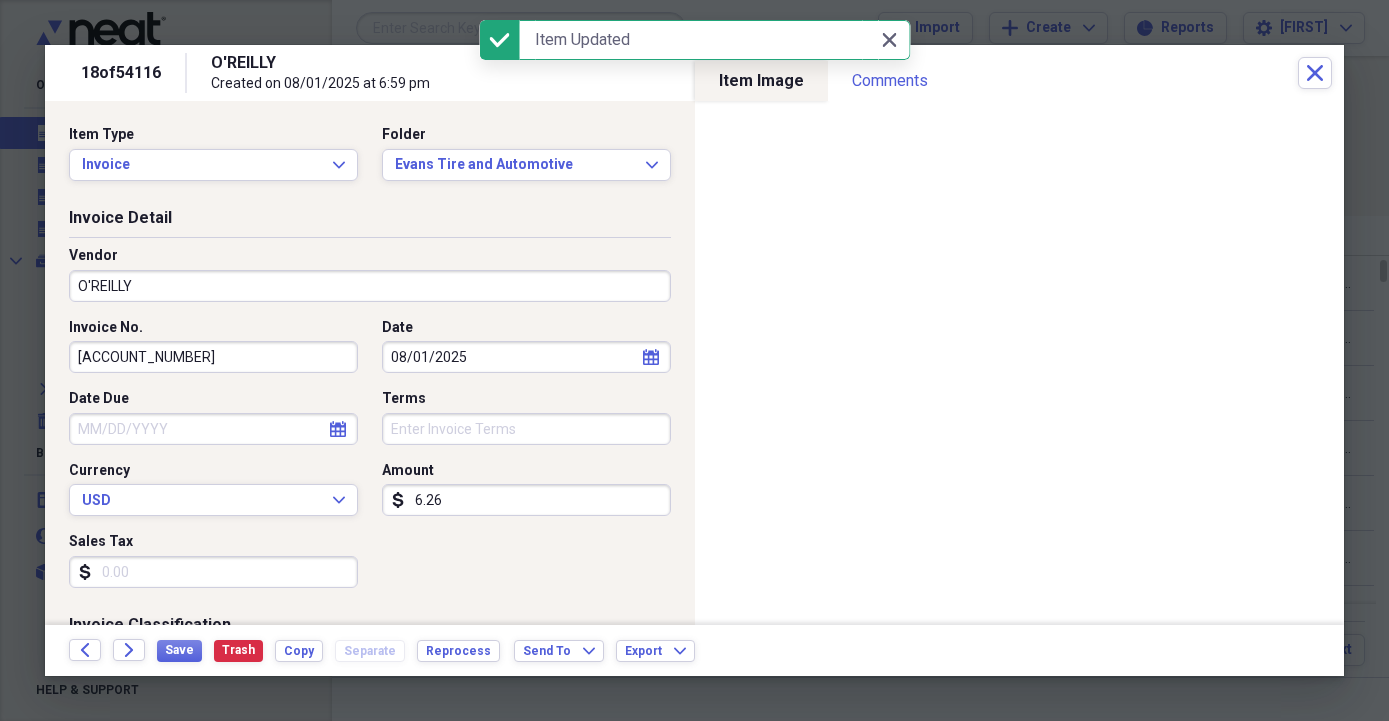 click on "O'REILLY" at bounding box center [370, 286] 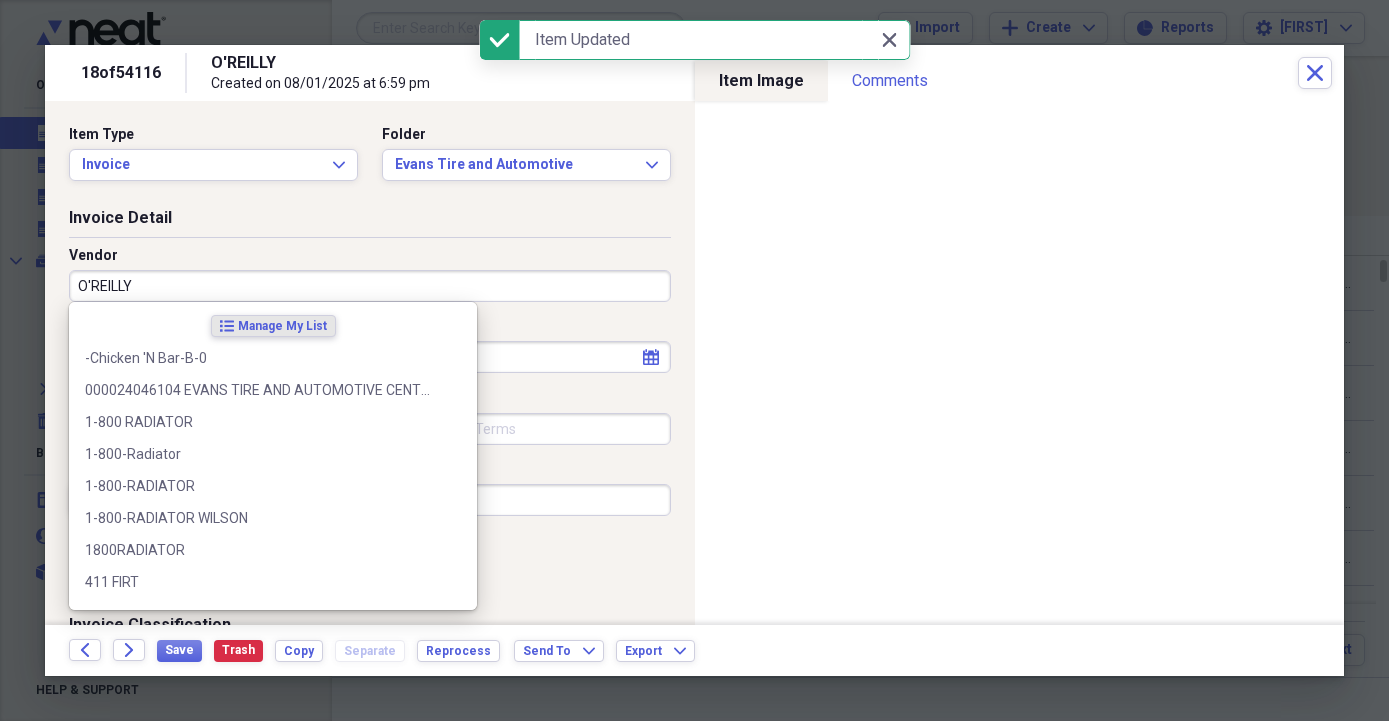 click on "O'REILLY" at bounding box center [370, 286] 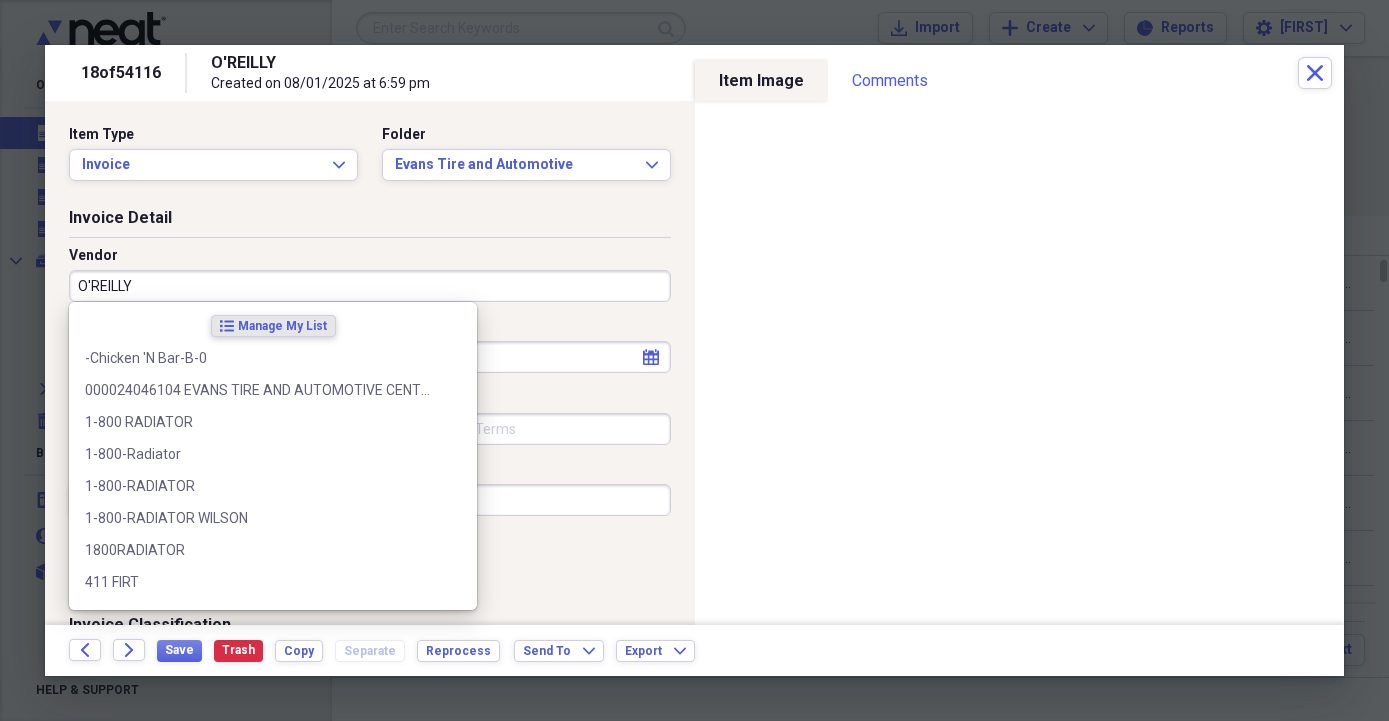 click on "O'REILLY" at bounding box center [370, 286] 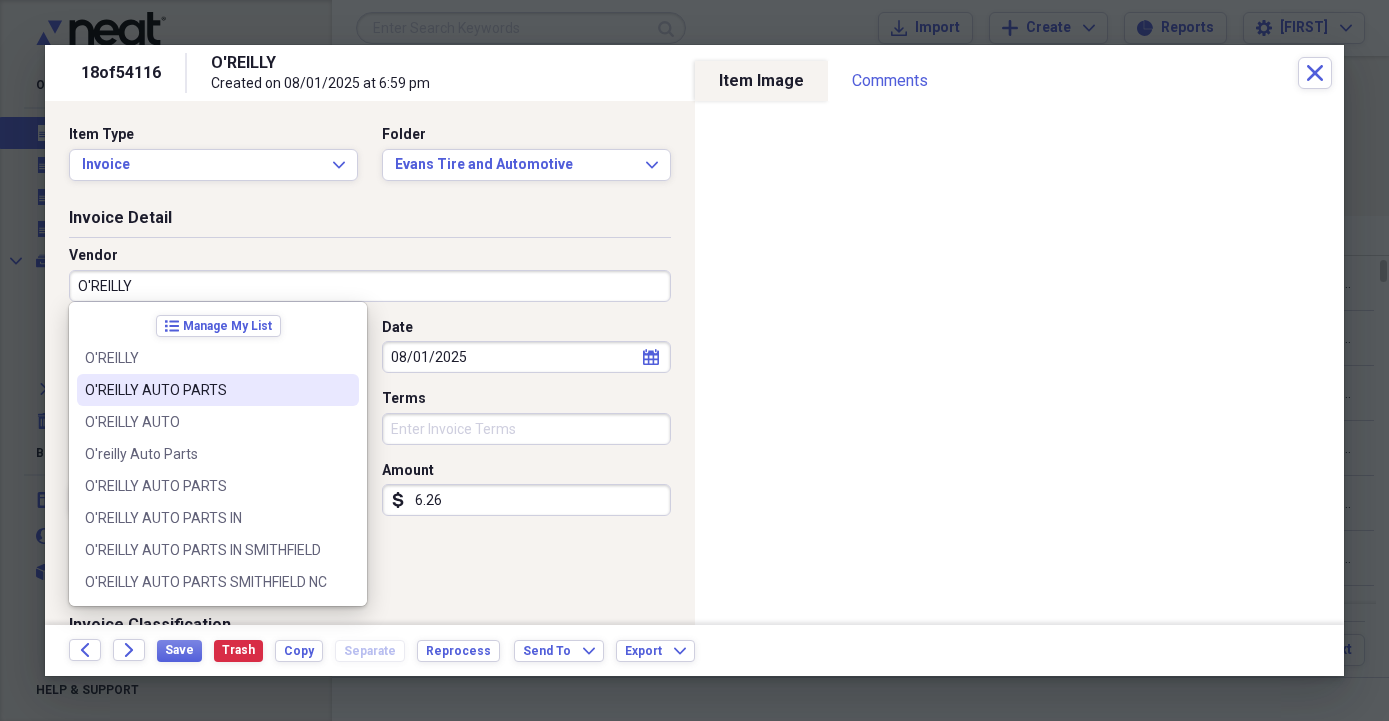click on "O'REILLY  AUTO  PARTS" at bounding box center [206, 390] 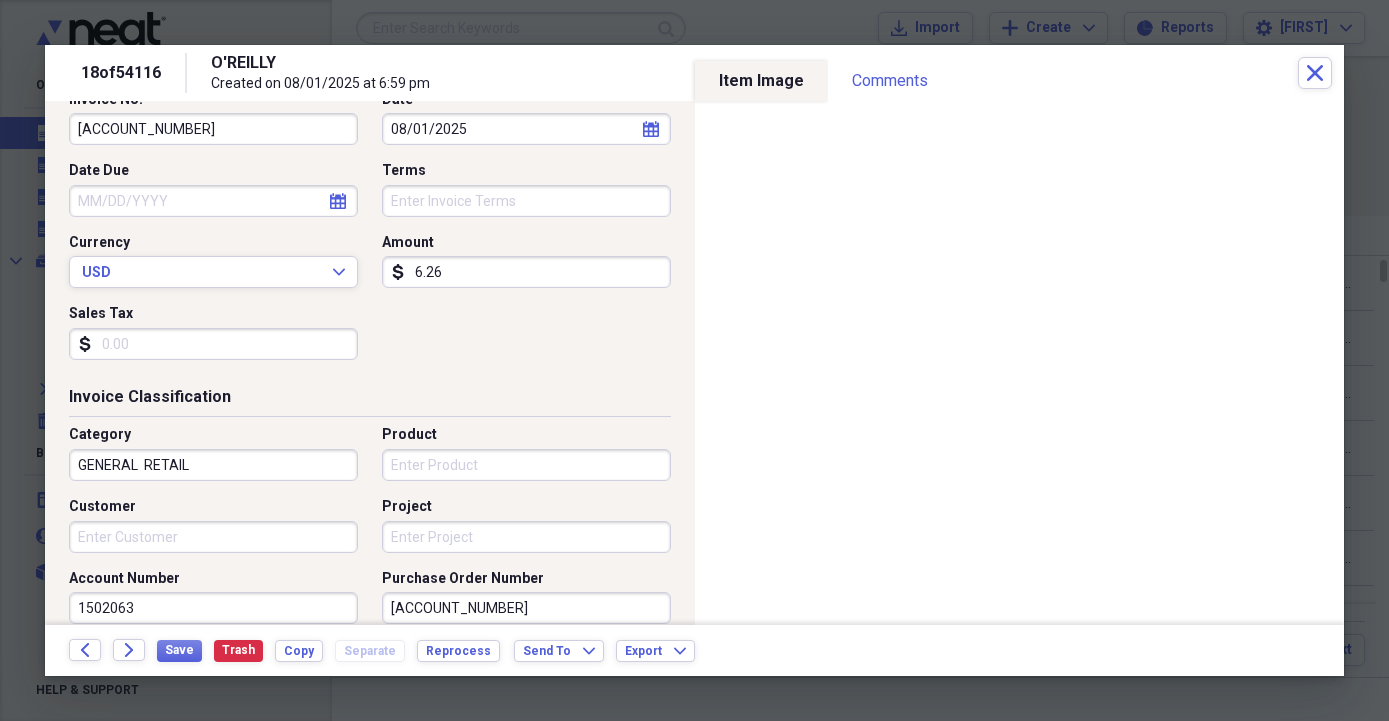 scroll, scrollTop: 342, scrollLeft: 0, axis: vertical 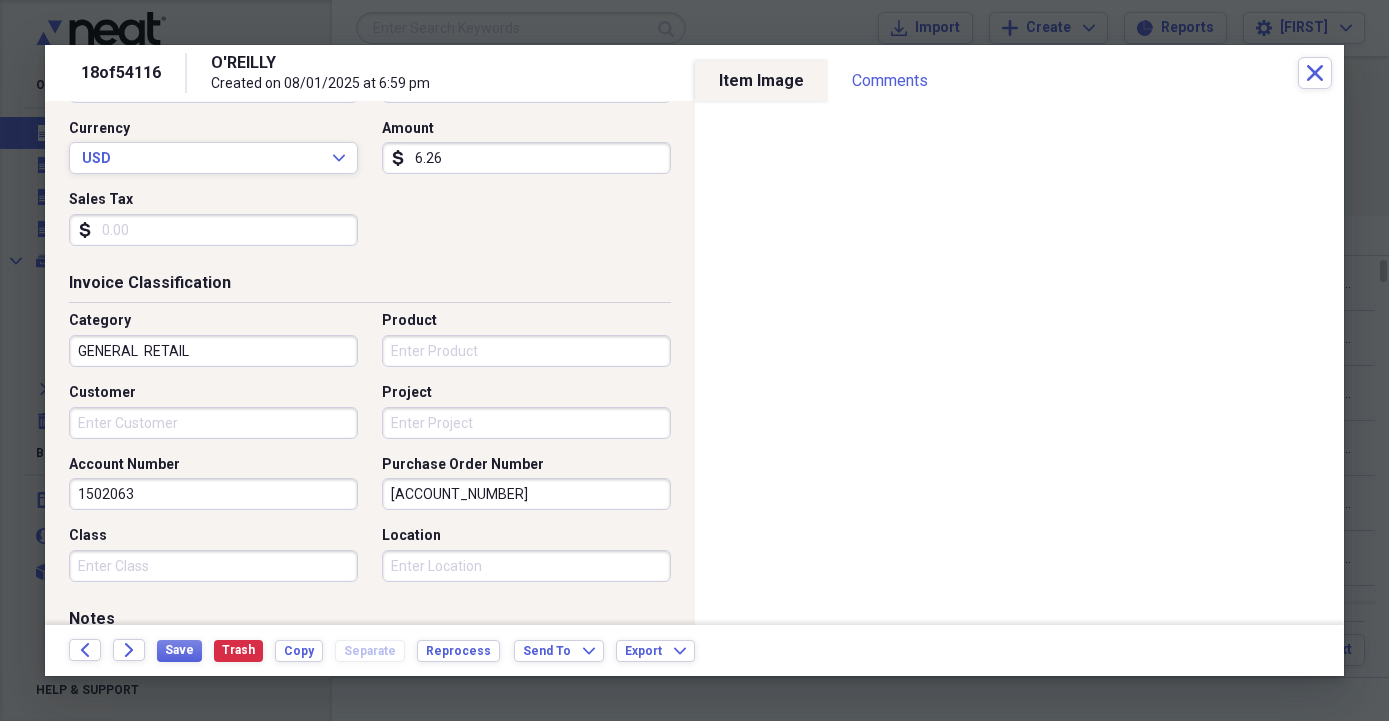 drag, startPoint x: 492, startPoint y: 500, endPoint x: 351, endPoint y: 498, distance: 141.01419 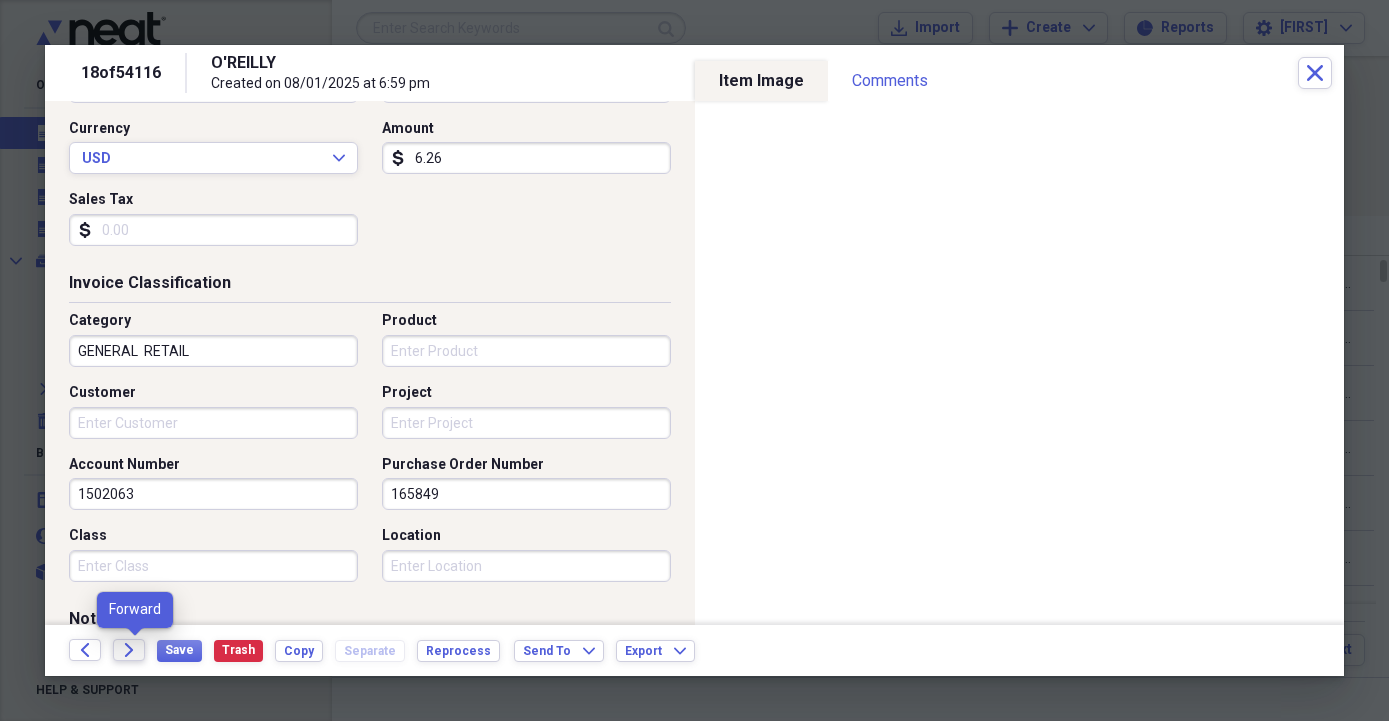 type on "165849" 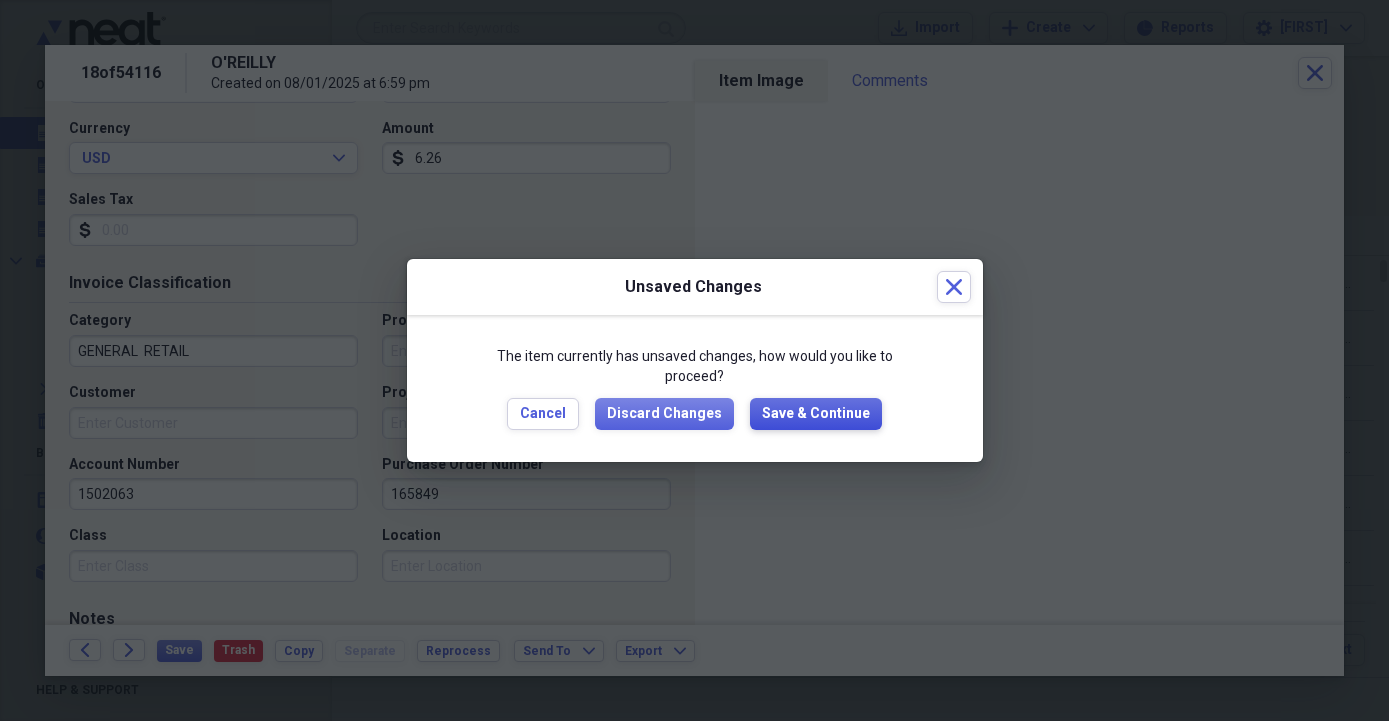 click on "Save & Continue" at bounding box center [816, 414] 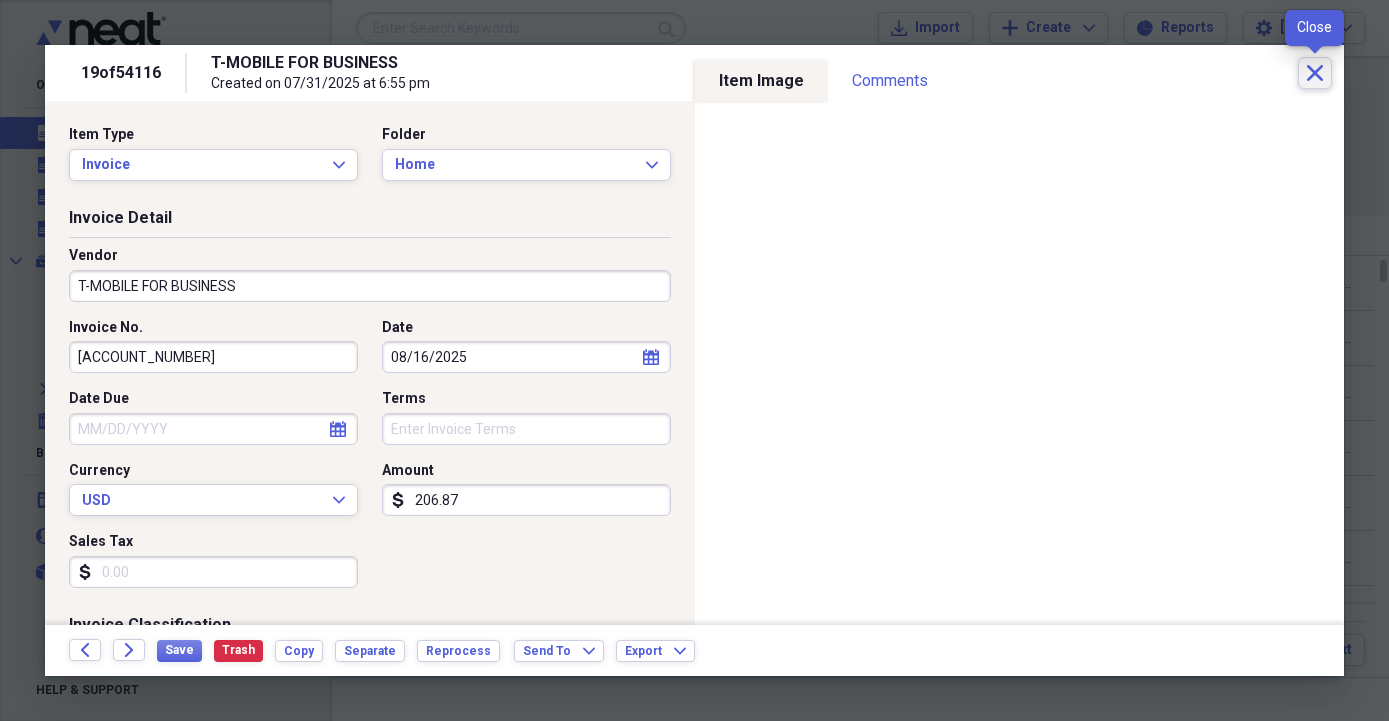 click on "Close" 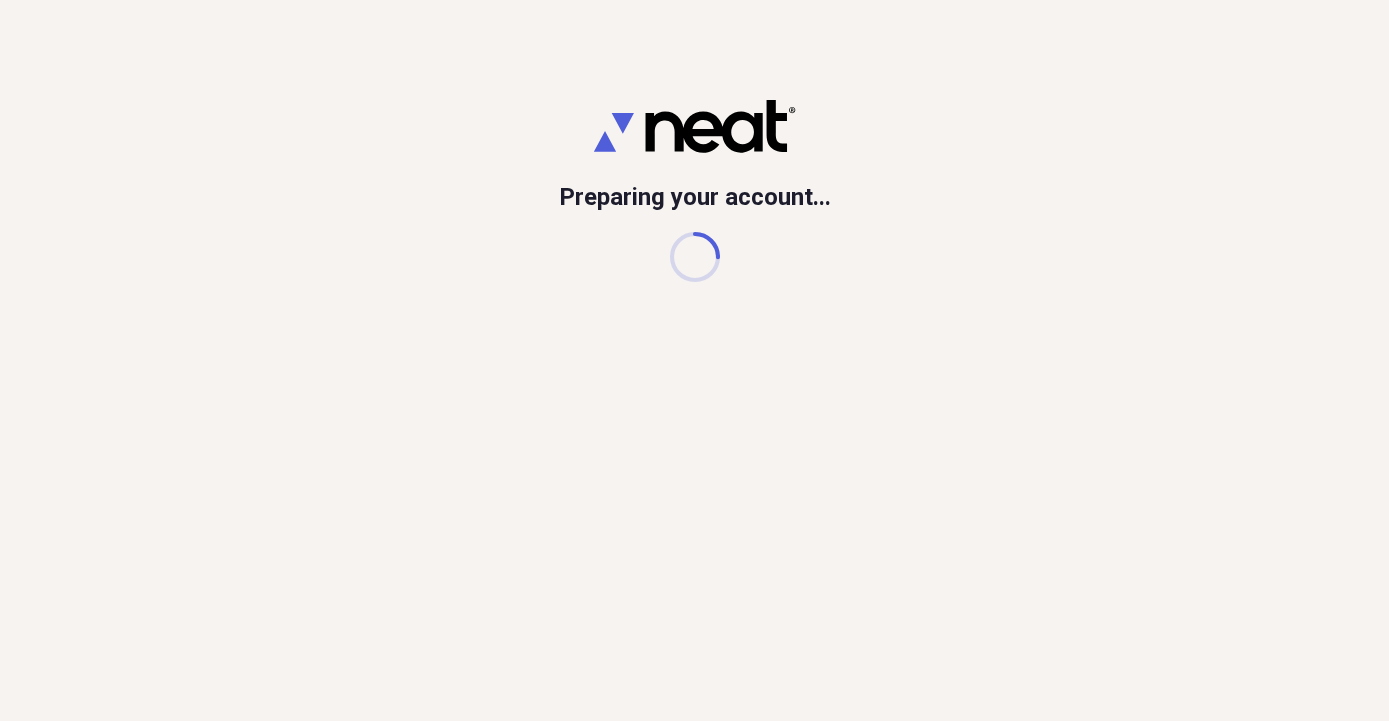 scroll, scrollTop: 0, scrollLeft: 0, axis: both 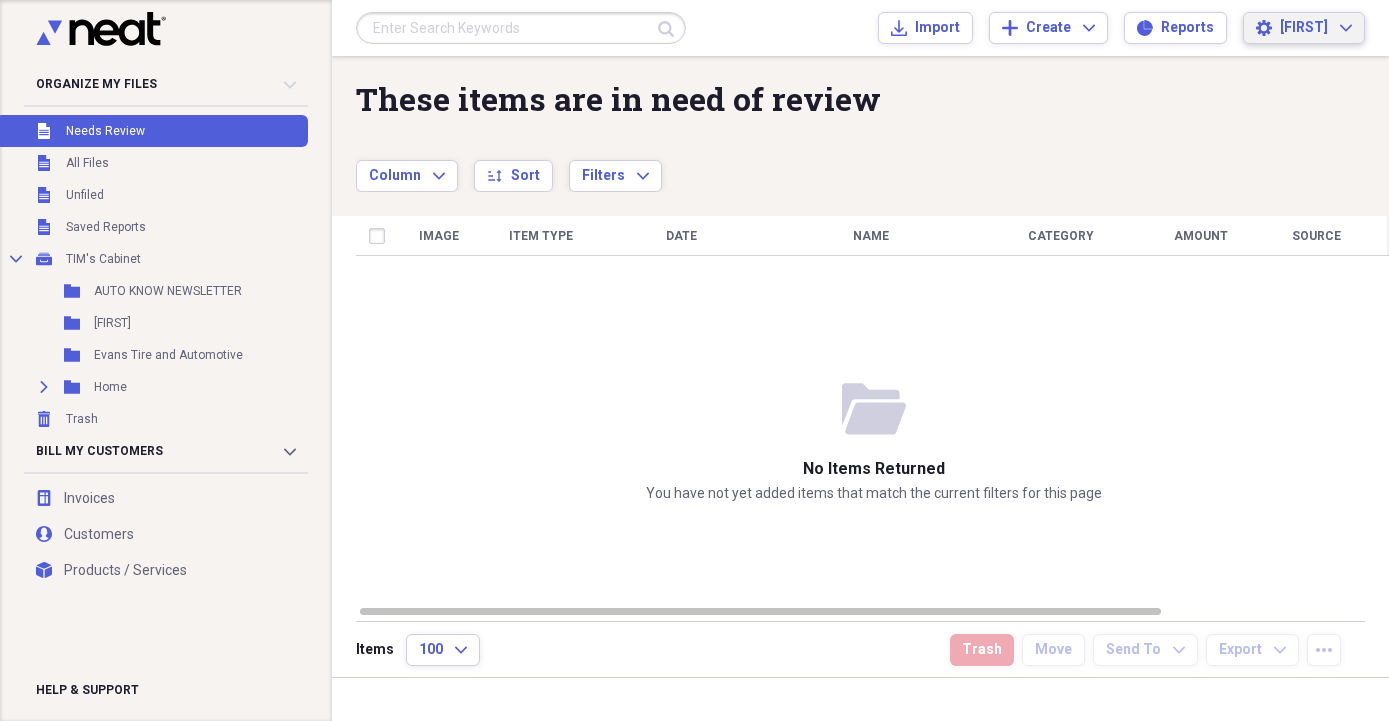 click on "[FIRST]" at bounding box center [1304, 28] 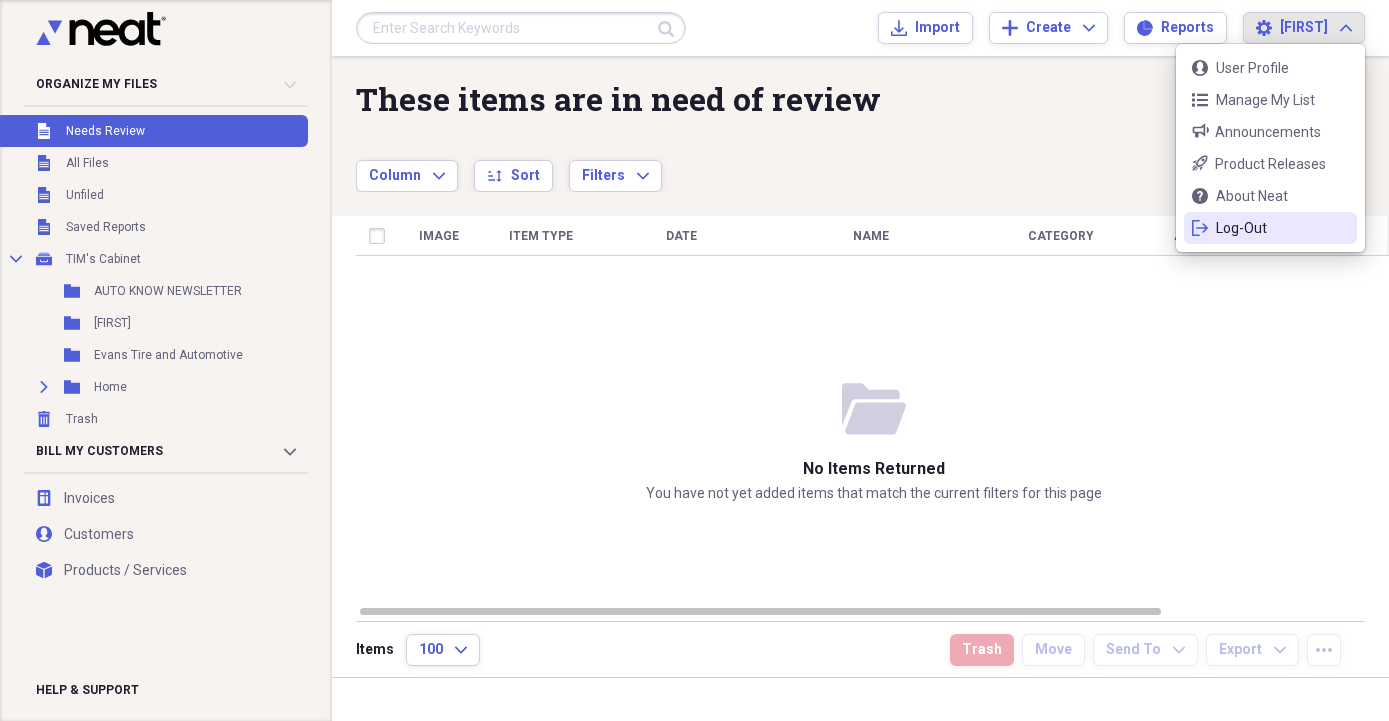 click on "Log-Out" at bounding box center (1270, 228) 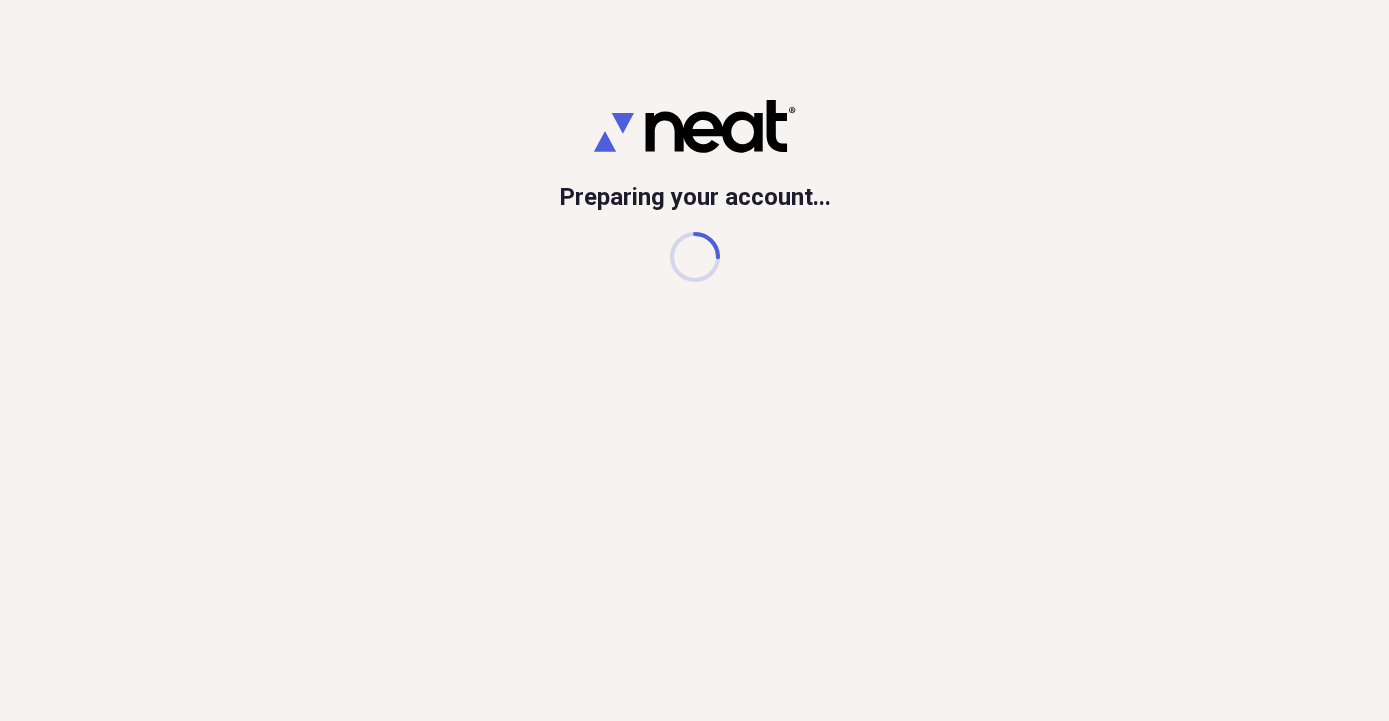 scroll, scrollTop: 0, scrollLeft: 0, axis: both 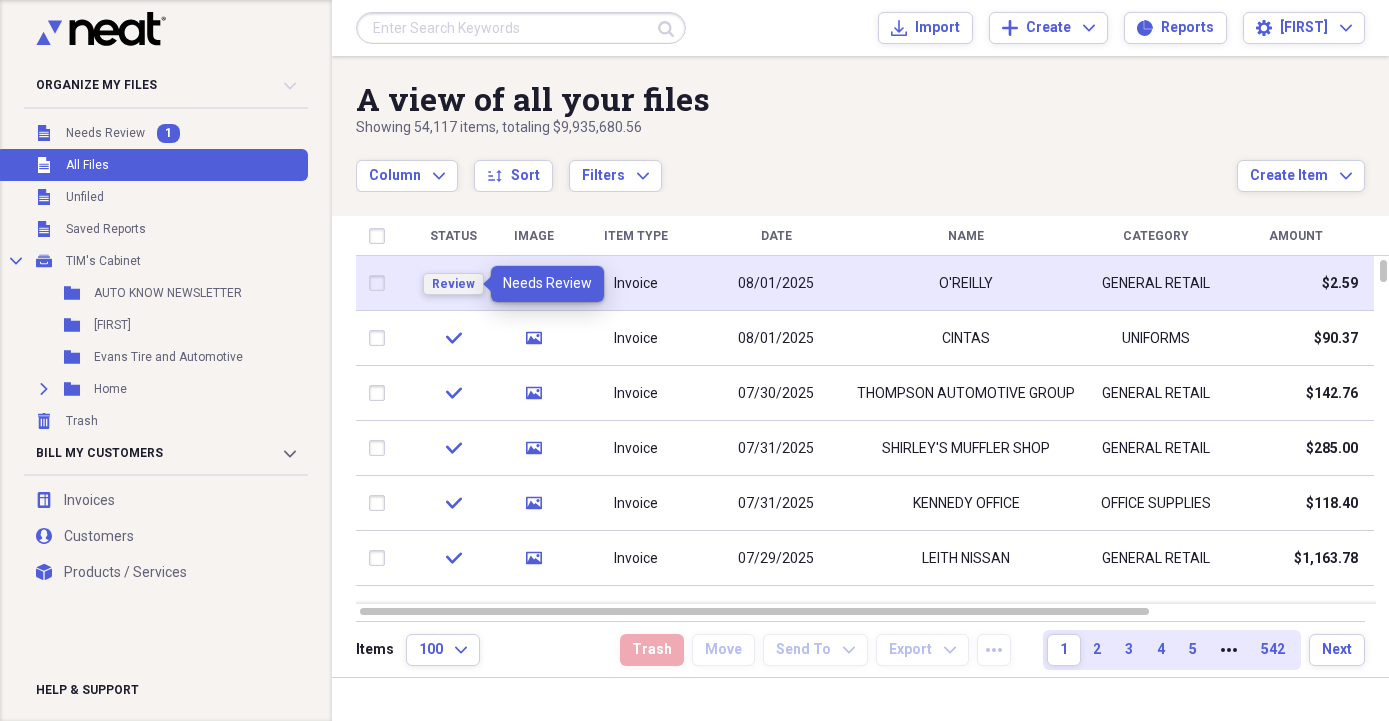 click on "Review" at bounding box center (453, 284) 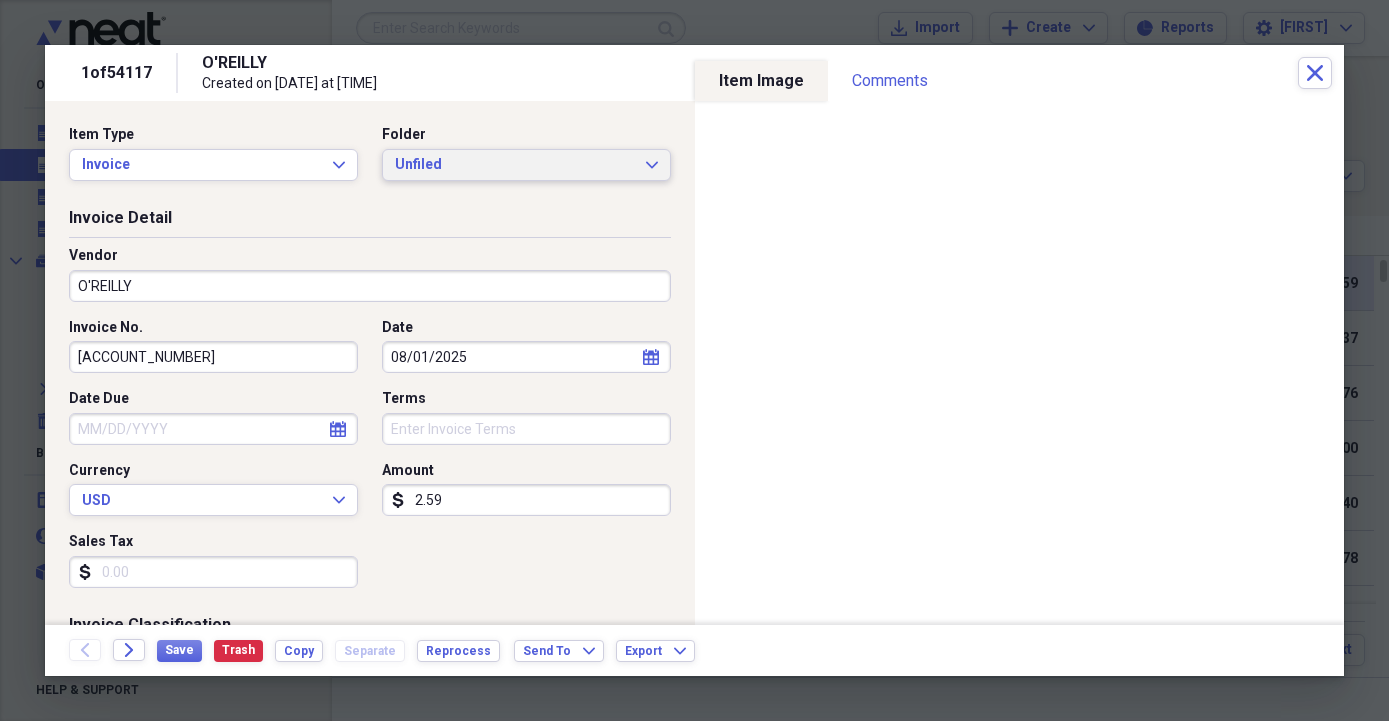 click on "Unfiled" at bounding box center [514, 165] 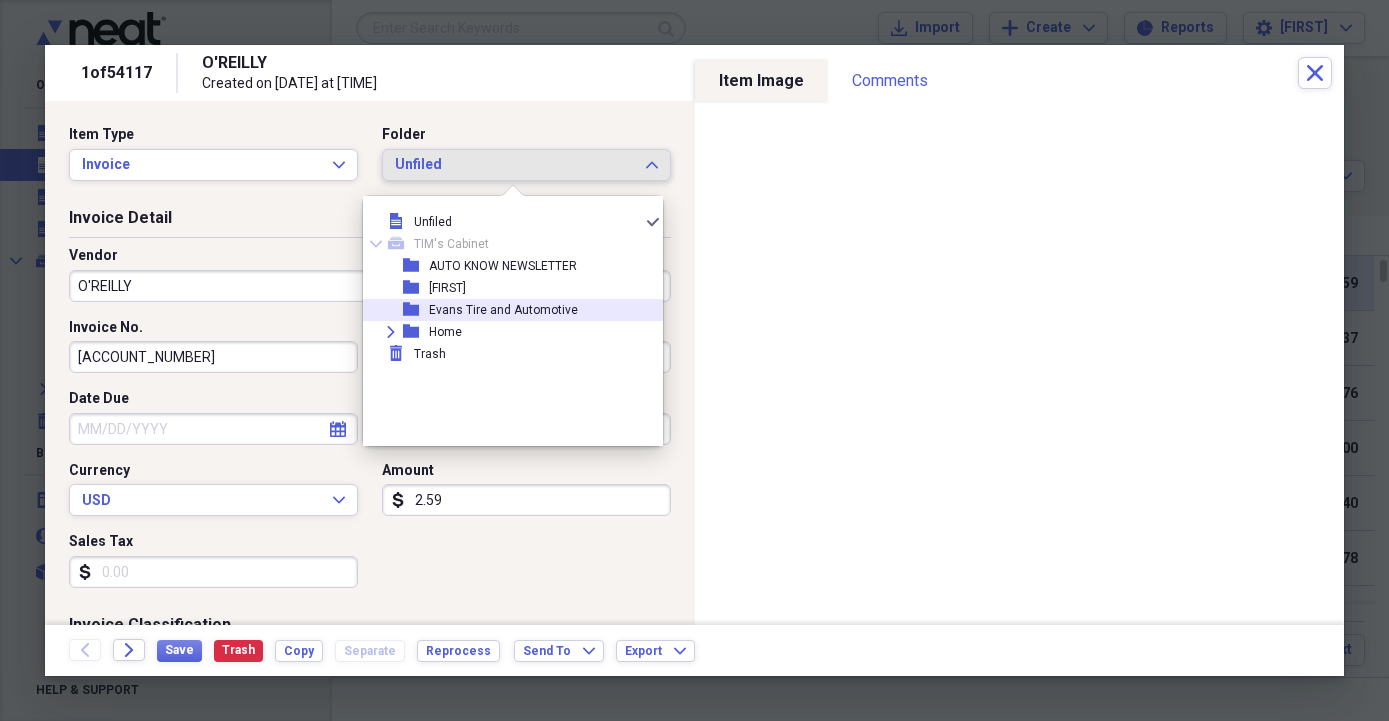 click on "Evans Tire and Automotive" at bounding box center (503, 310) 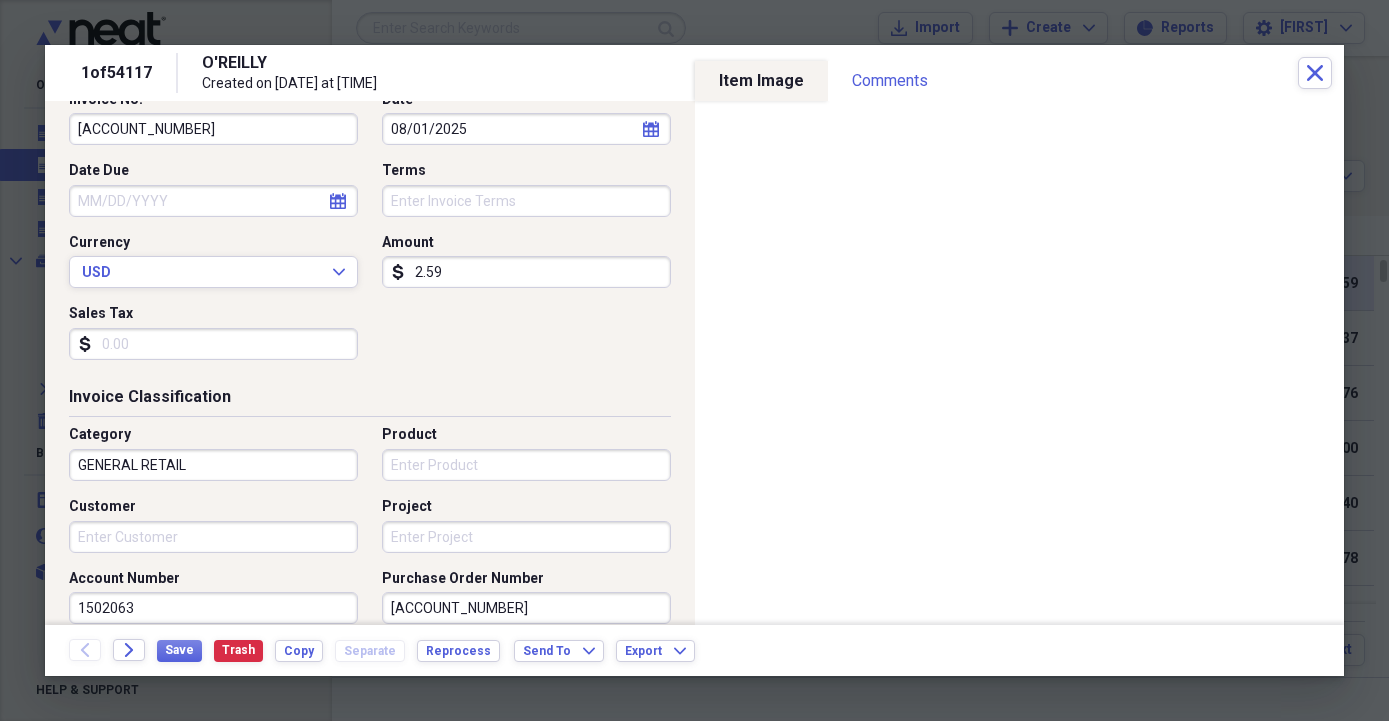 scroll, scrollTop: 342, scrollLeft: 0, axis: vertical 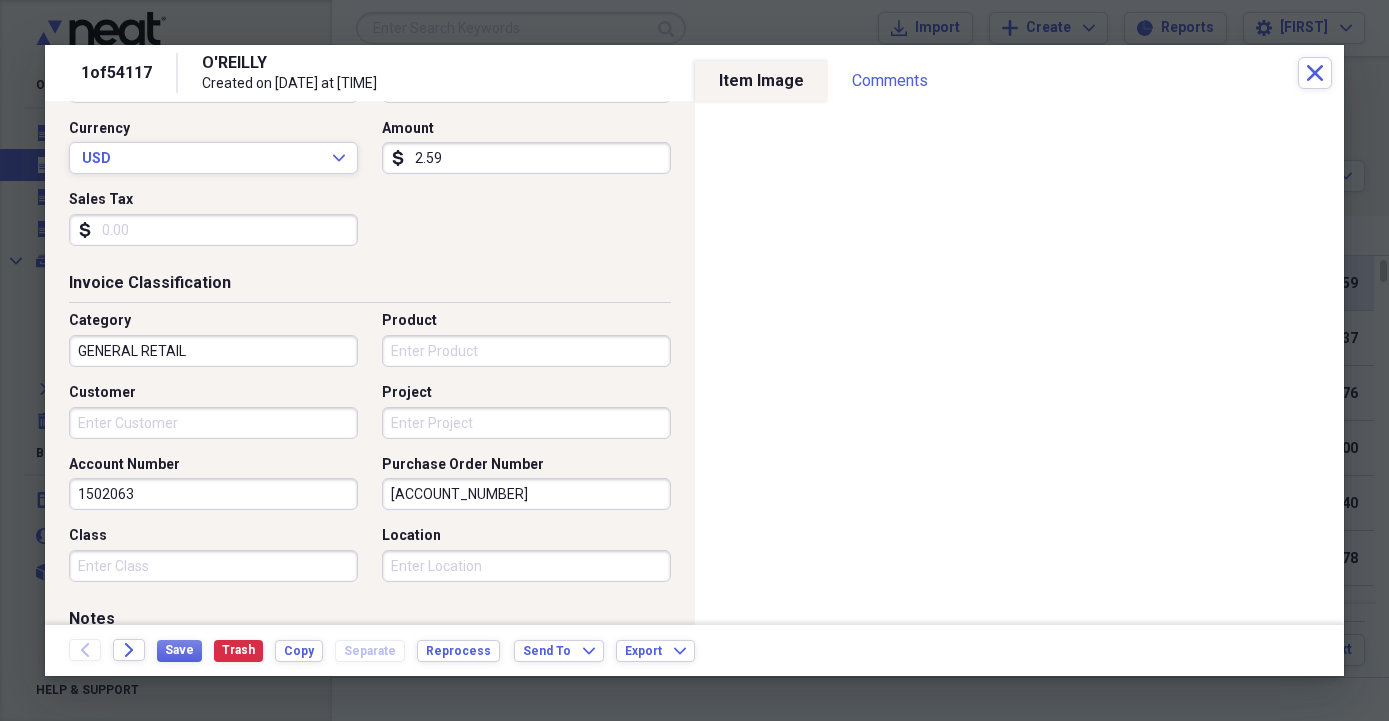 drag, startPoint x: 481, startPoint y: 498, endPoint x: 343, endPoint y: 494, distance: 138.05795 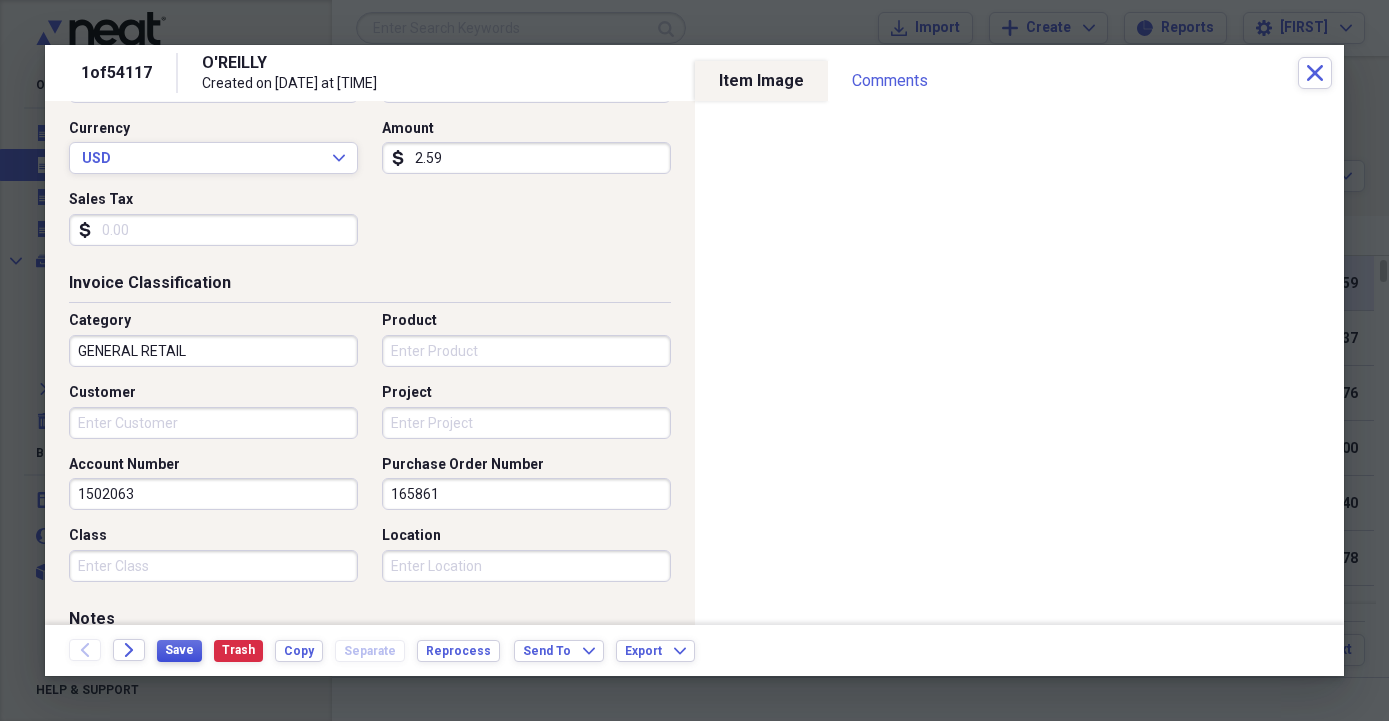 type on "165861" 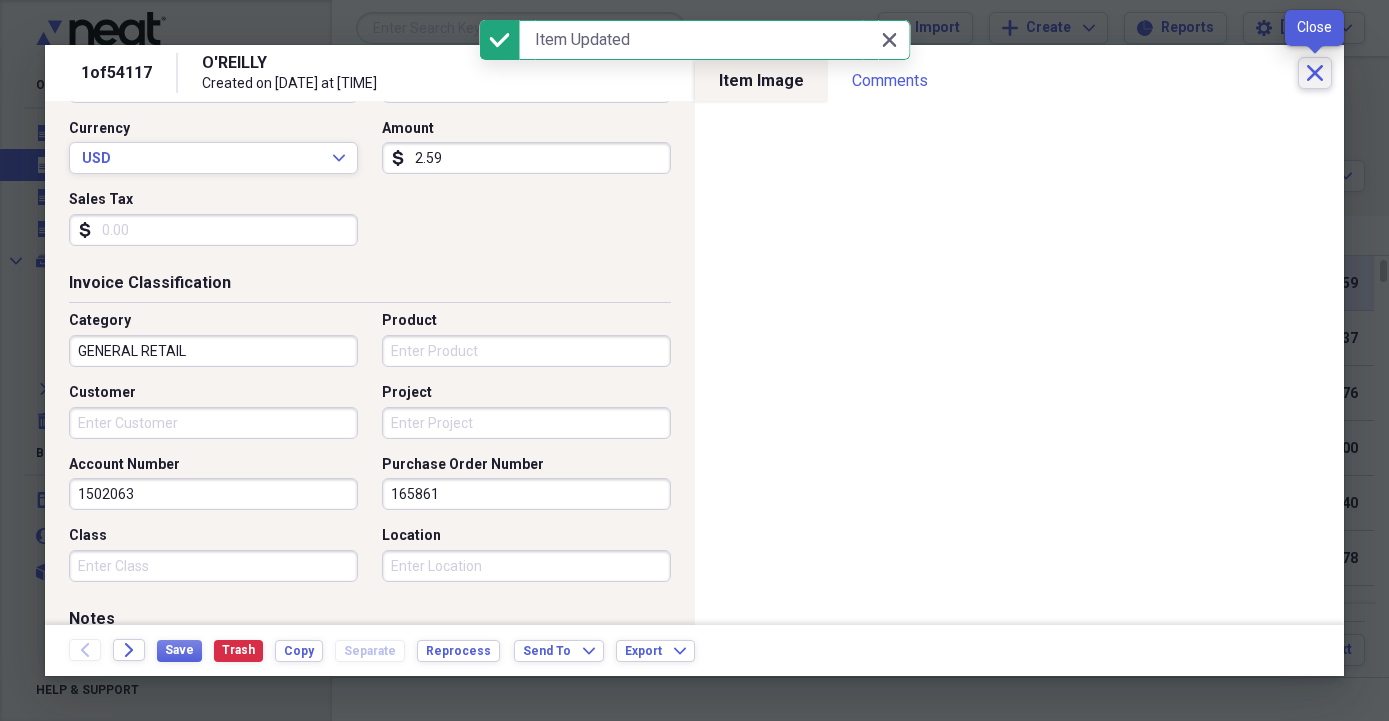 click 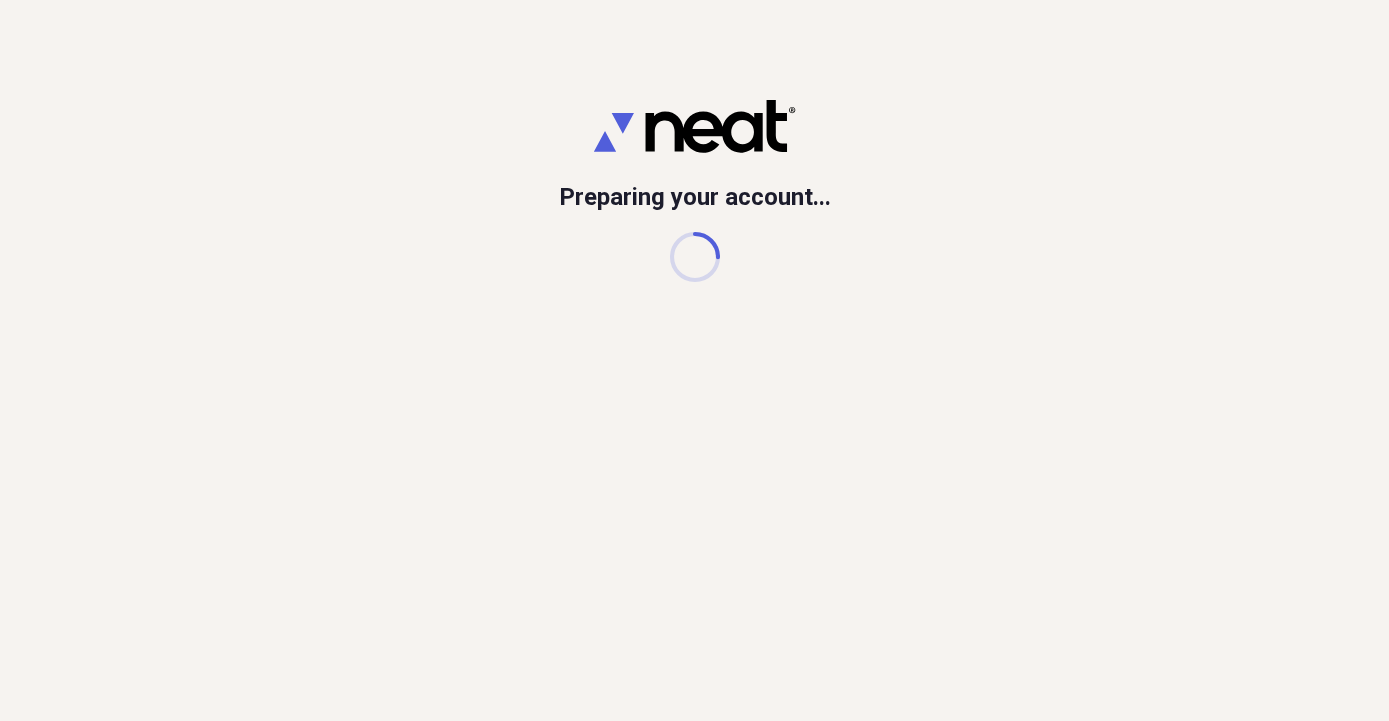 scroll, scrollTop: 0, scrollLeft: 0, axis: both 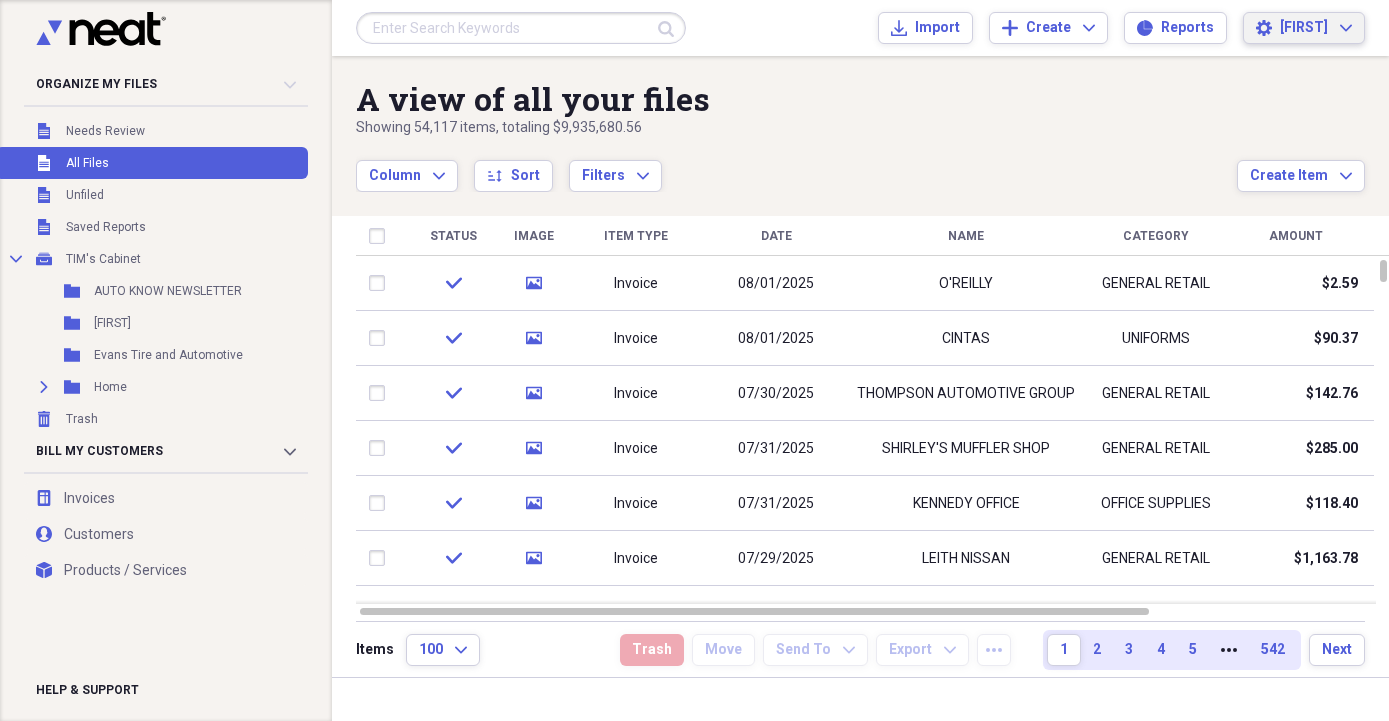 click on "[FIRST]" at bounding box center (1304, 28) 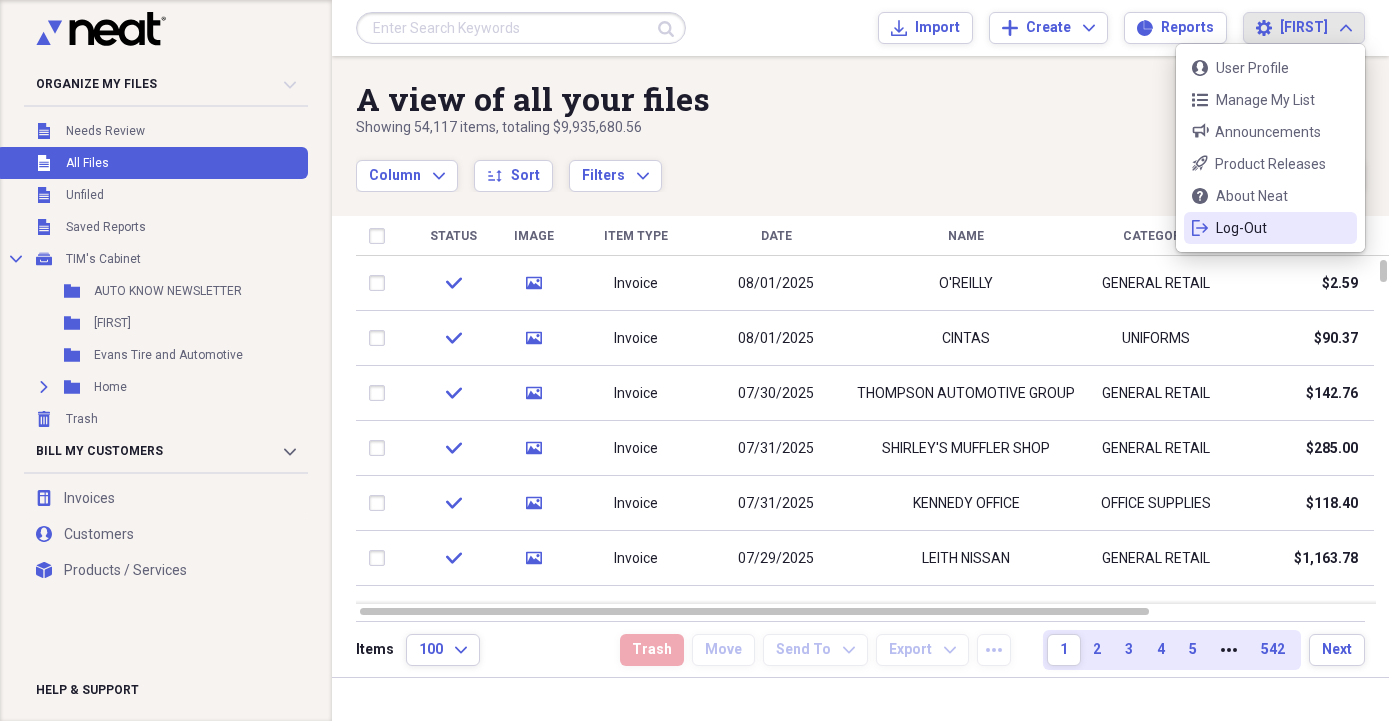 click on "logout Log-Out" at bounding box center [1270, 228] 